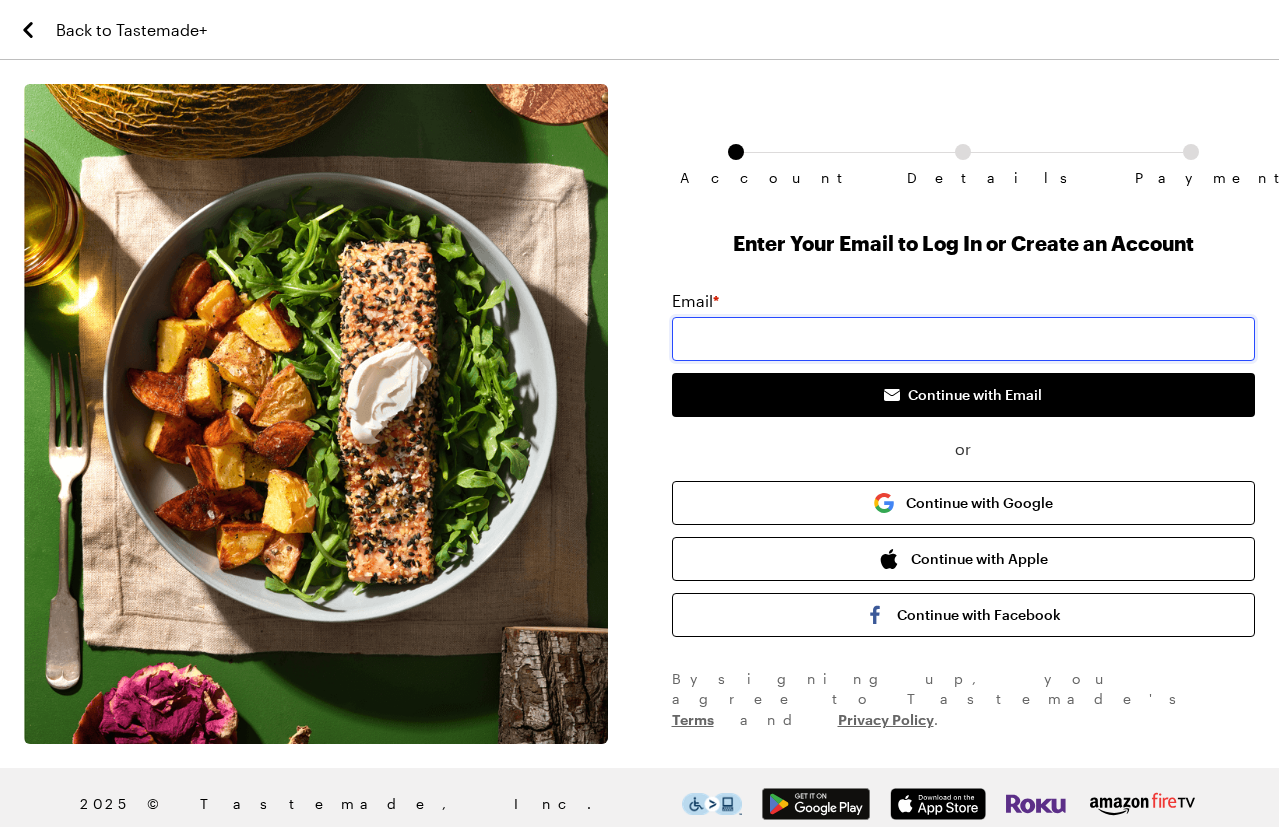 scroll, scrollTop: 0, scrollLeft: 0, axis: both 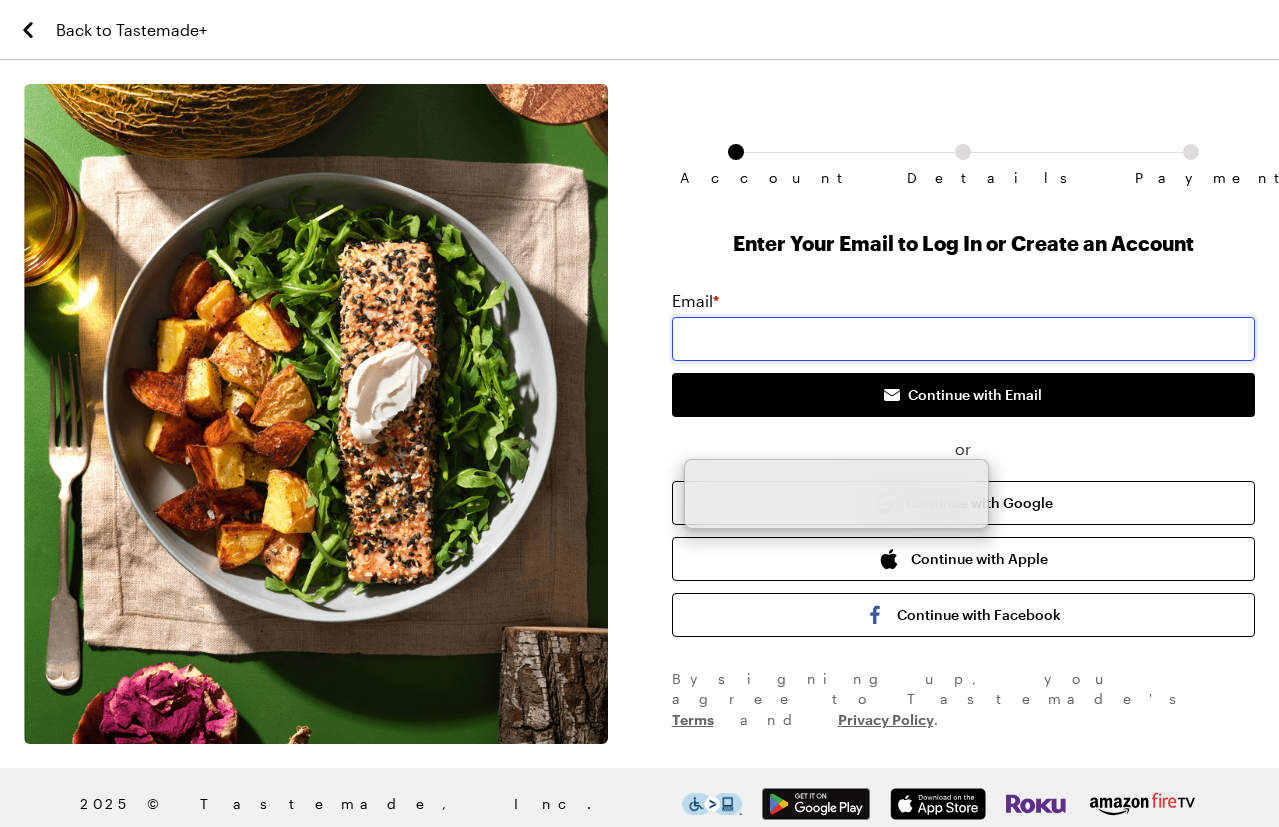 type on "[EMAIL_ADDRESS][DOMAIN_NAME]" 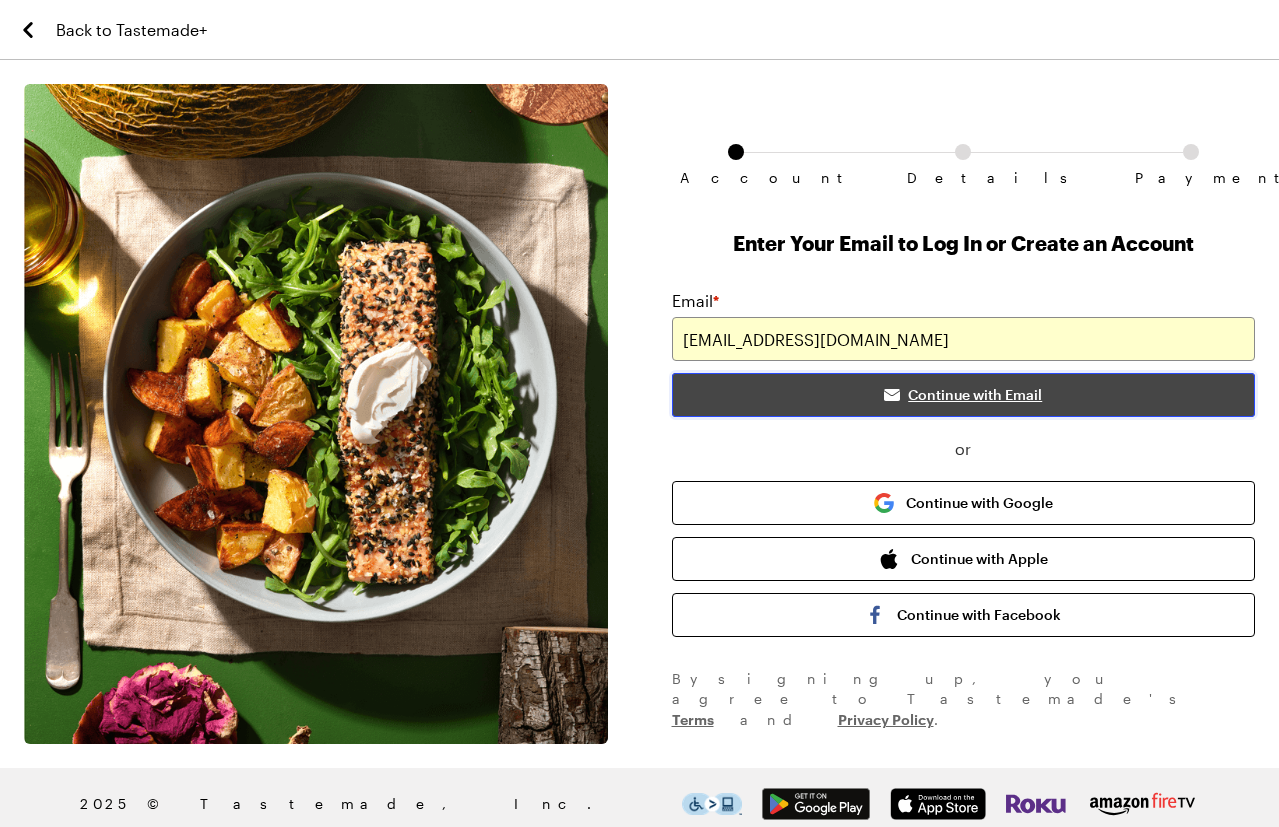 click on "Continue with Email" at bounding box center [975, 395] 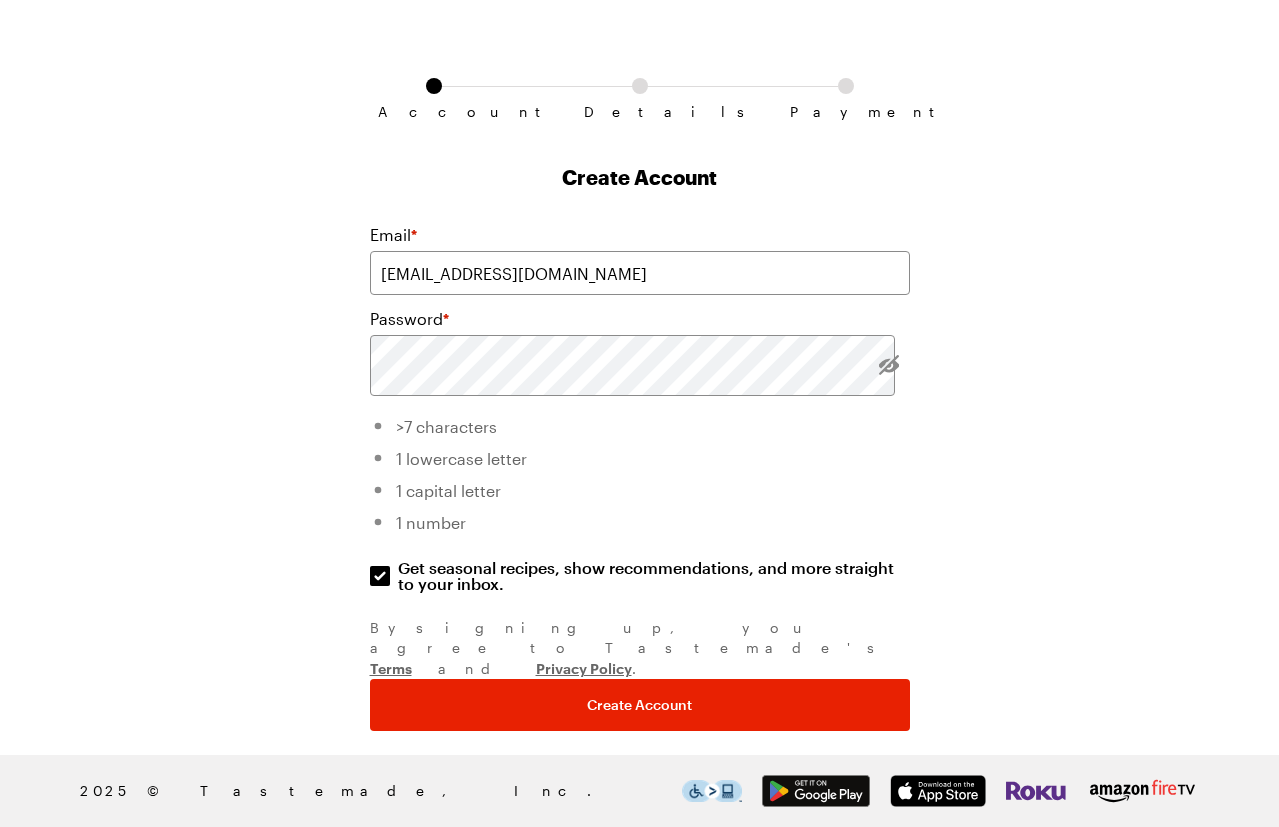 scroll, scrollTop: 123, scrollLeft: 0, axis: vertical 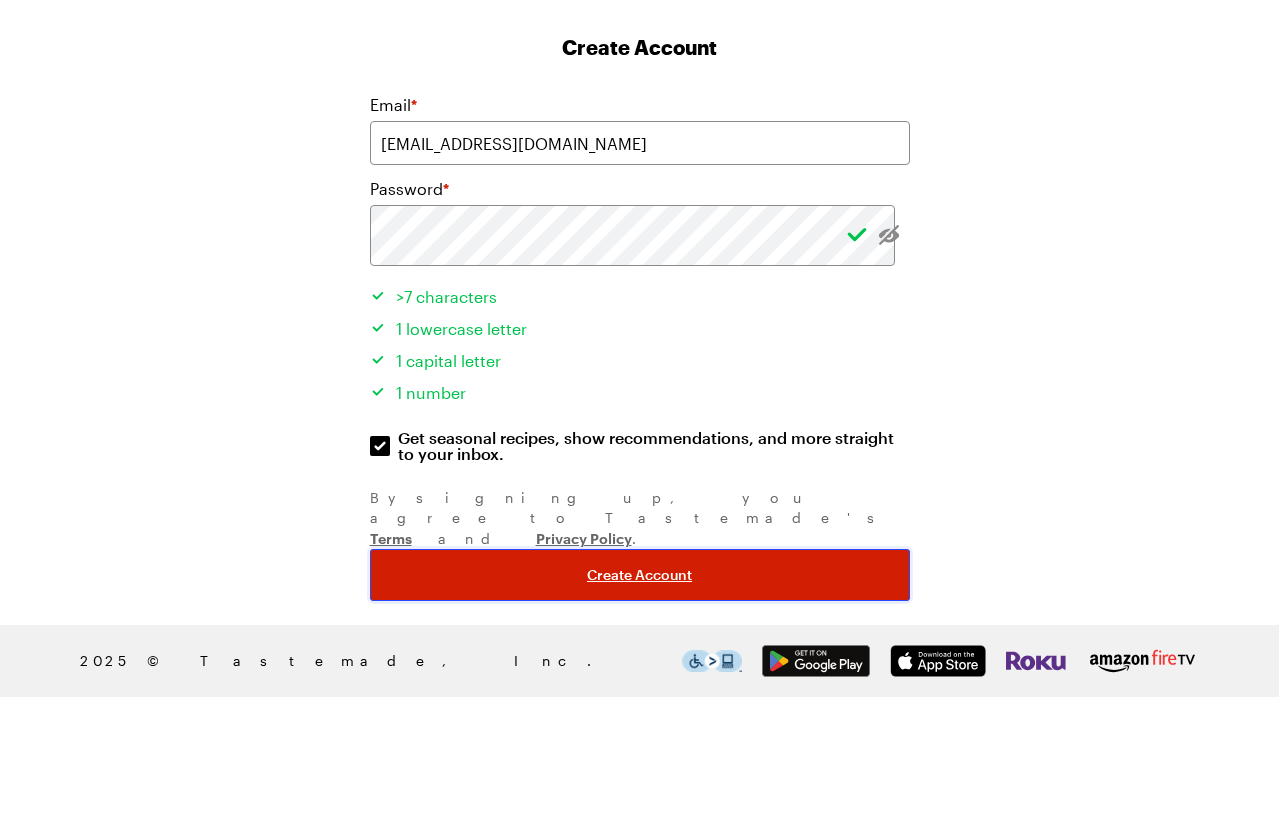 click on "Create Account" at bounding box center (639, 575) 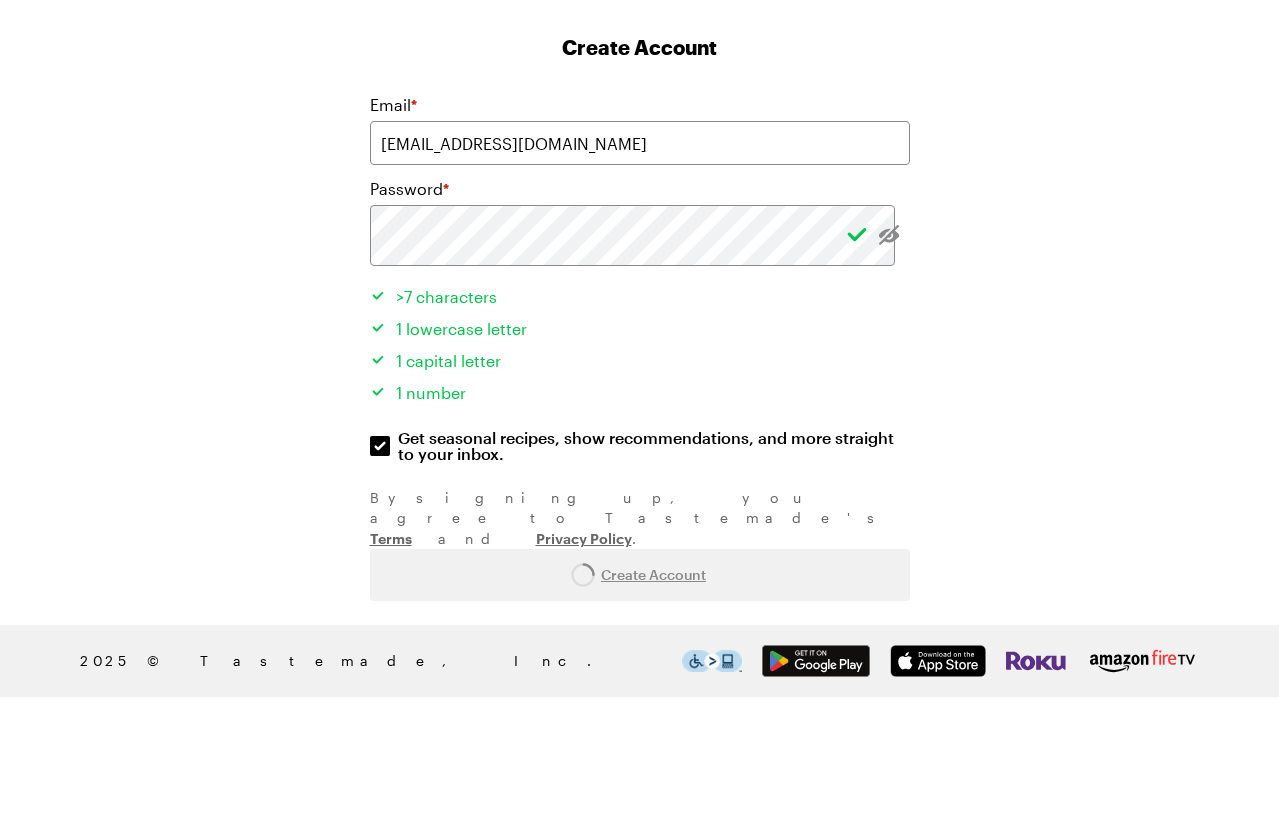 scroll, scrollTop: 0, scrollLeft: 0, axis: both 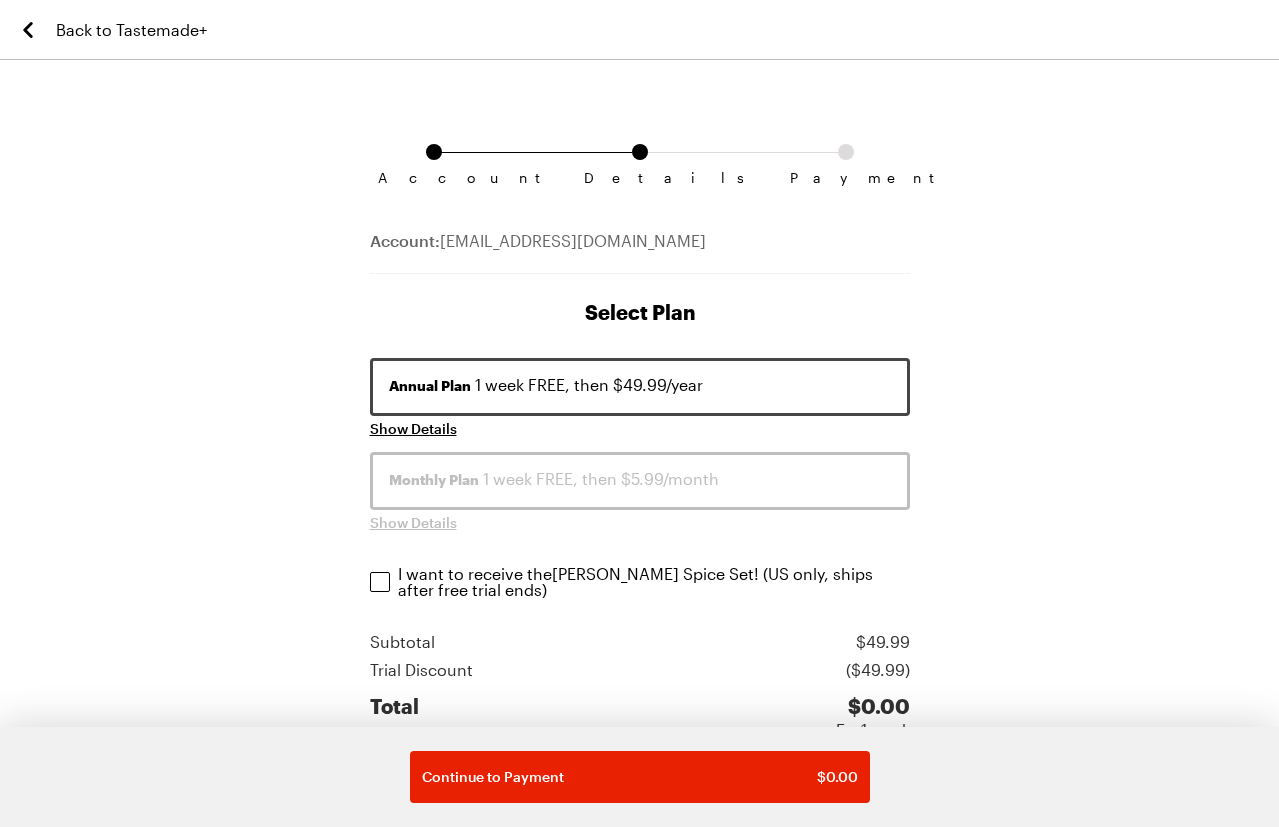 click on "Back to Tastemade+" at bounding box center (131, 30) 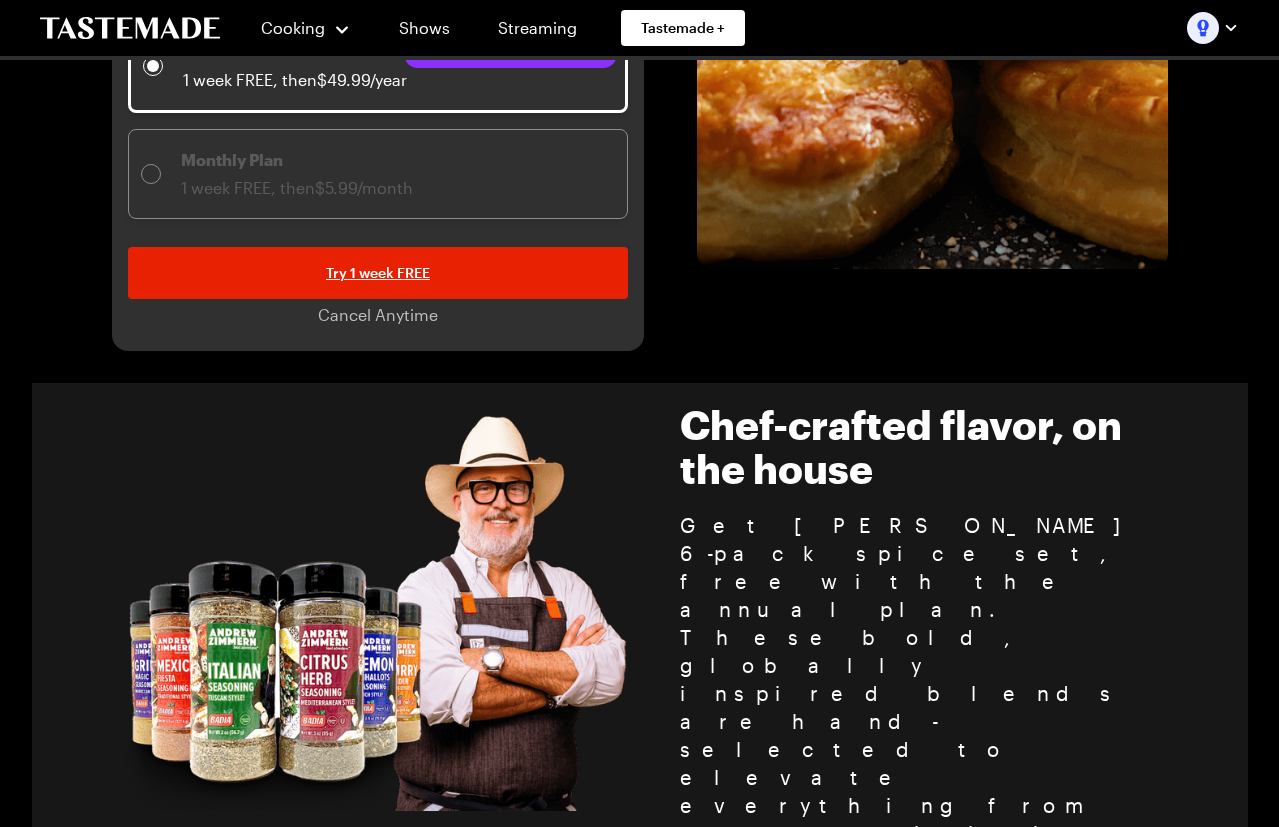 scroll, scrollTop: 592, scrollLeft: 0, axis: vertical 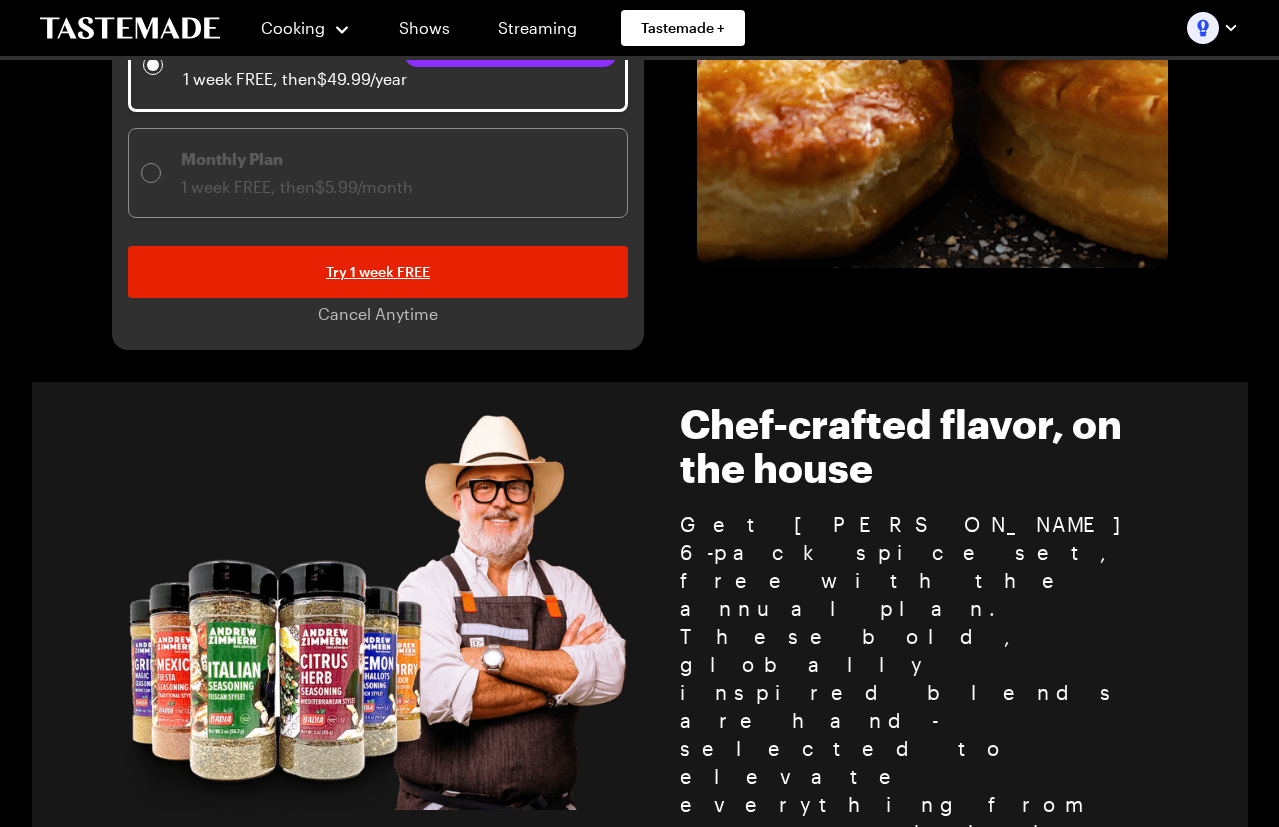click on "1 week FREE, then  $5.99/month" at bounding box center (297, 187) 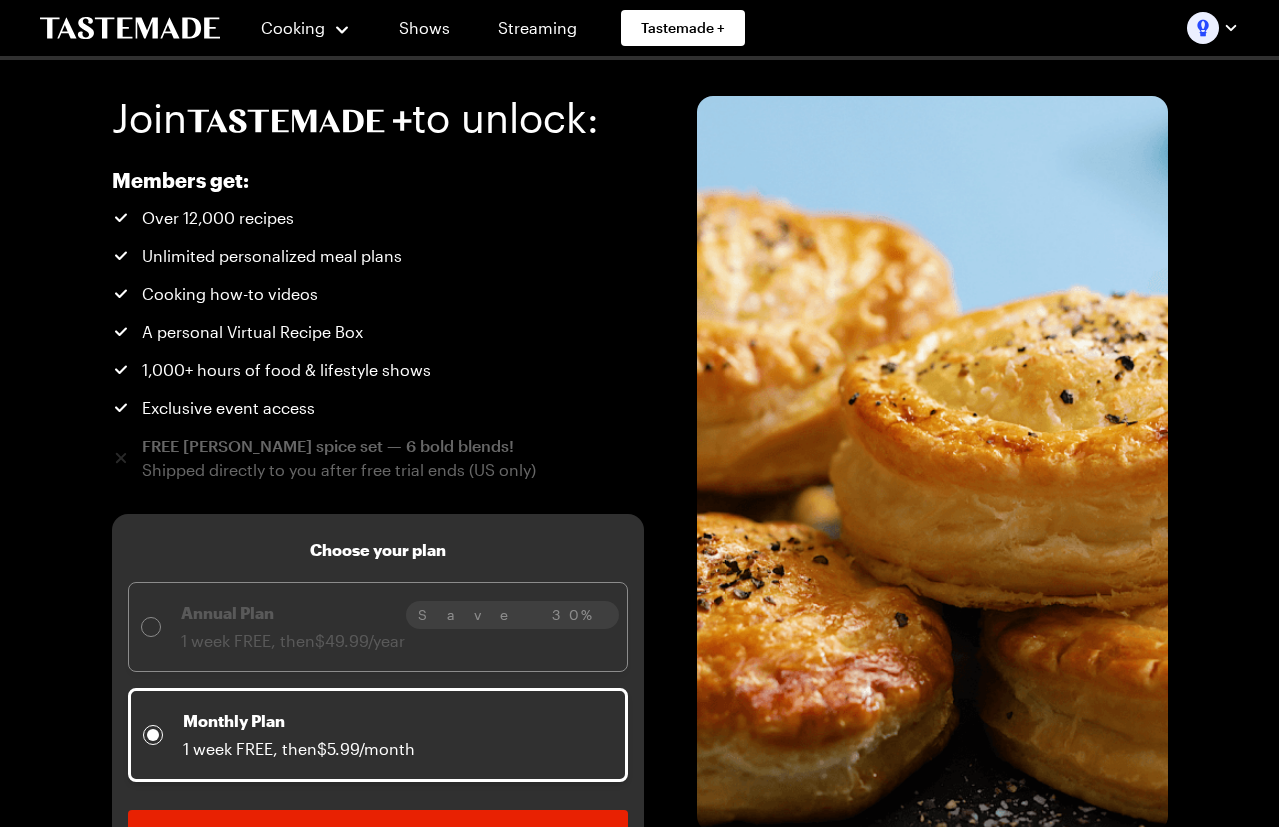scroll, scrollTop: 0, scrollLeft: 0, axis: both 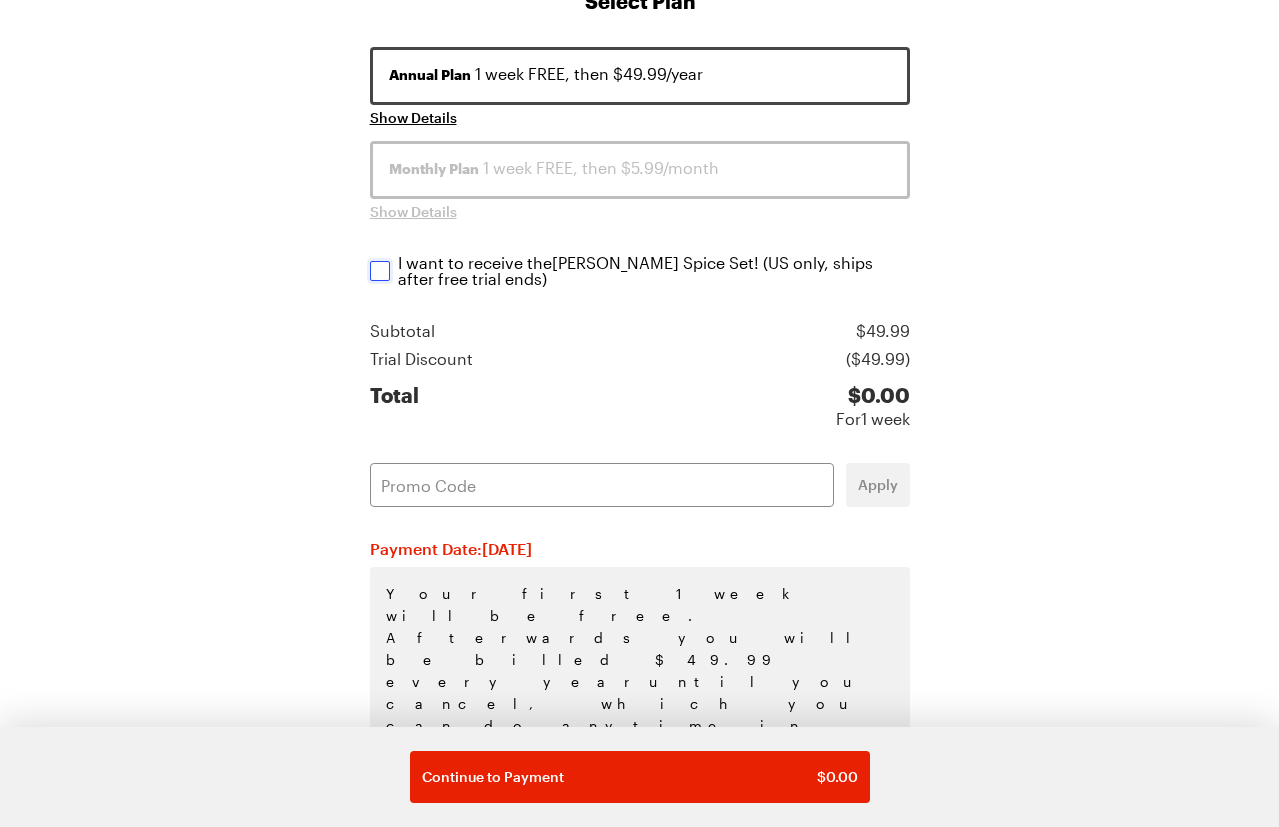 click on "I want to receive the  [PERSON_NAME] Spice Set ! (US only, ships after free trial ends) I want to receive the  [PERSON_NAME] Spice Set ! (US only, ships after free trial ends)" at bounding box center (380, 271) 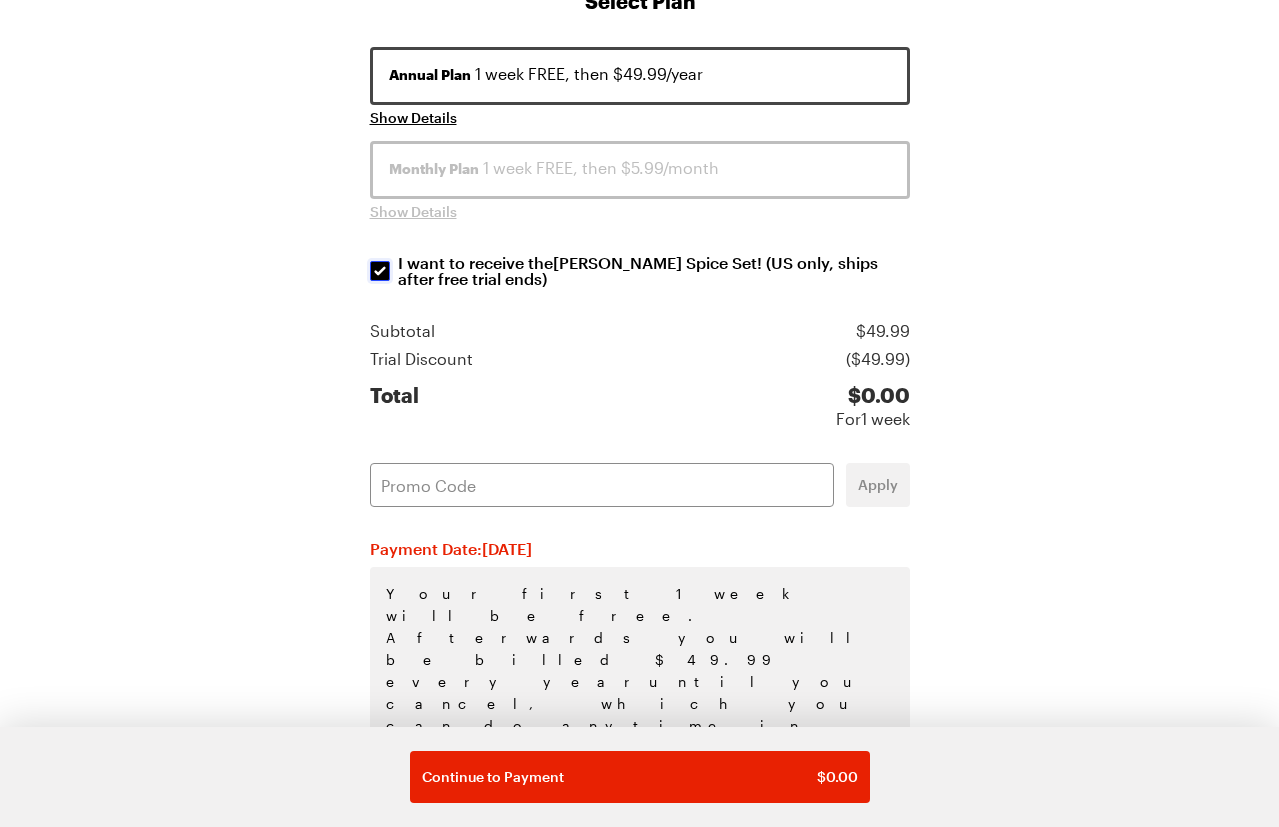 checkbox on "true" 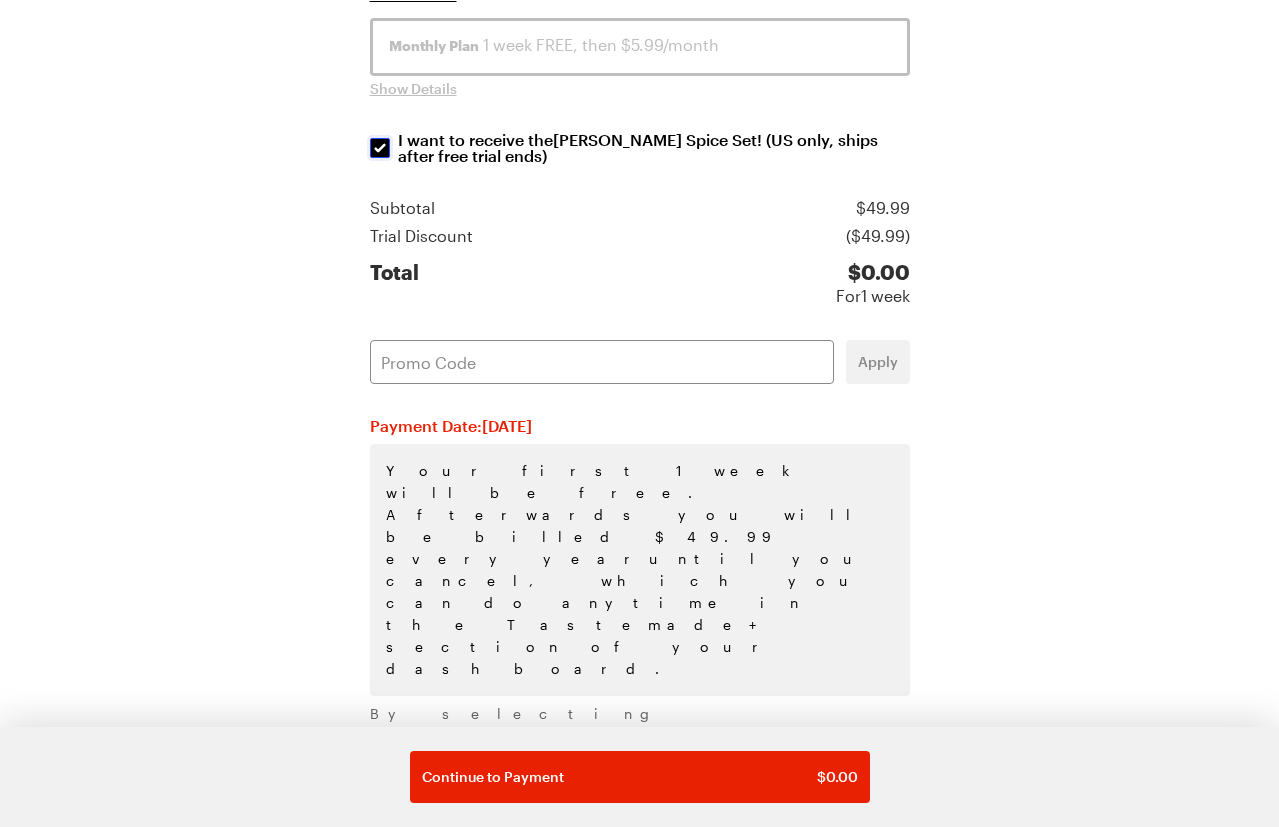 scroll, scrollTop: 435, scrollLeft: 0, axis: vertical 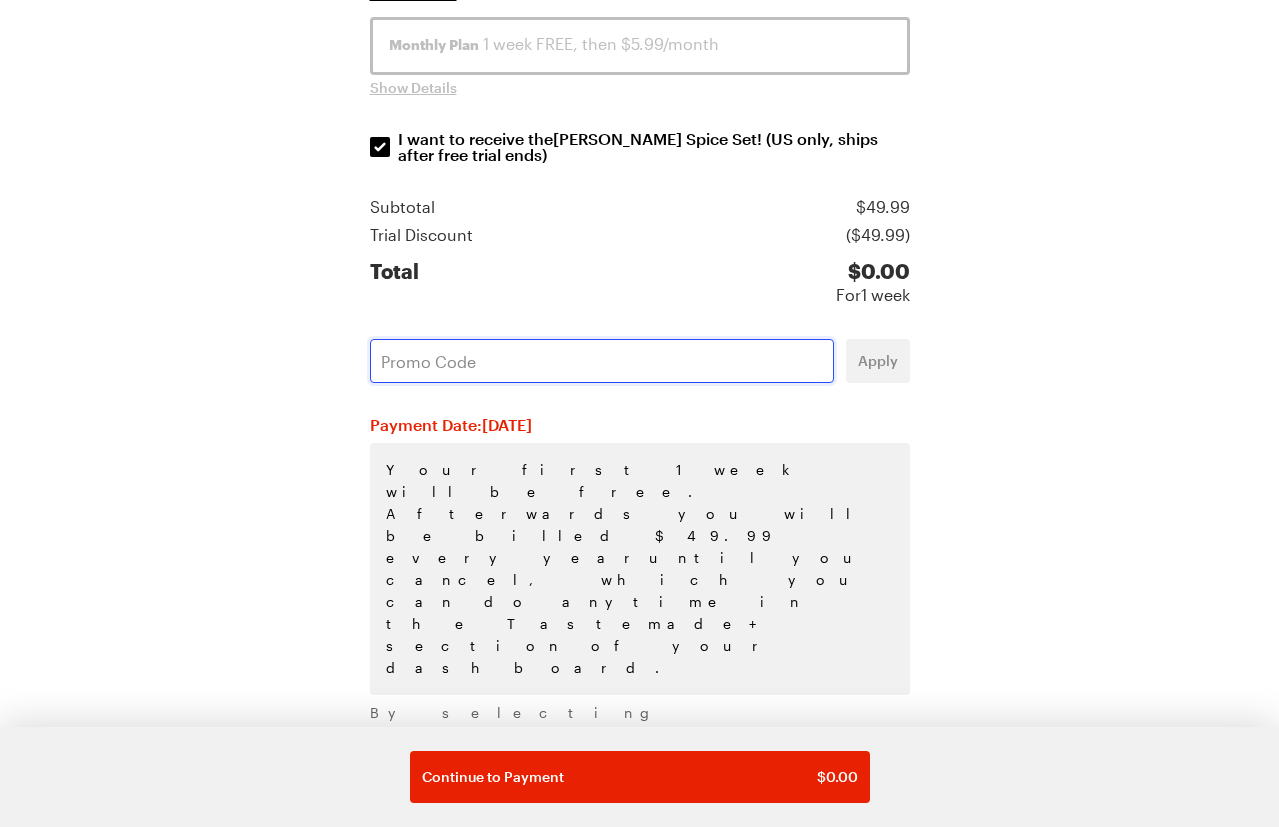 click at bounding box center [602, 361] 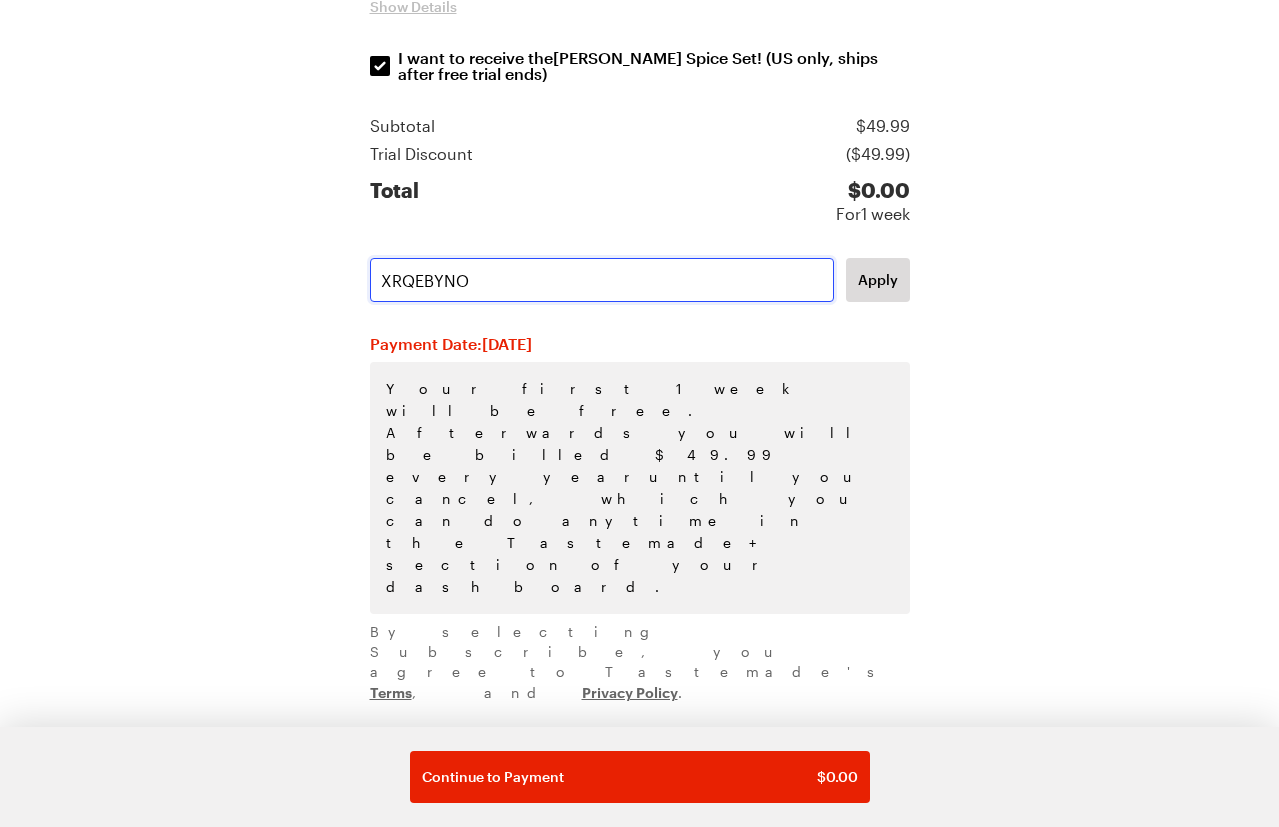 scroll, scrollTop: 523, scrollLeft: 0, axis: vertical 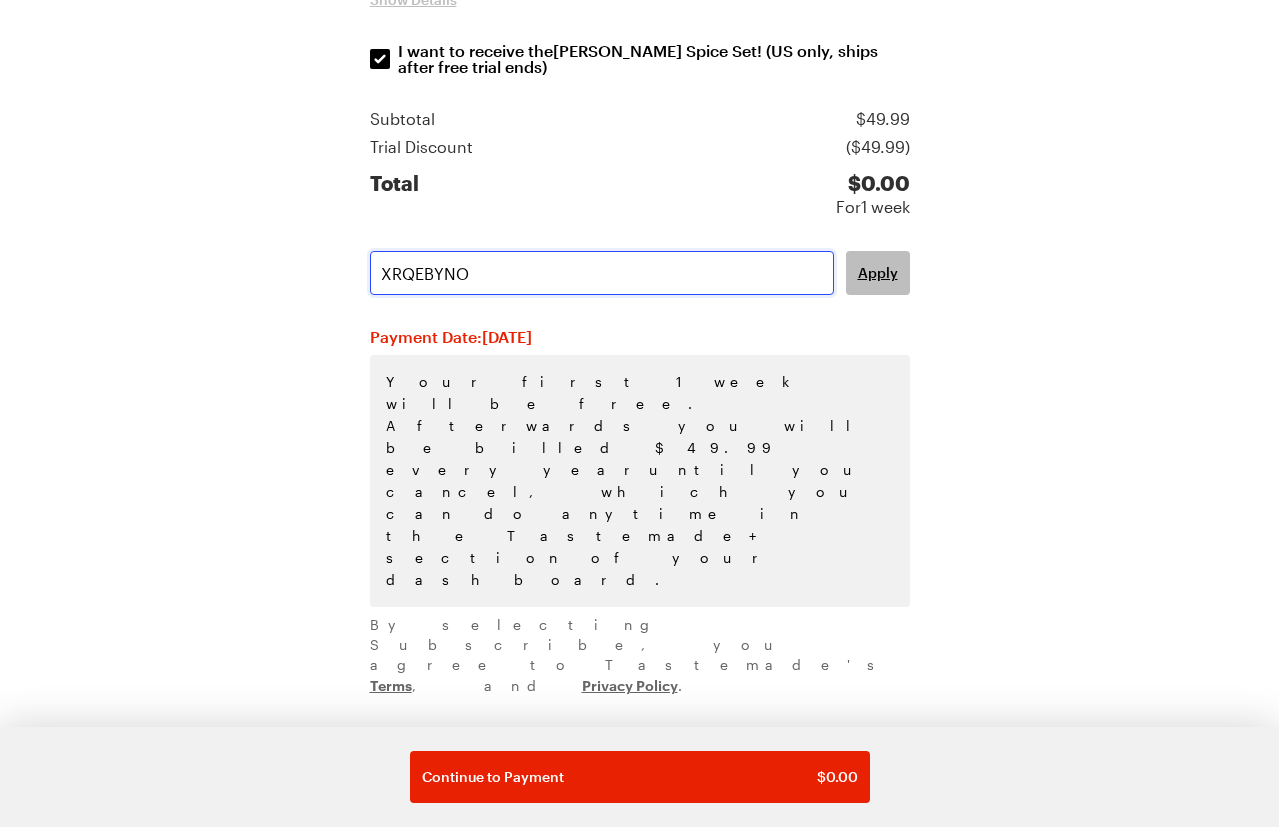 type on "XRQEBYNO" 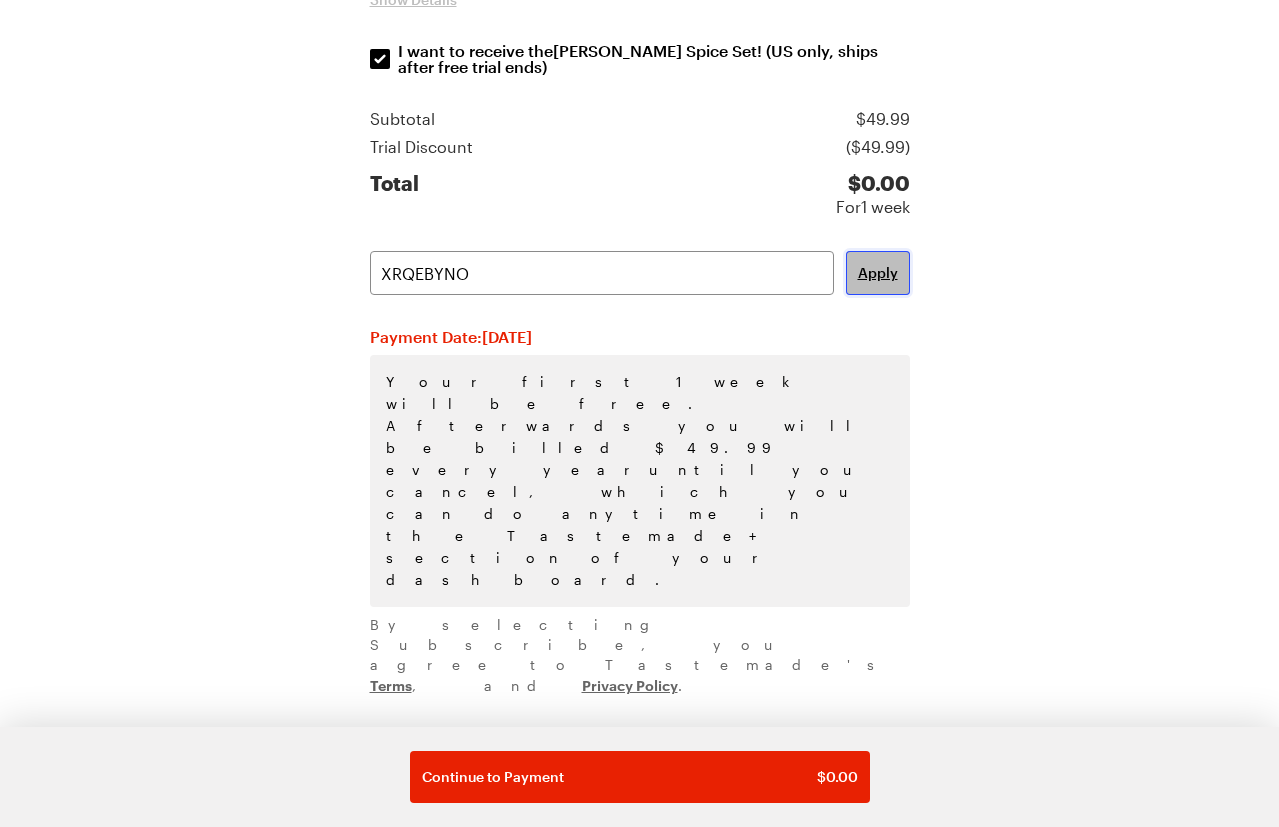 click on "Apply" at bounding box center [878, 273] 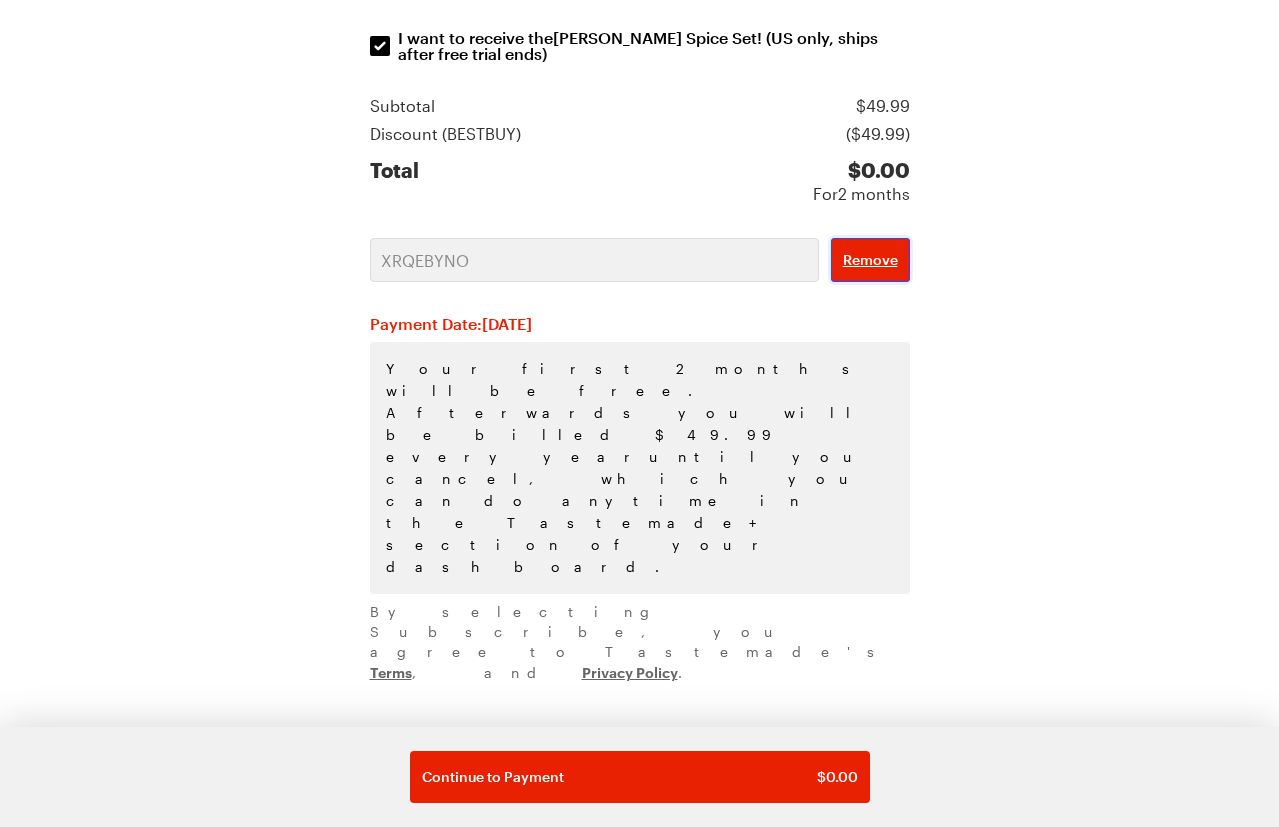 scroll, scrollTop: 729, scrollLeft: 0, axis: vertical 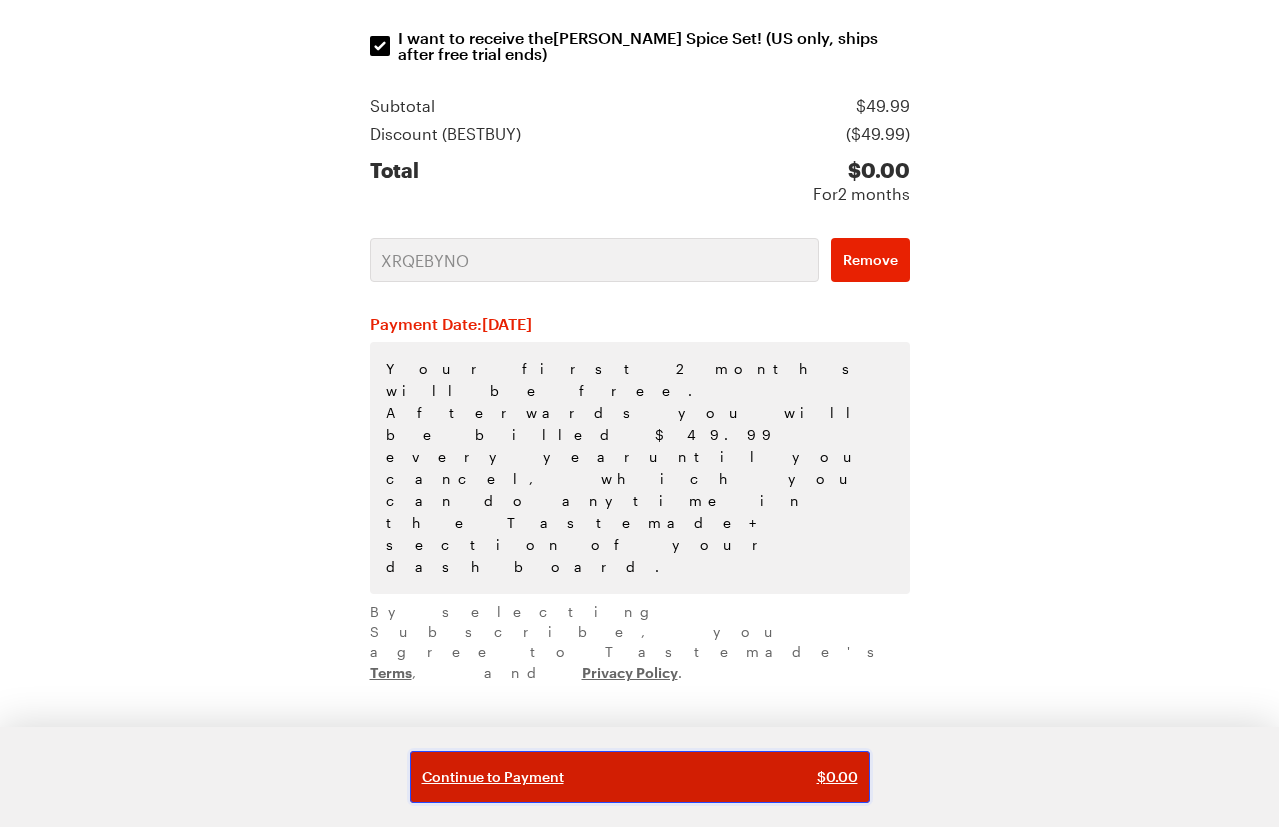 click on "Continue to Payment" at bounding box center (493, 777) 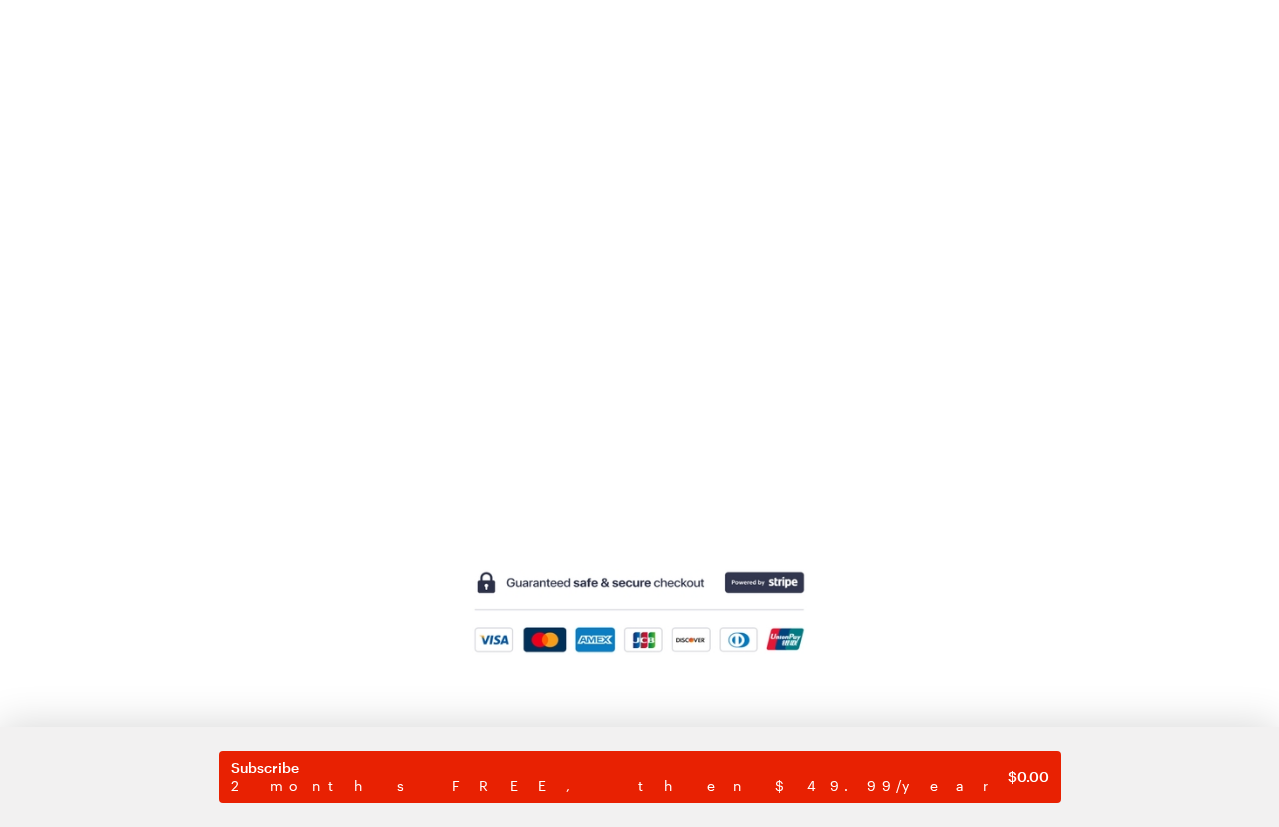 scroll, scrollTop: 703, scrollLeft: 0, axis: vertical 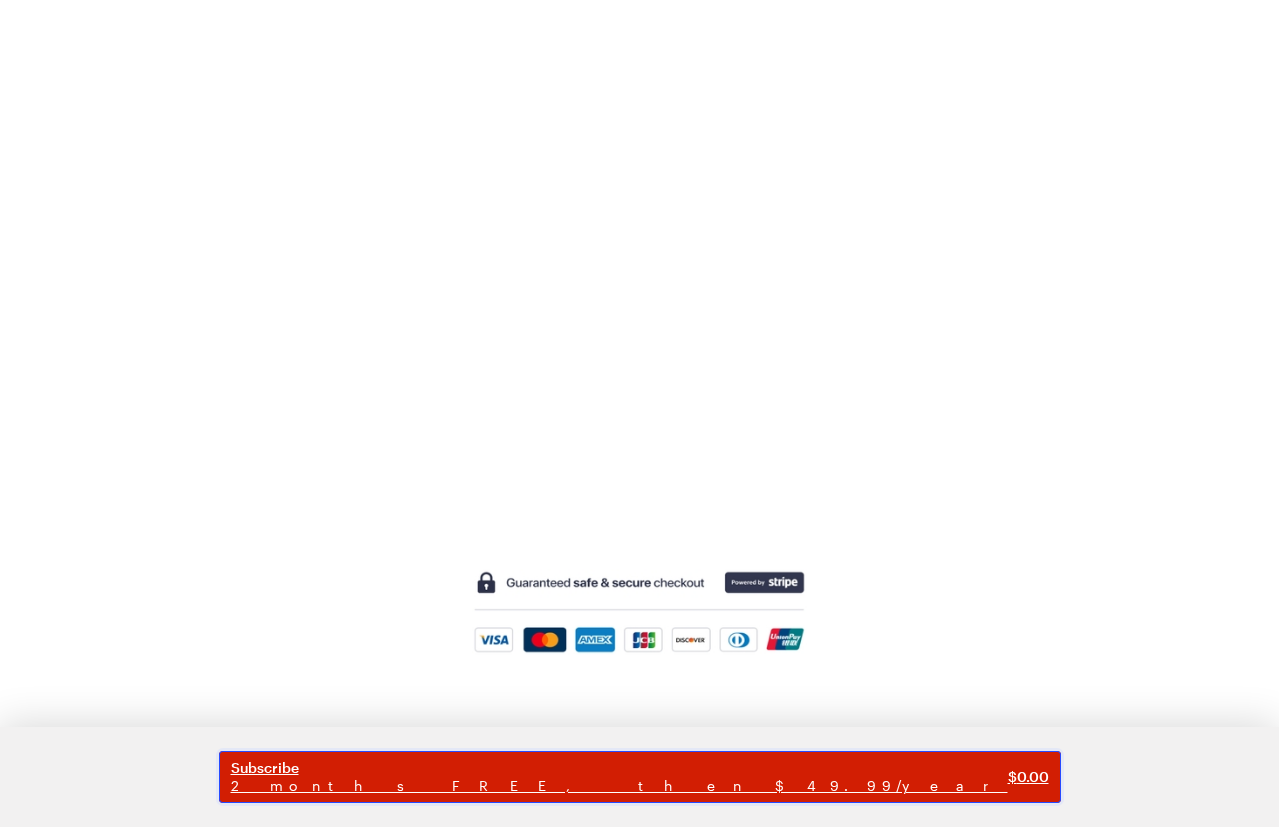 click on "2 months FREE, then $49.99/year" at bounding box center [619, 786] 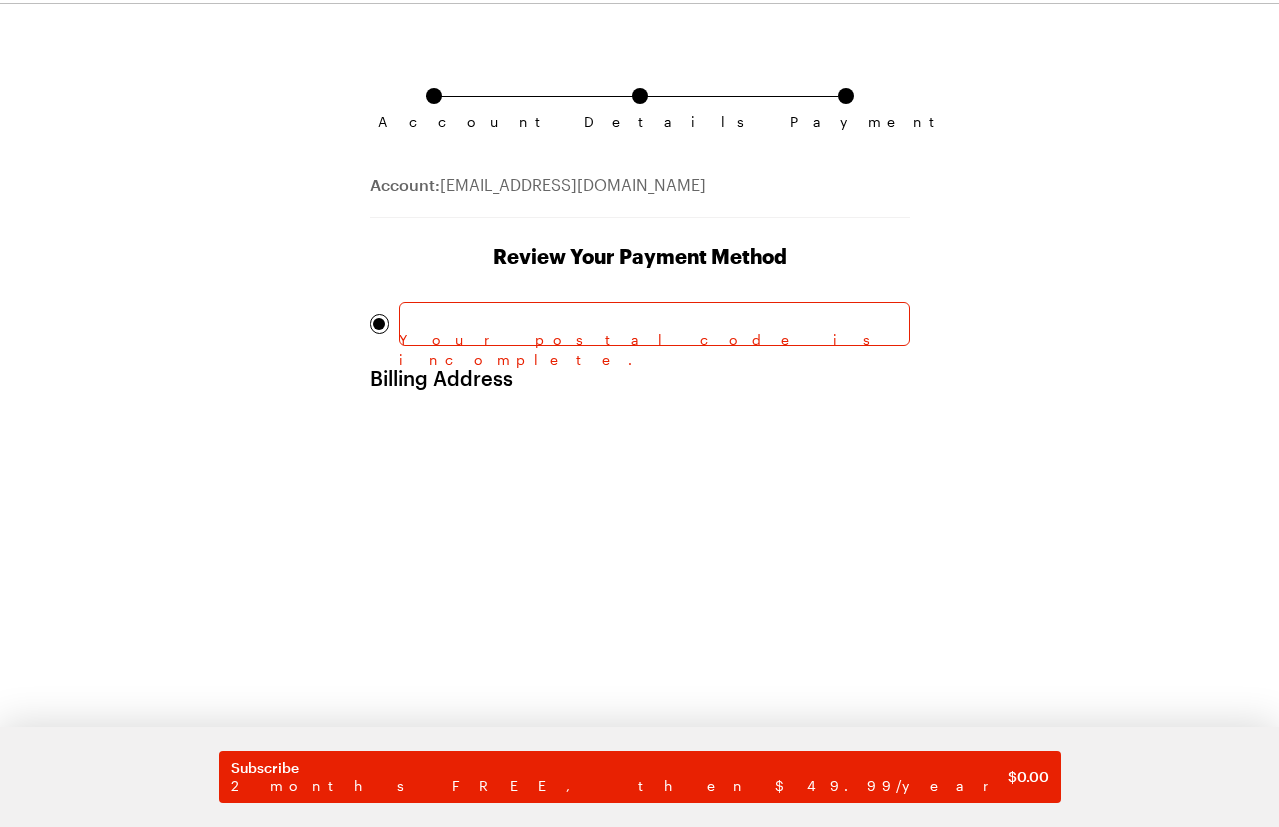 scroll, scrollTop: 9, scrollLeft: 0, axis: vertical 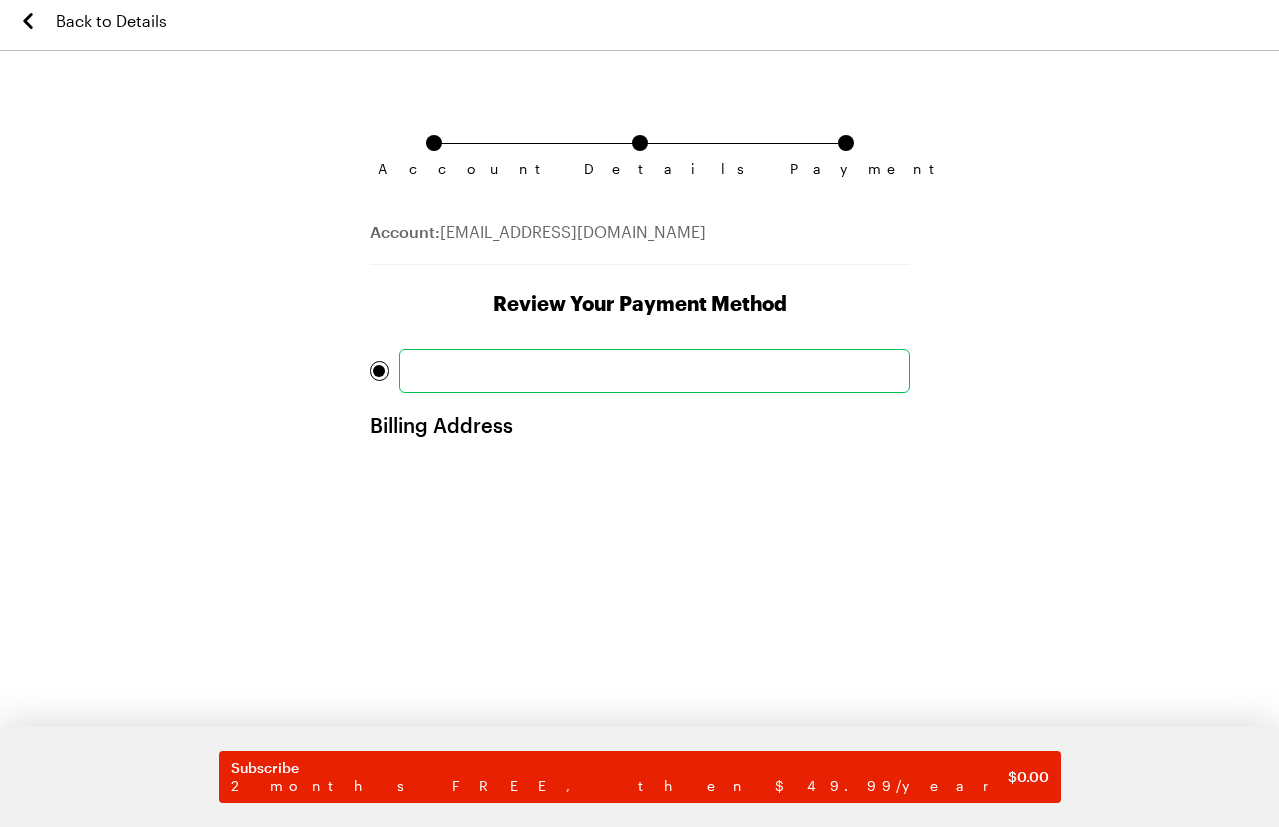 click at bounding box center [654, 371] 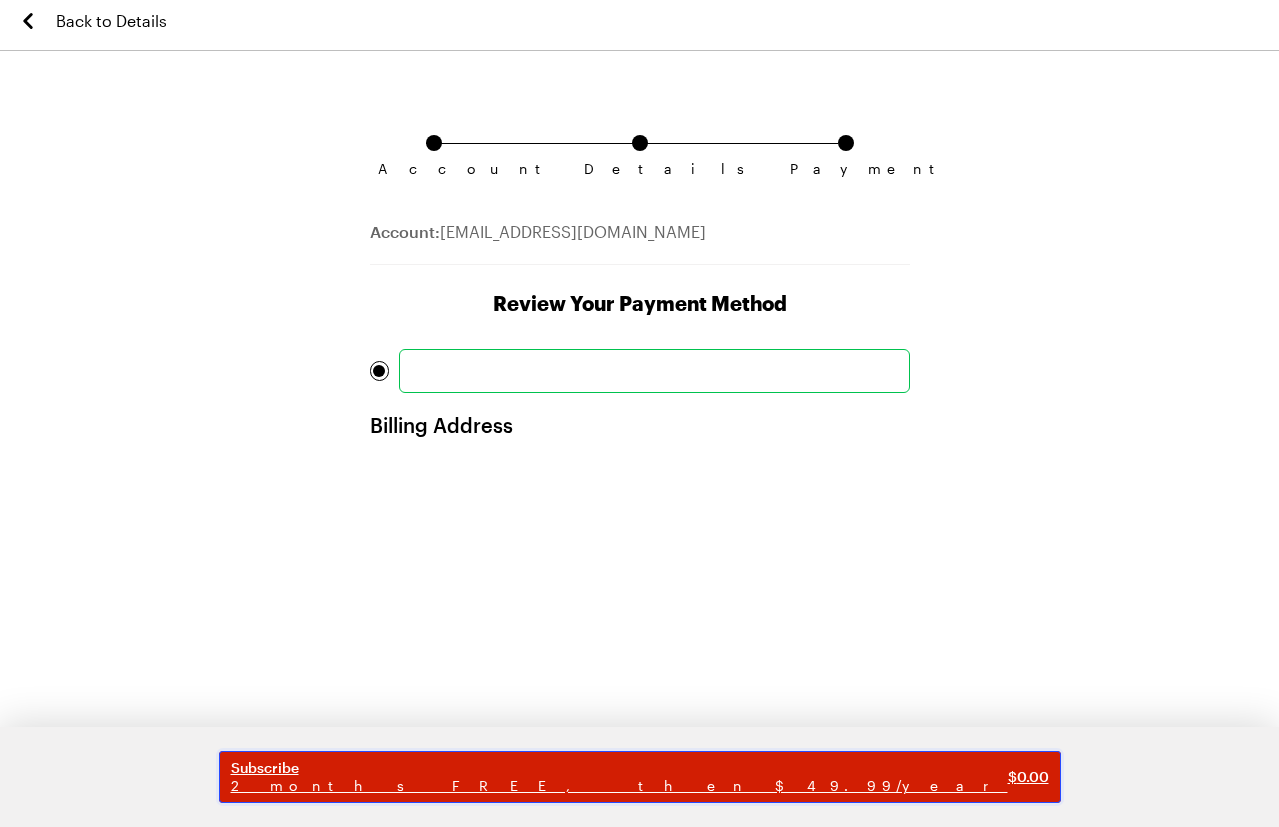 click on "2 months FREE, then $49.99/year" at bounding box center (619, 786) 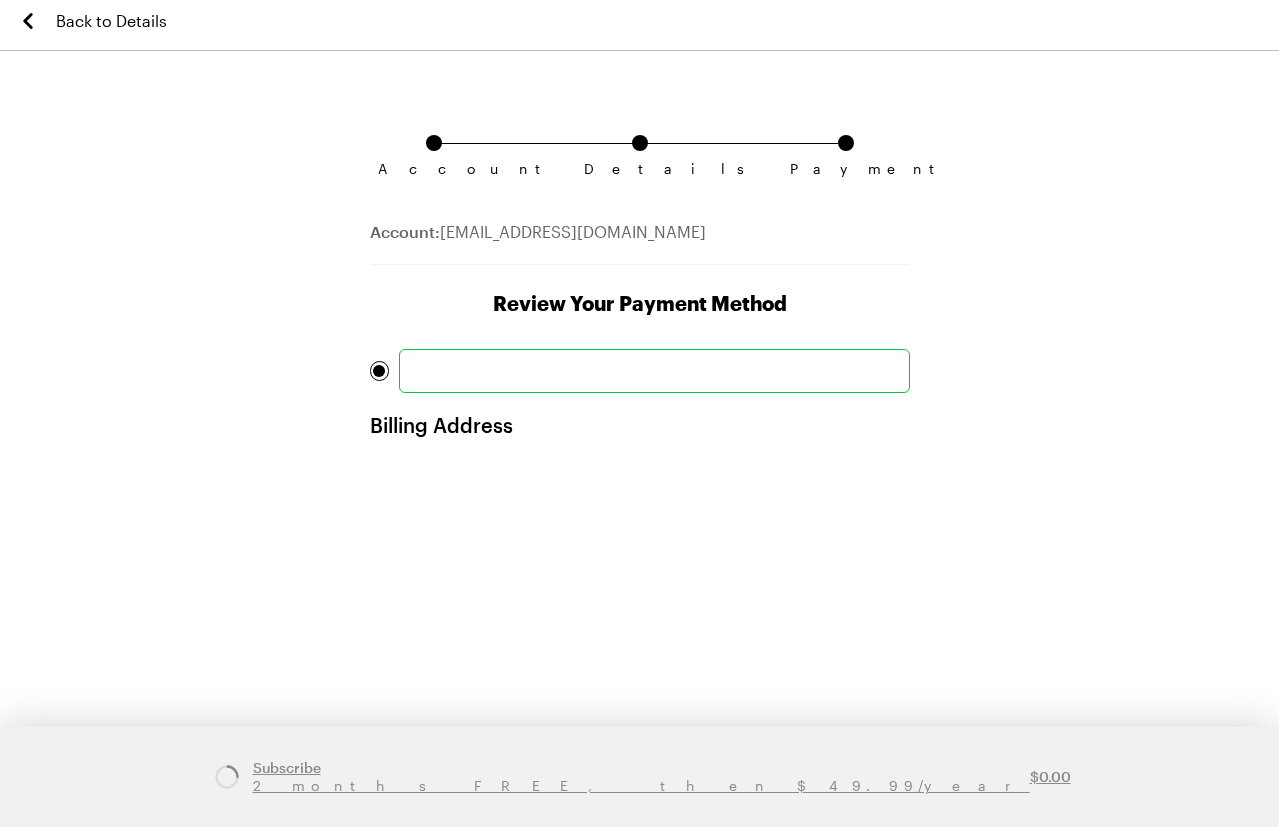 scroll, scrollTop: 0, scrollLeft: 0, axis: both 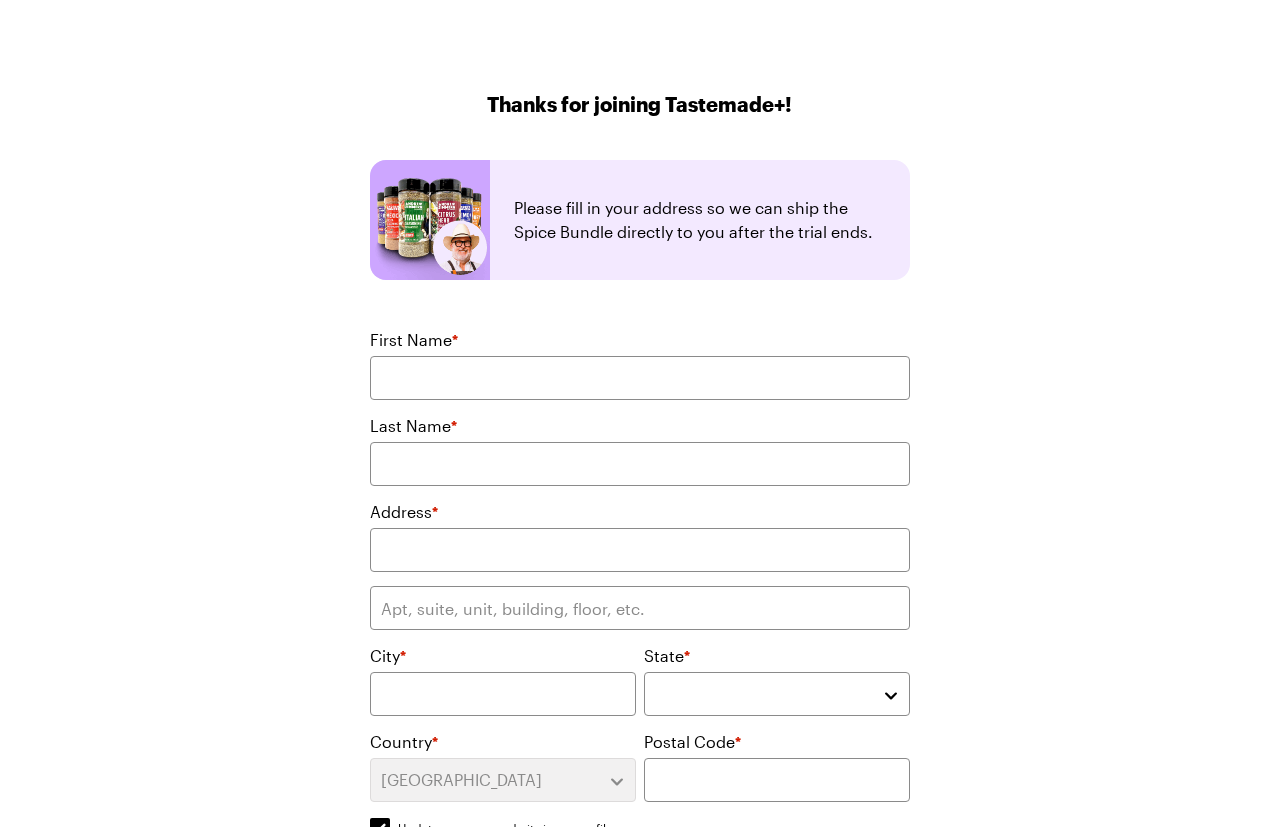 click at bounding box center (899, 387) 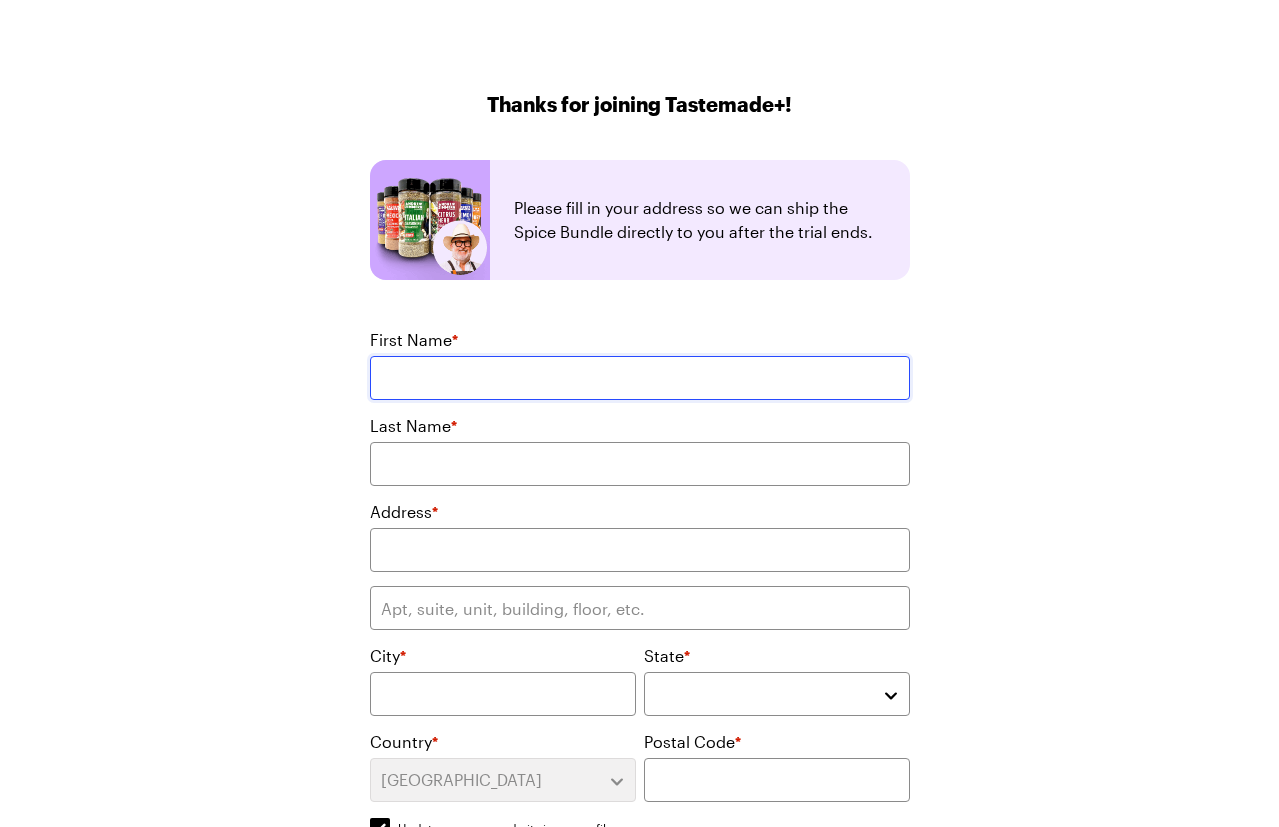 type on "Lark" 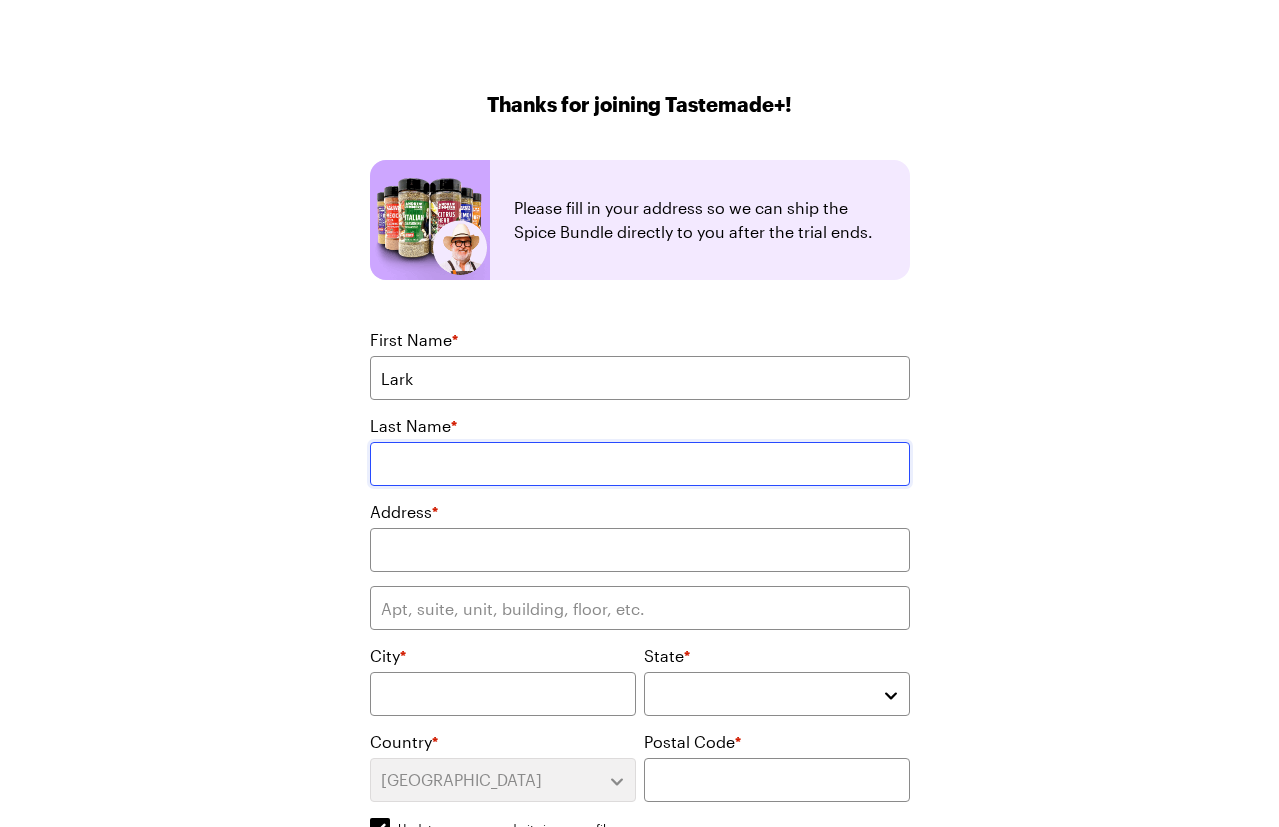 type on "[PERSON_NAME]" 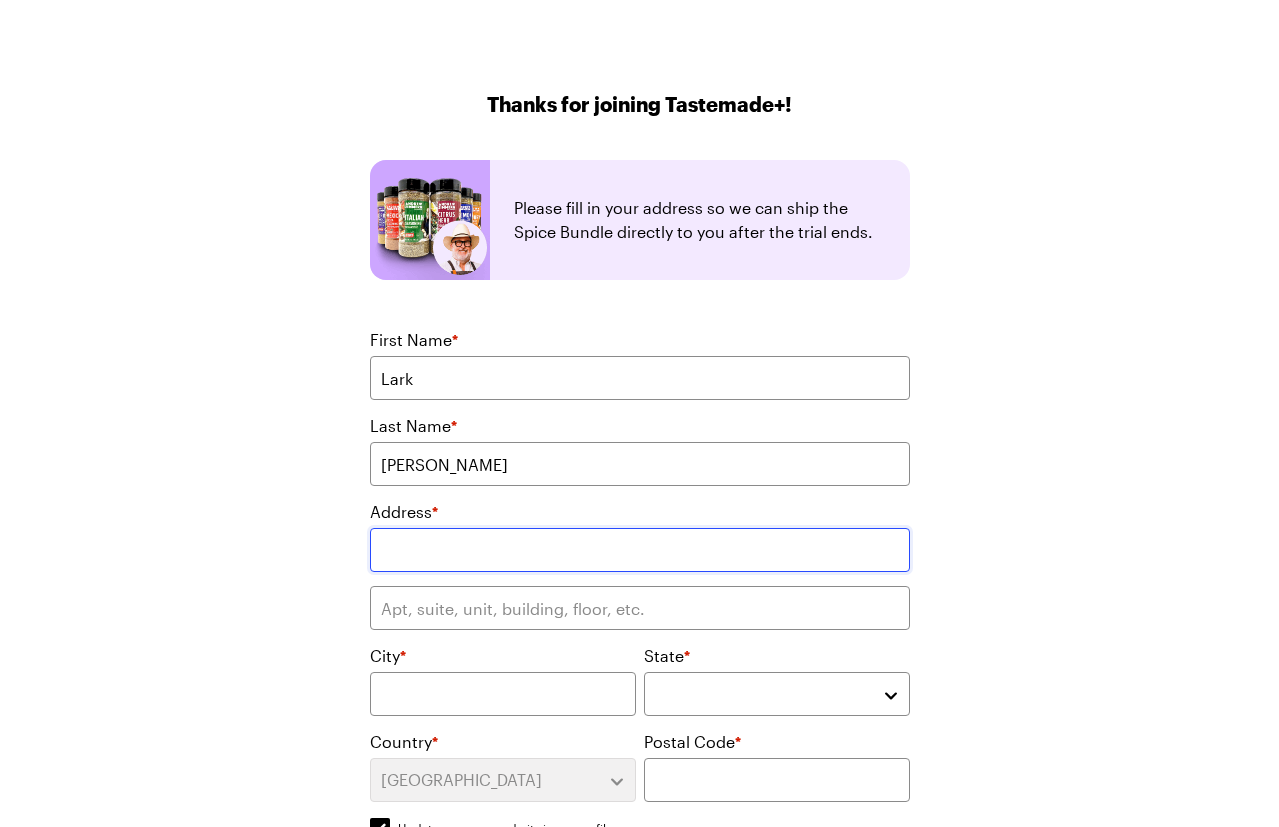 type on "[STREET_ADDRESS]" 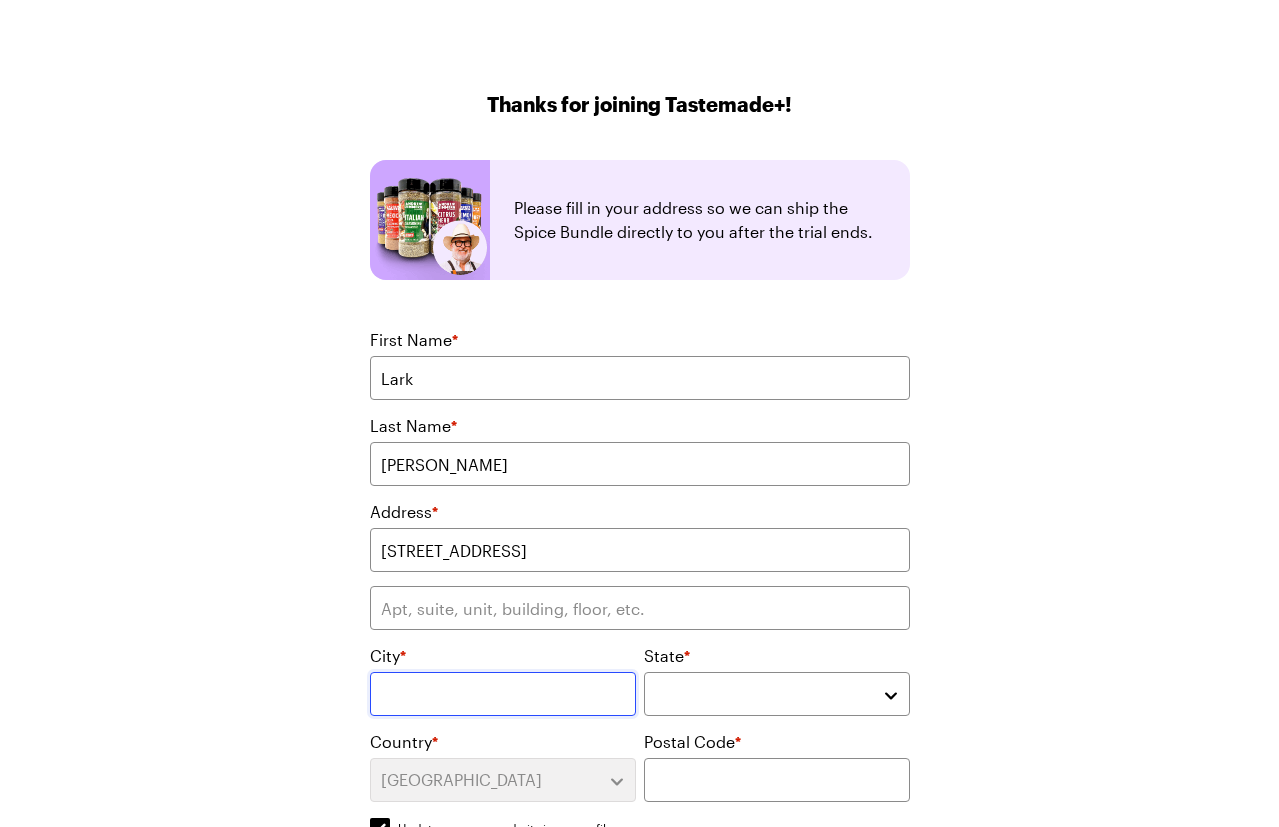 type 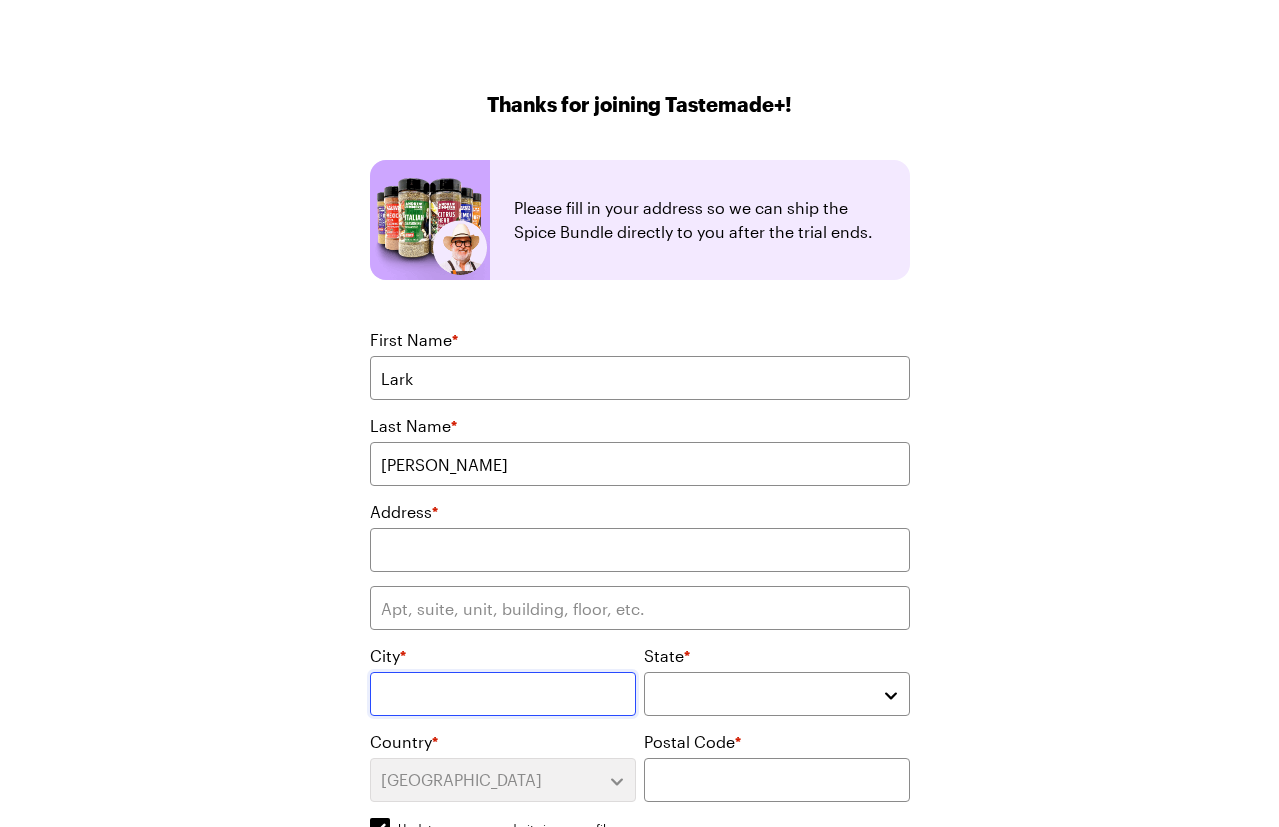 type on "Vinton" 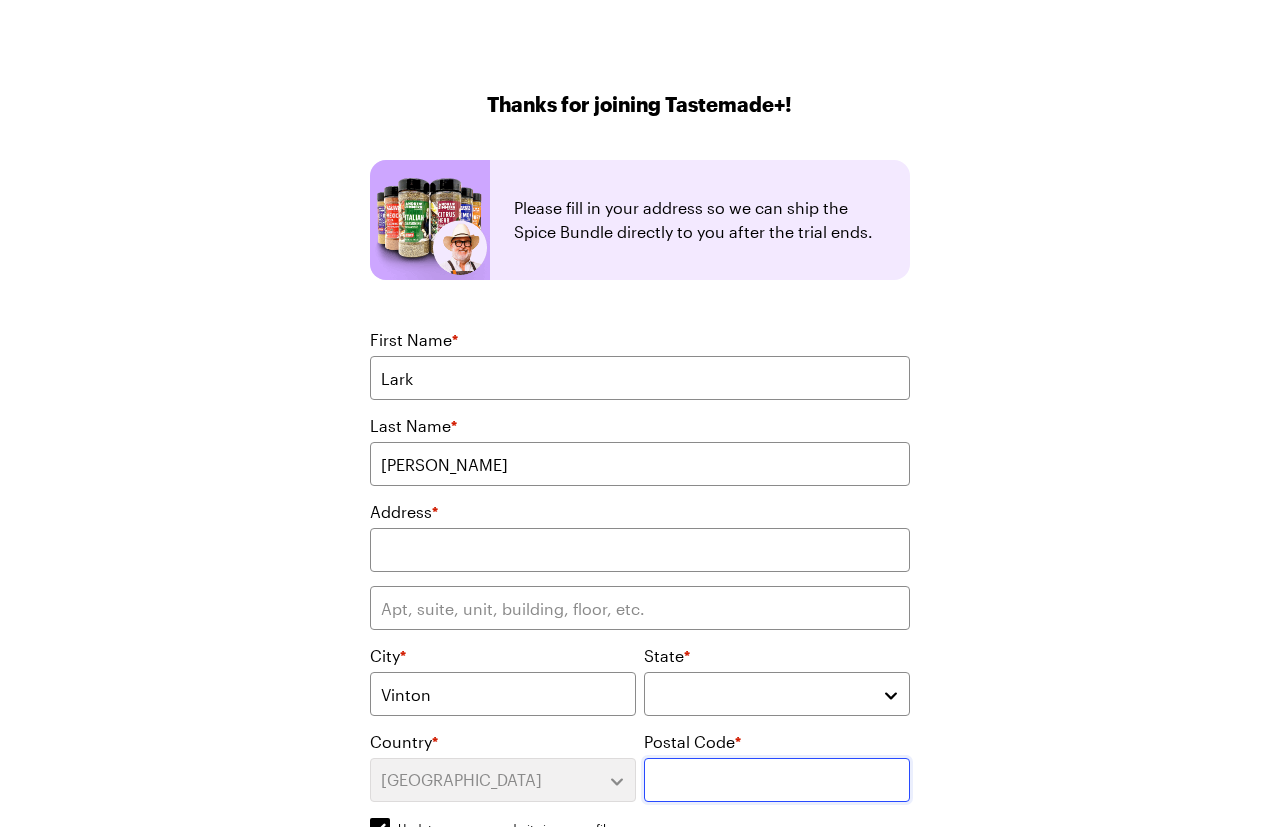 type on "24179" 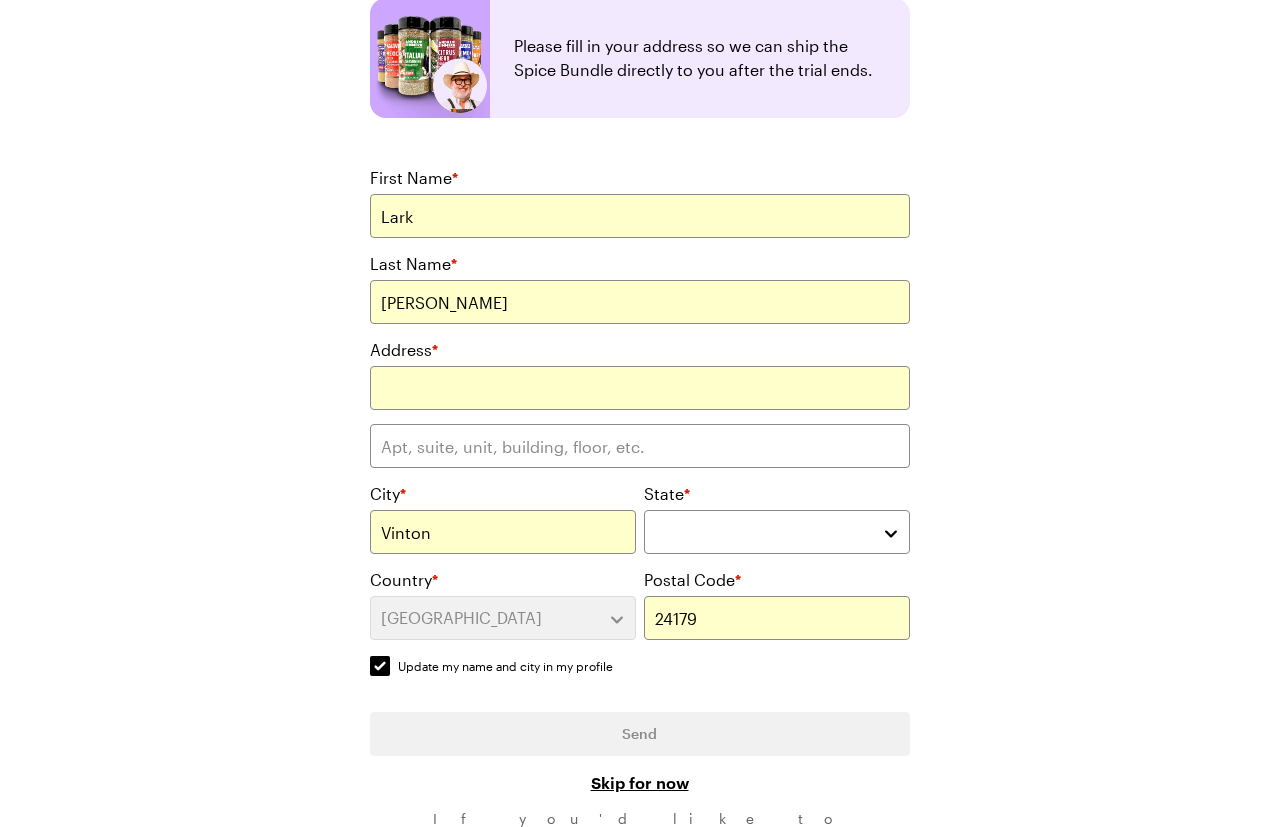 scroll, scrollTop: 163, scrollLeft: 0, axis: vertical 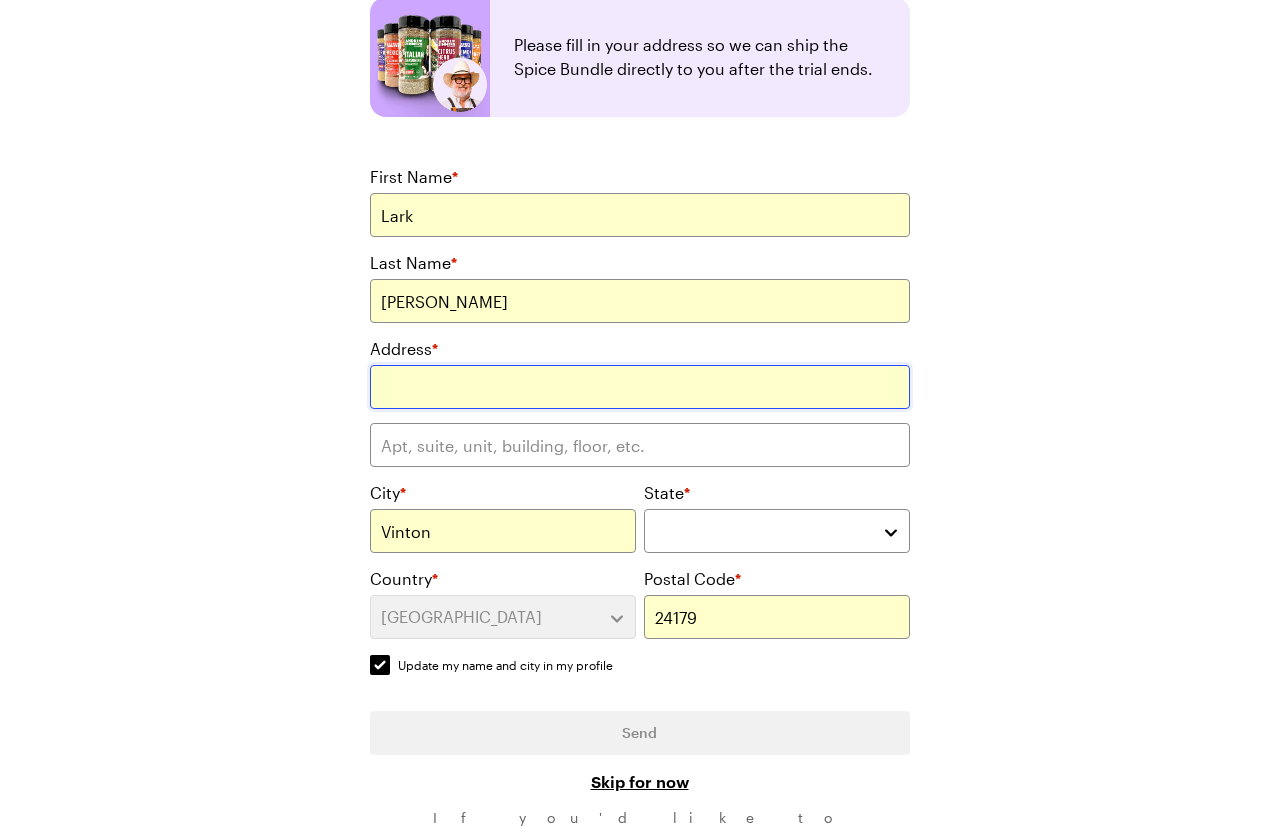 click at bounding box center [640, 387] 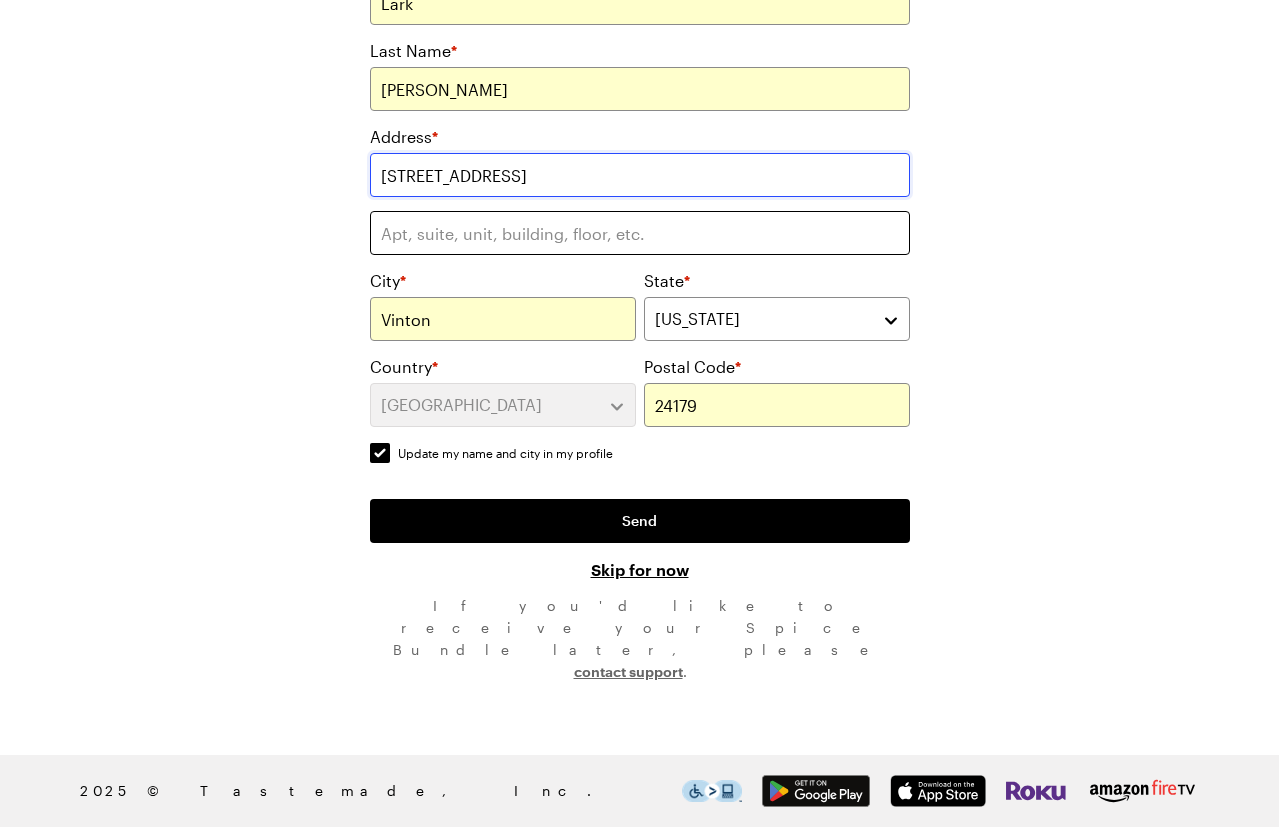 scroll, scrollTop: 645, scrollLeft: 0, axis: vertical 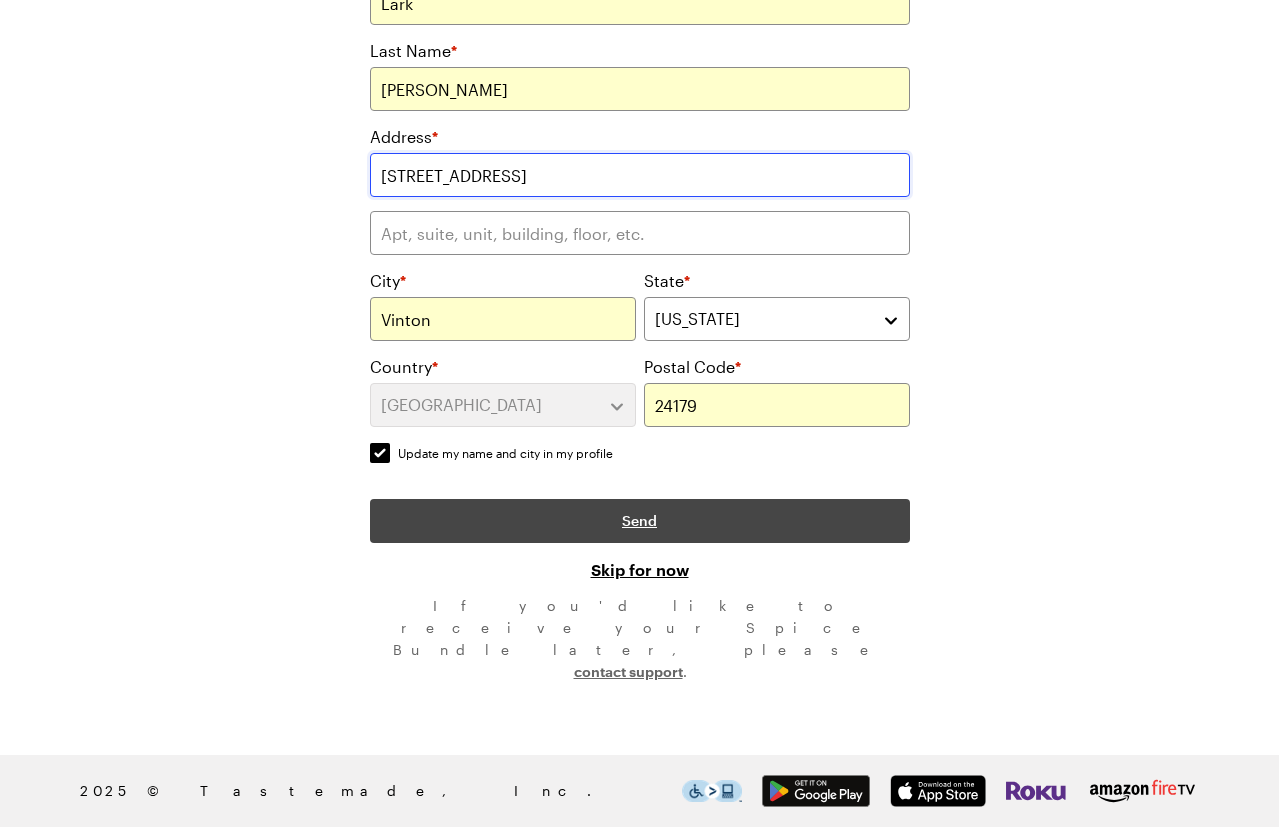 type on "[STREET_ADDRESS]" 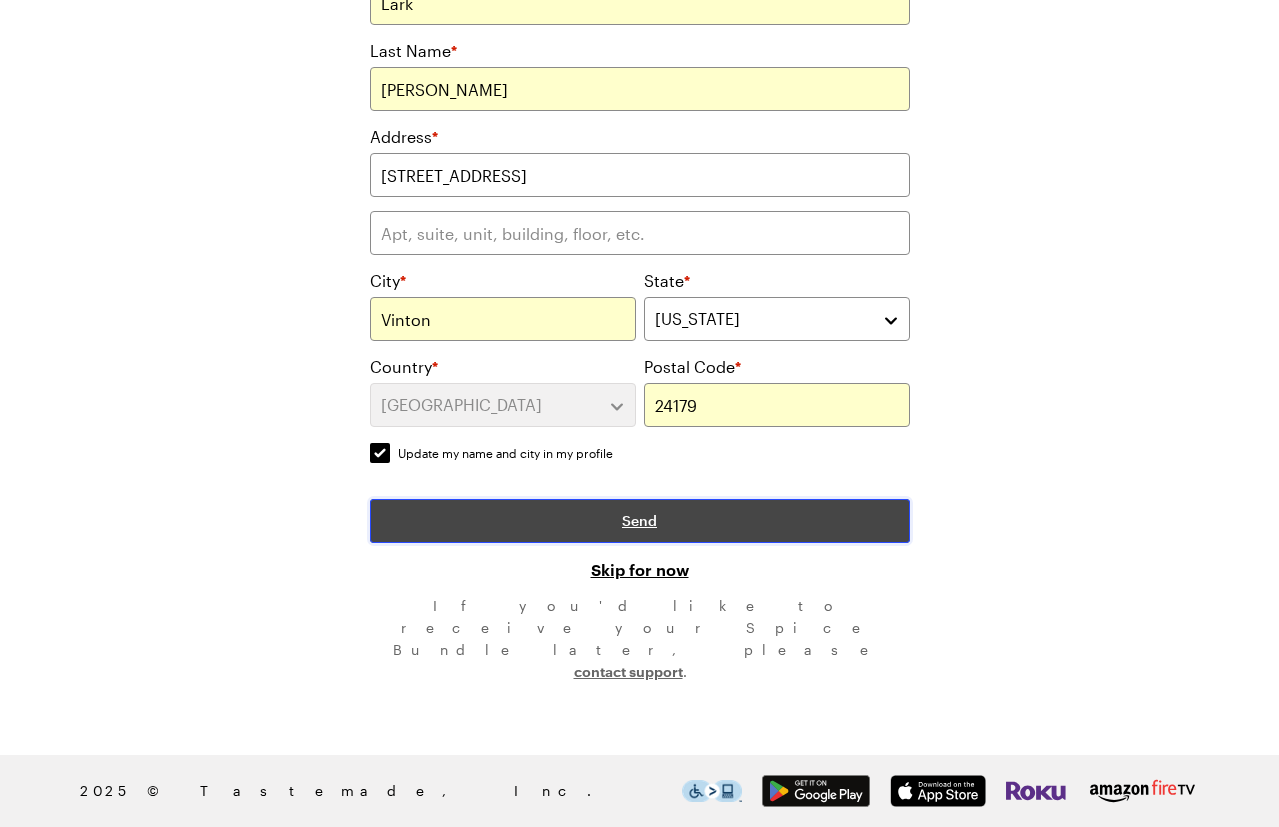 click on "Send" at bounding box center (639, 521) 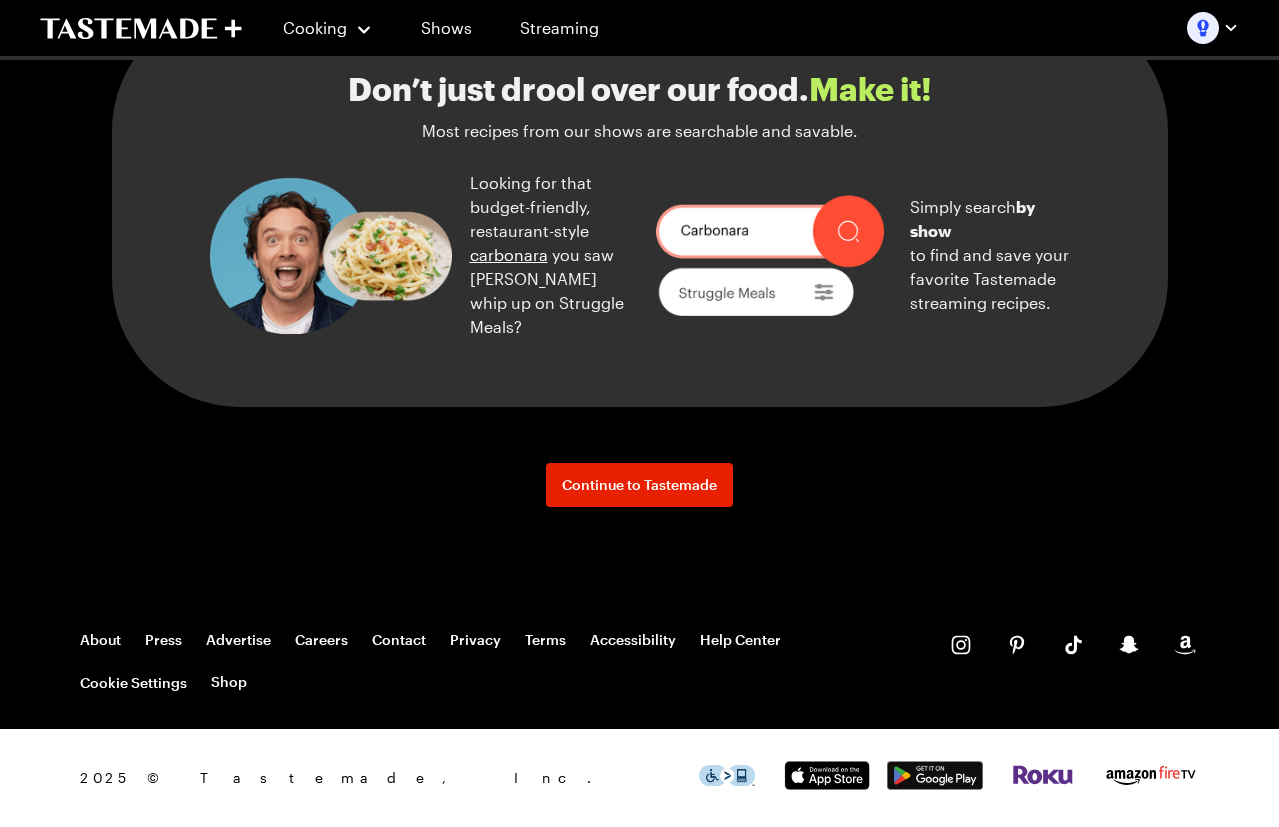 scroll, scrollTop: 3305, scrollLeft: 0, axis: vertical 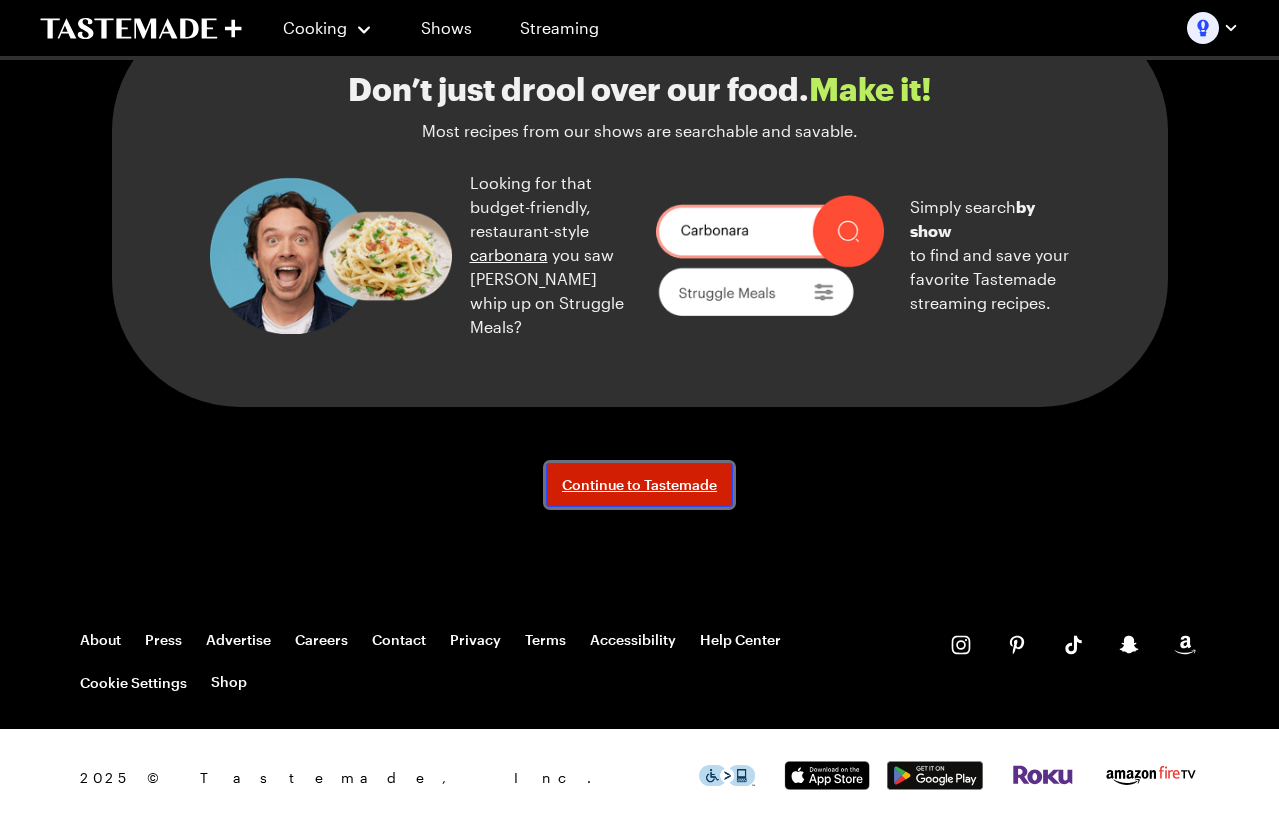 click on "Continue to Tastemade" at bounding box center (639, 485) 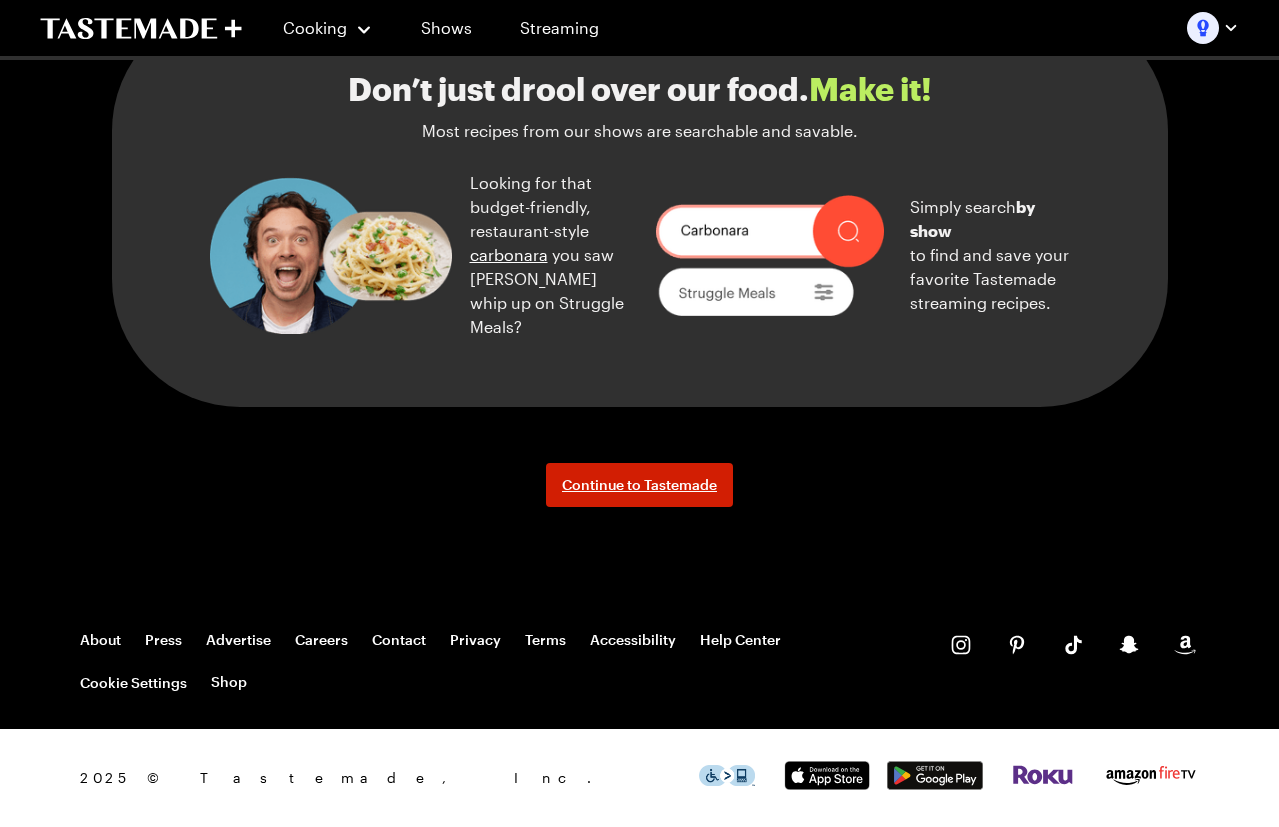 scroll, scrollTop: 0, scrollLeft: 0, axis: both 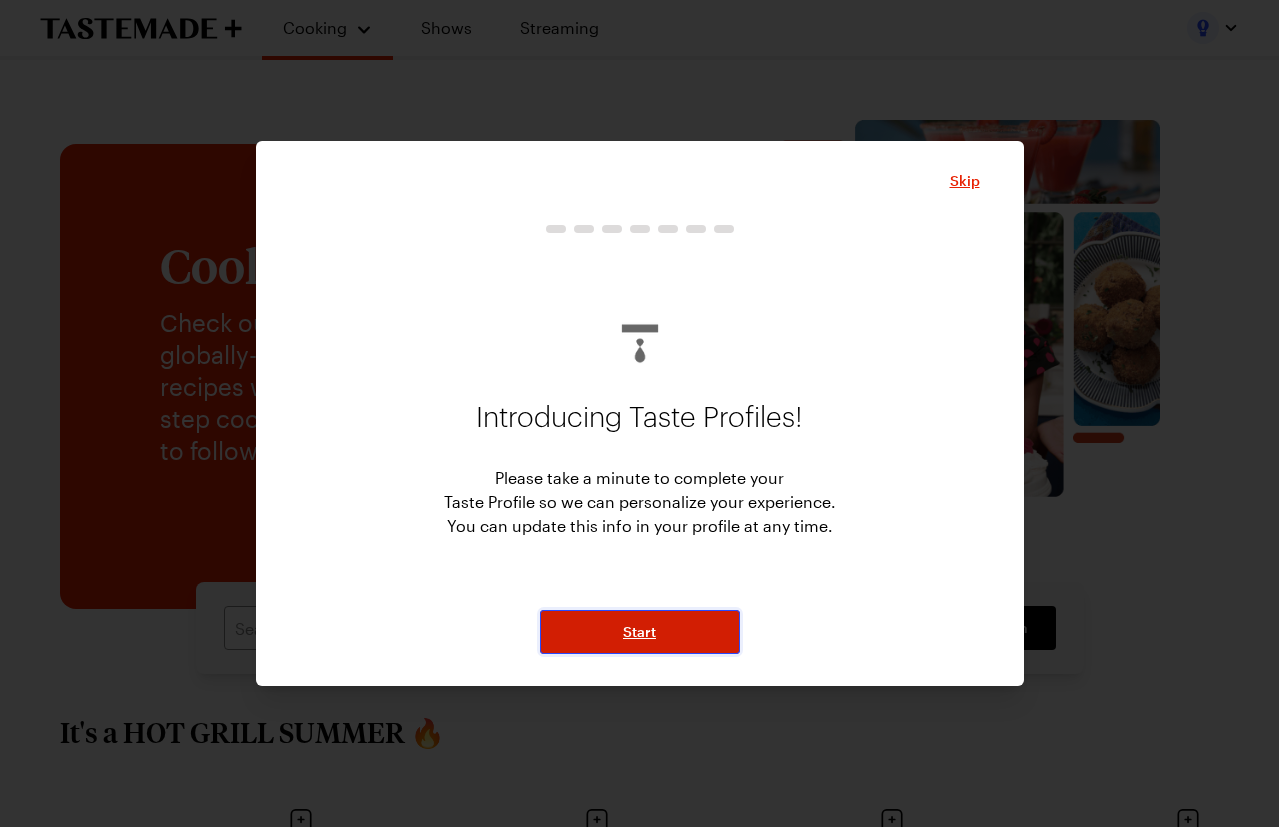 click on "Start" at bounding box center (639, 632) 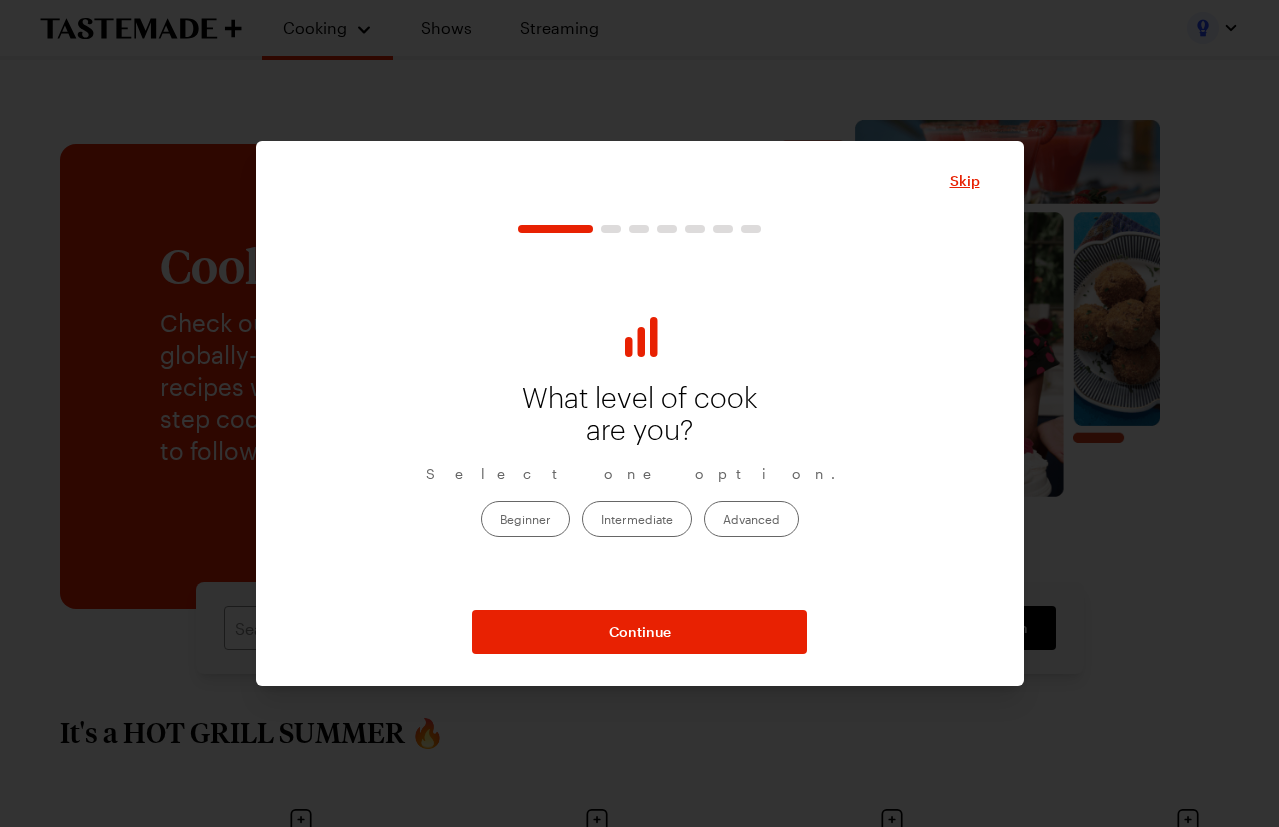 click on "Intermediate" at bounding box center [637, 519] 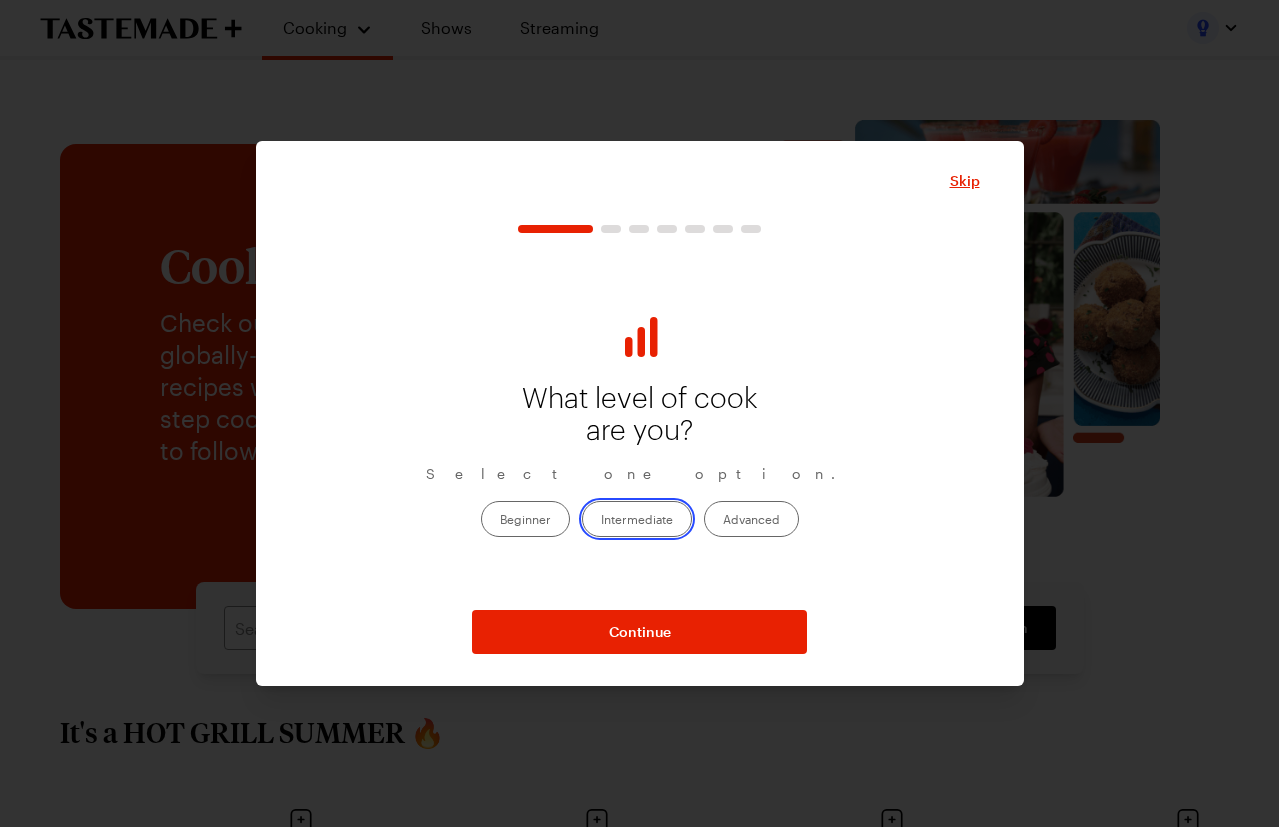click on "Intermediate" at bounding box center [601, 520] 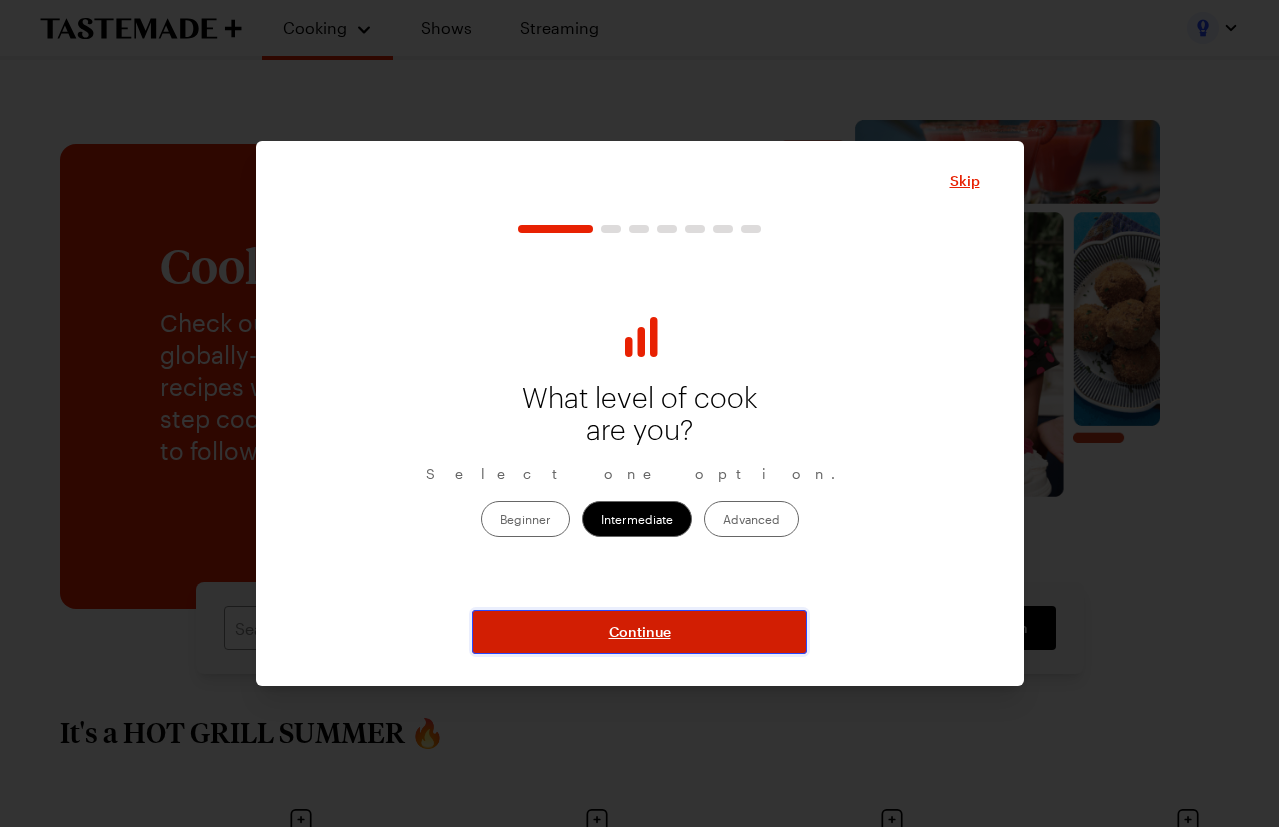 click on "Continue" at bounding box center (640, 632) 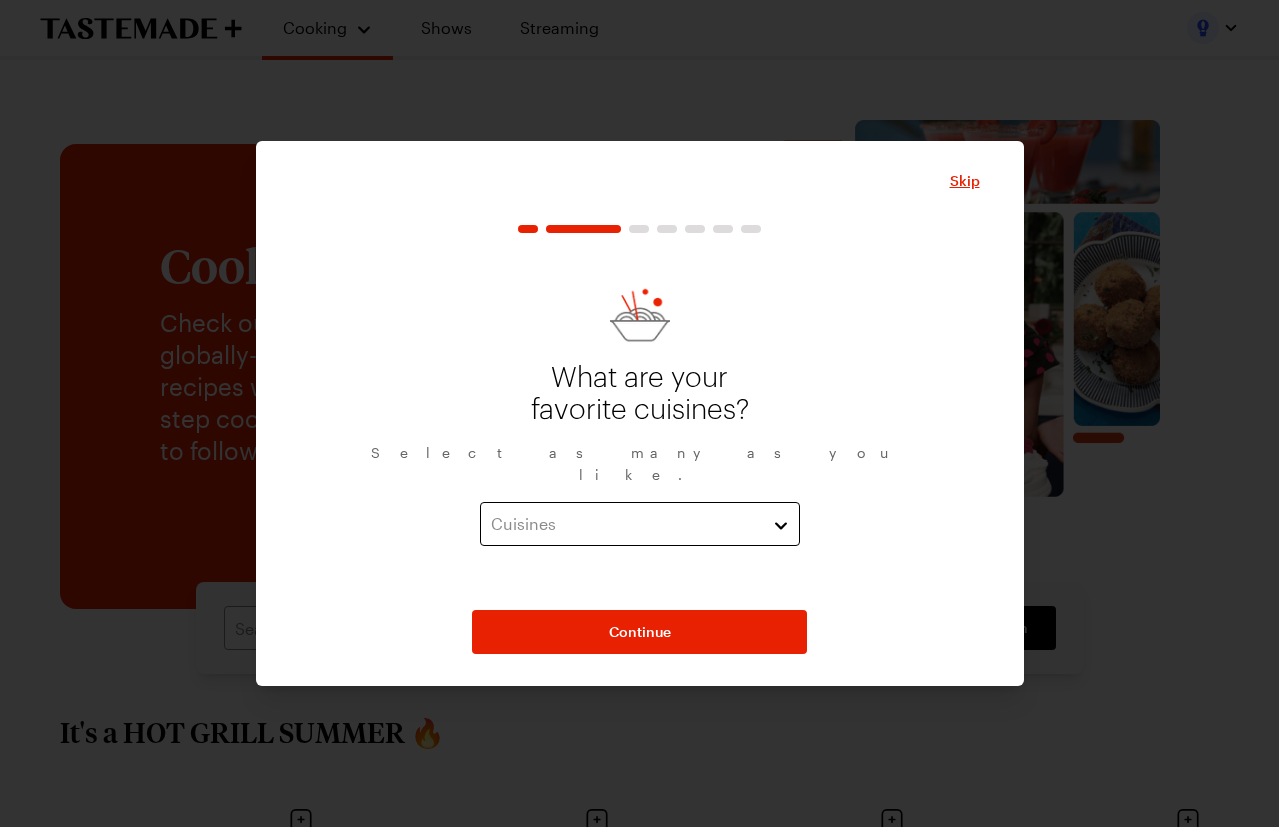 click on "Cuisines" at bounding box center [640, 524] 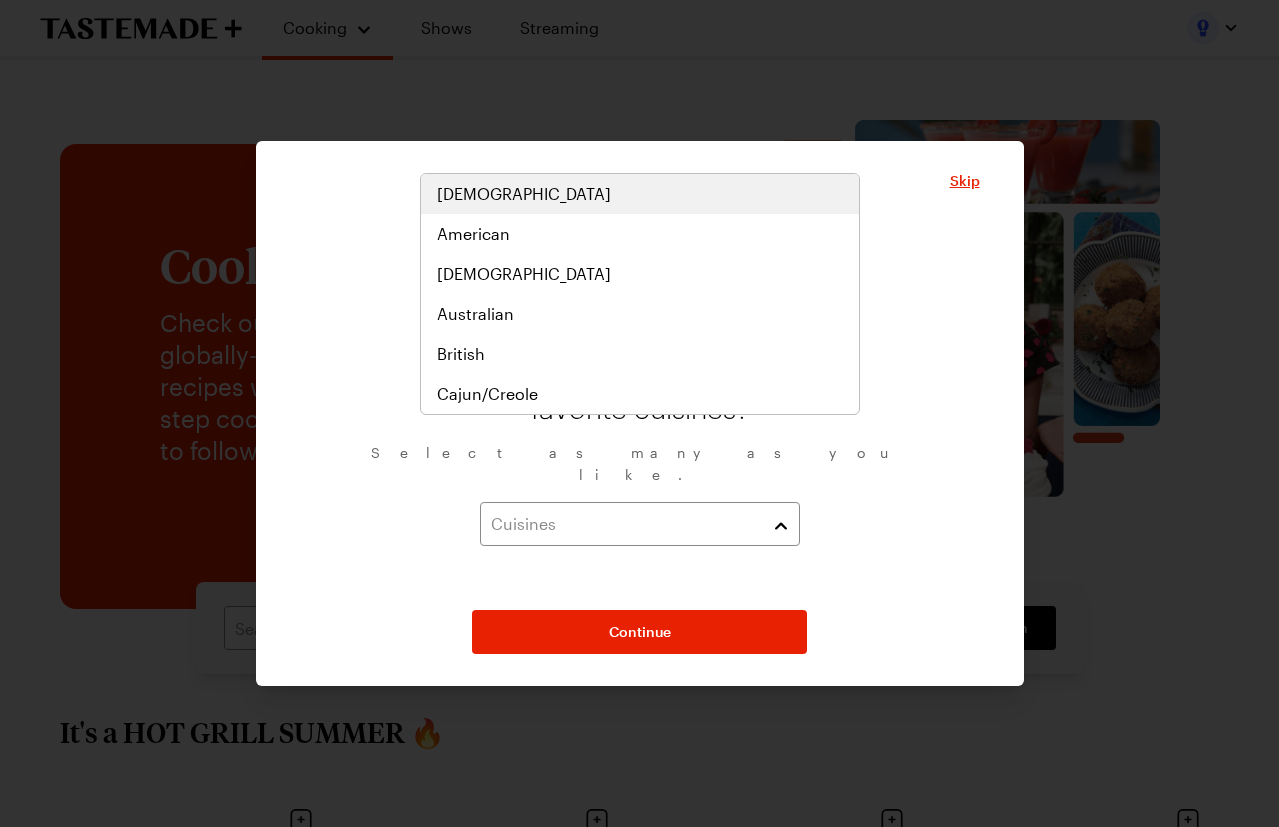 click on "[DEMOGRAPHIC_DATA]" at bounding box center [524, 194] 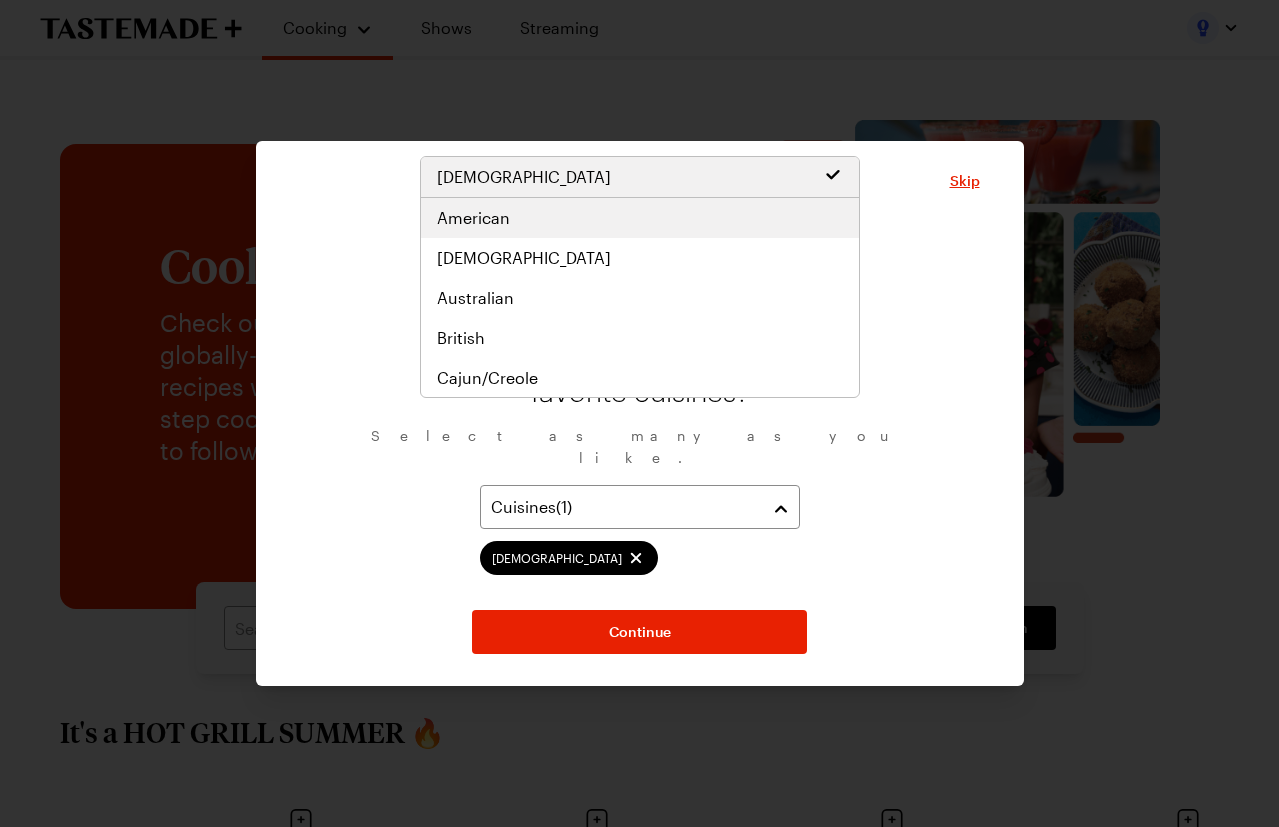 click on "American" at bounding box center (473, 218) 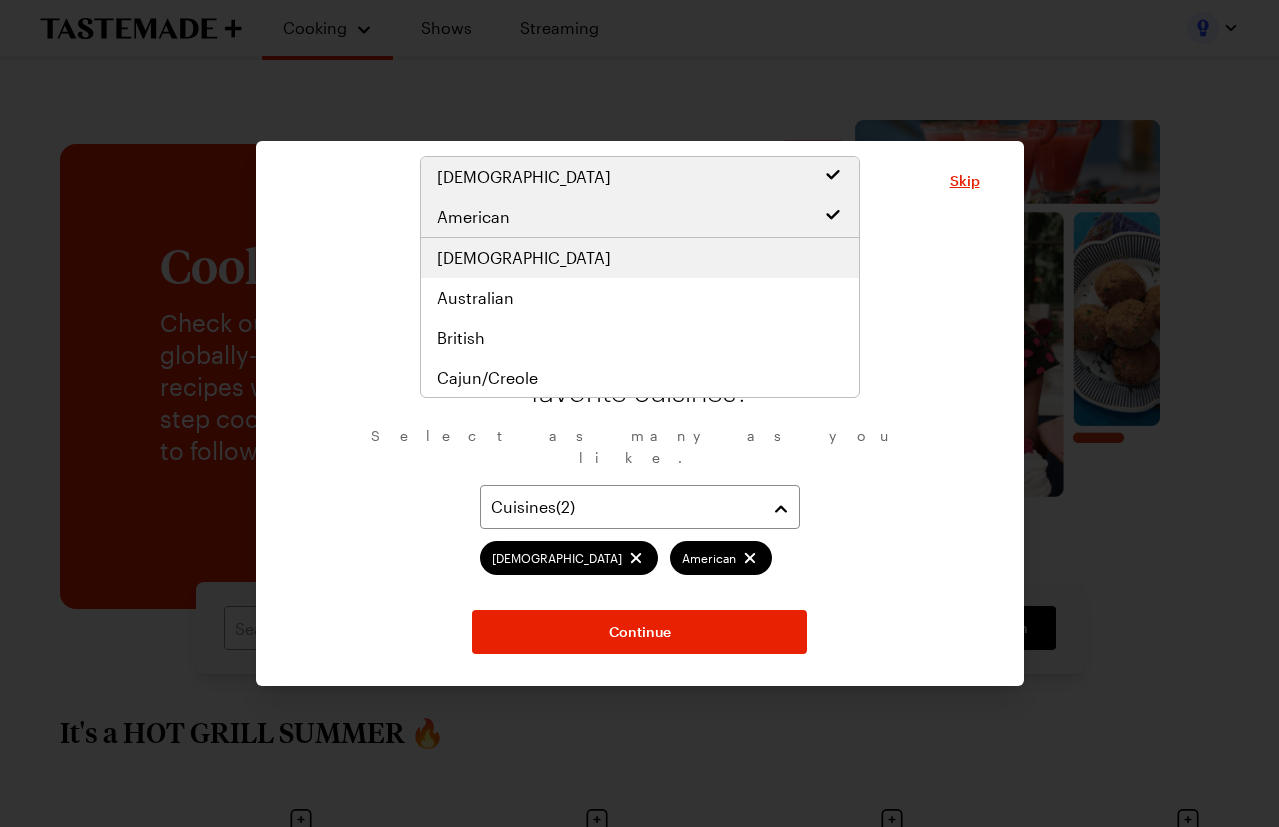 click on "[DEMOGRAPHIC_DATA]" at bounding box center [524, 258] 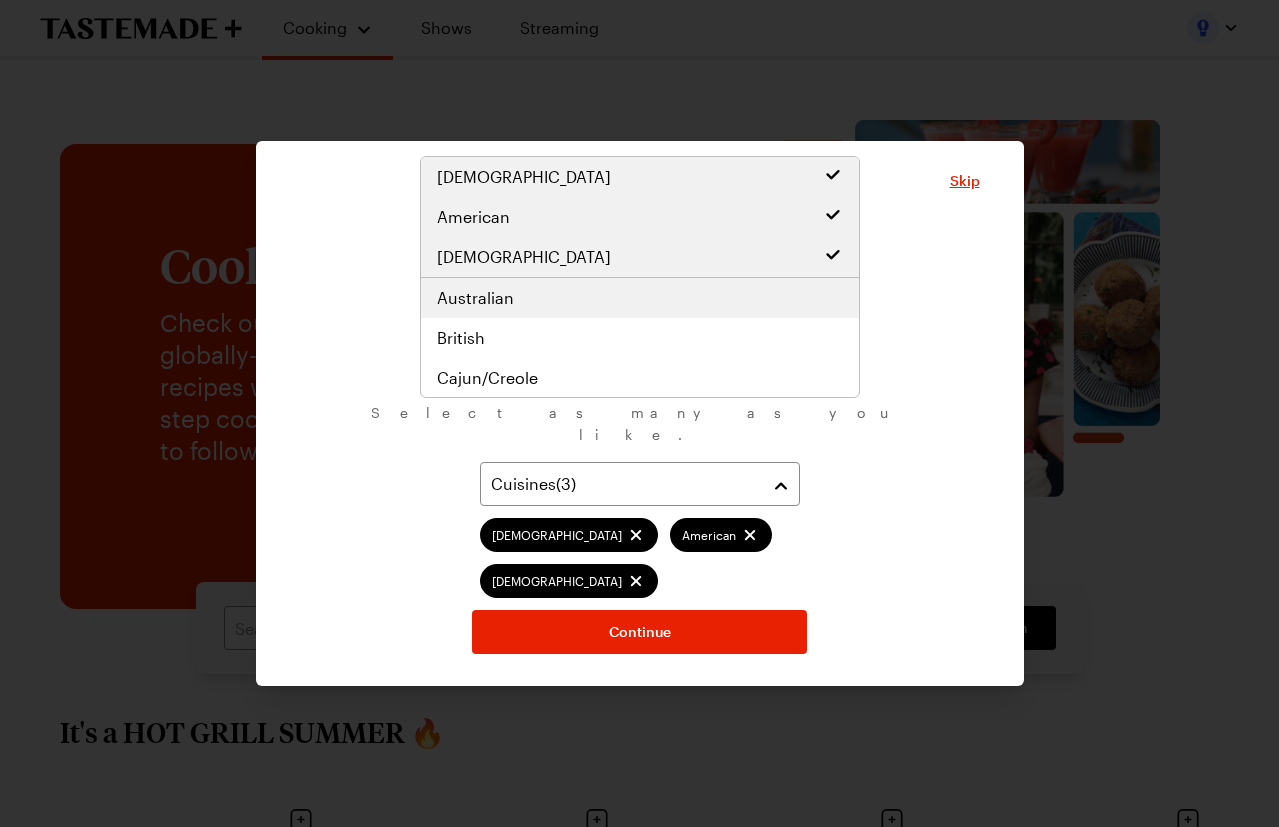 click on "Australian" at bounding box center (475, 298) 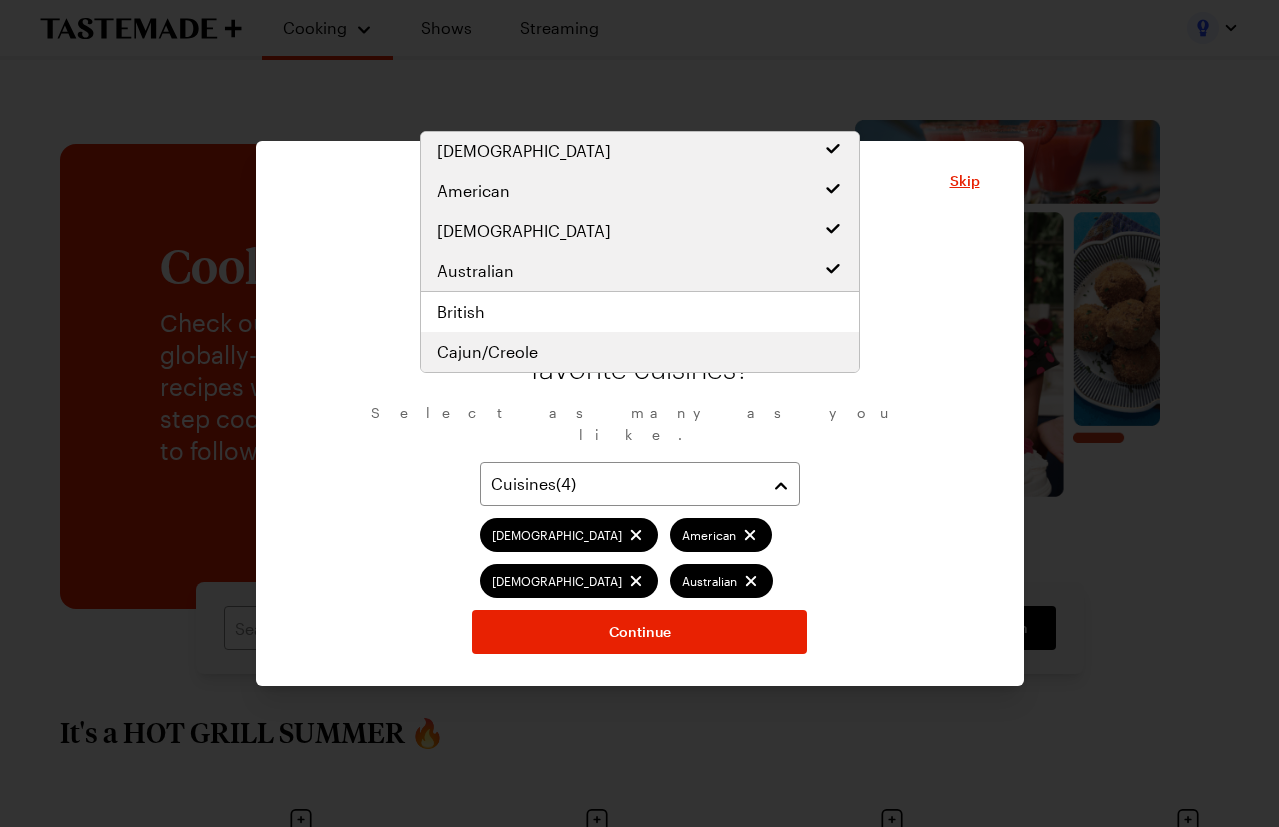 click on "Cajun/Creole" at bounding box center [487, 352] 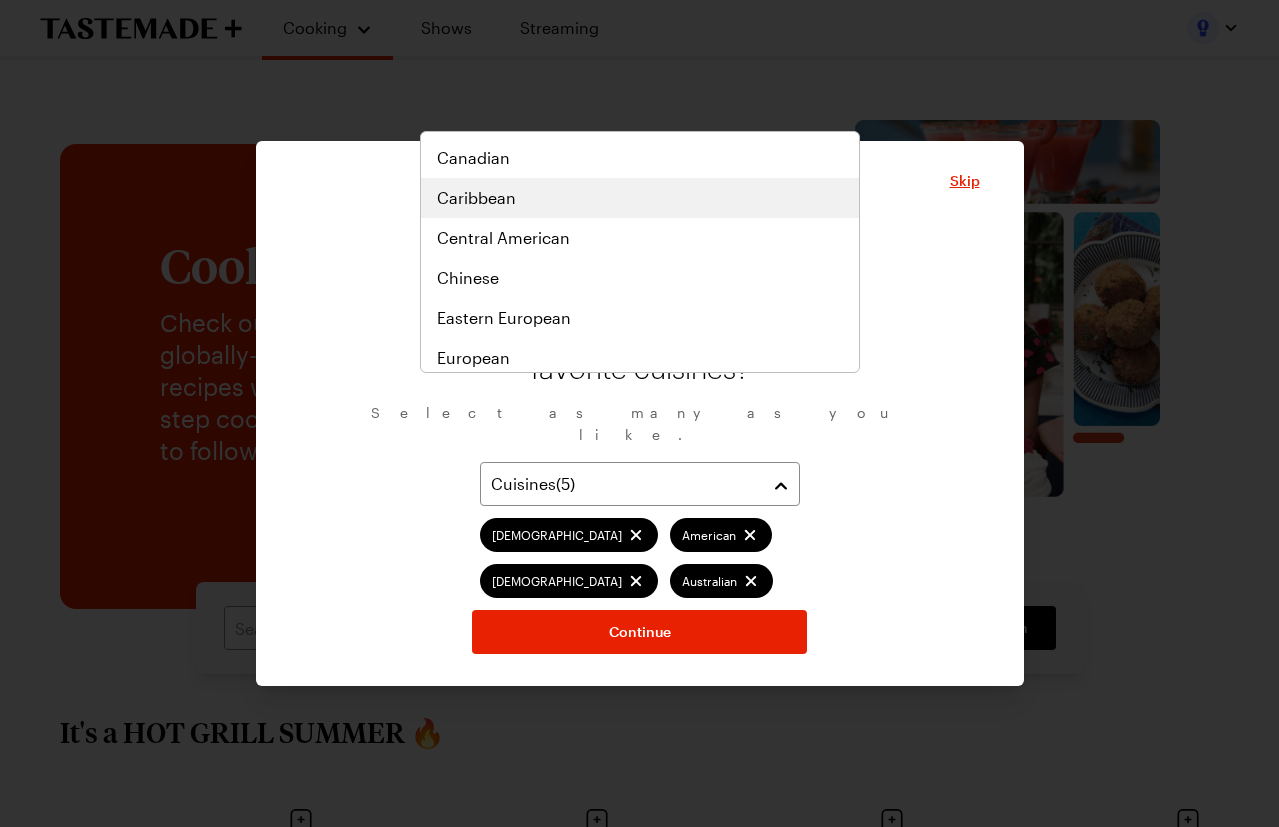 scroll, scrollTop: 240, scrollLeft: 0, axis: vertical 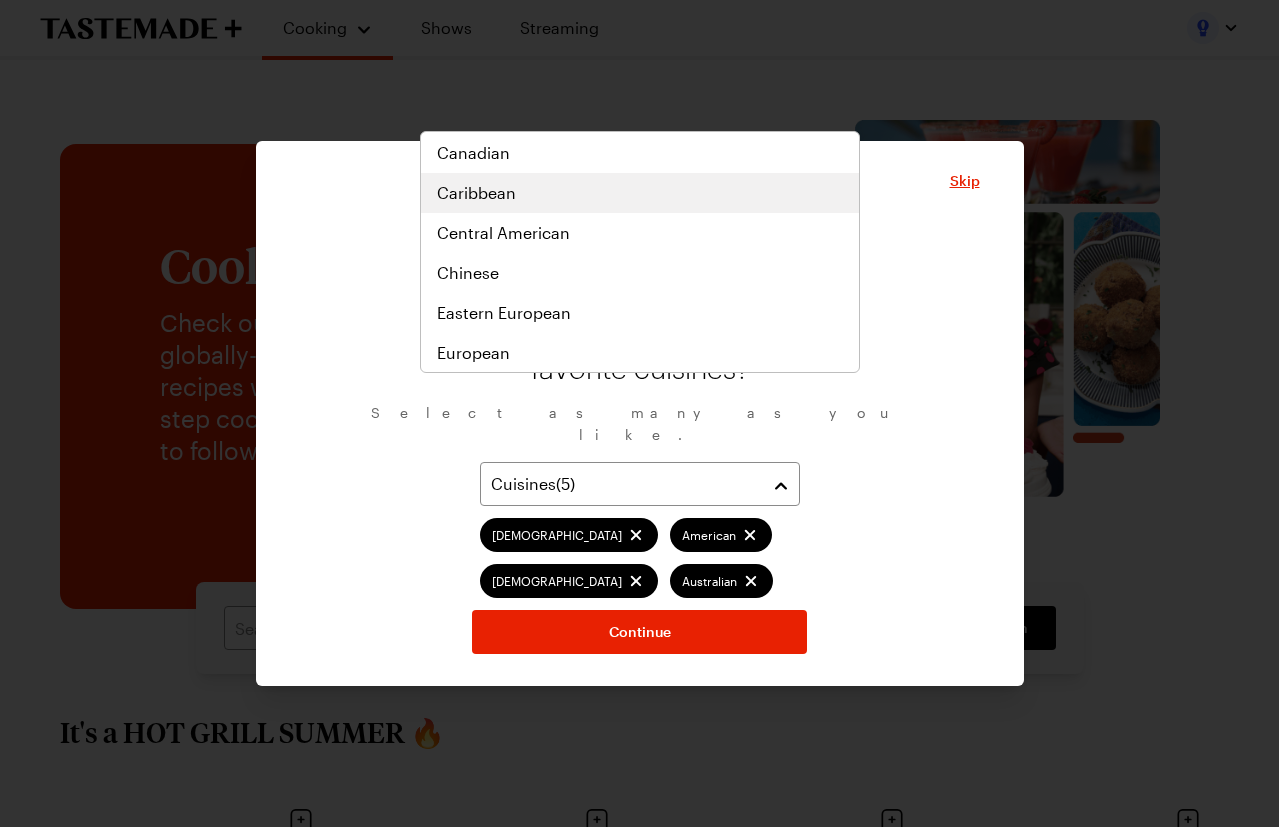 click on "Caribbean" at bounding box center (476, 193) 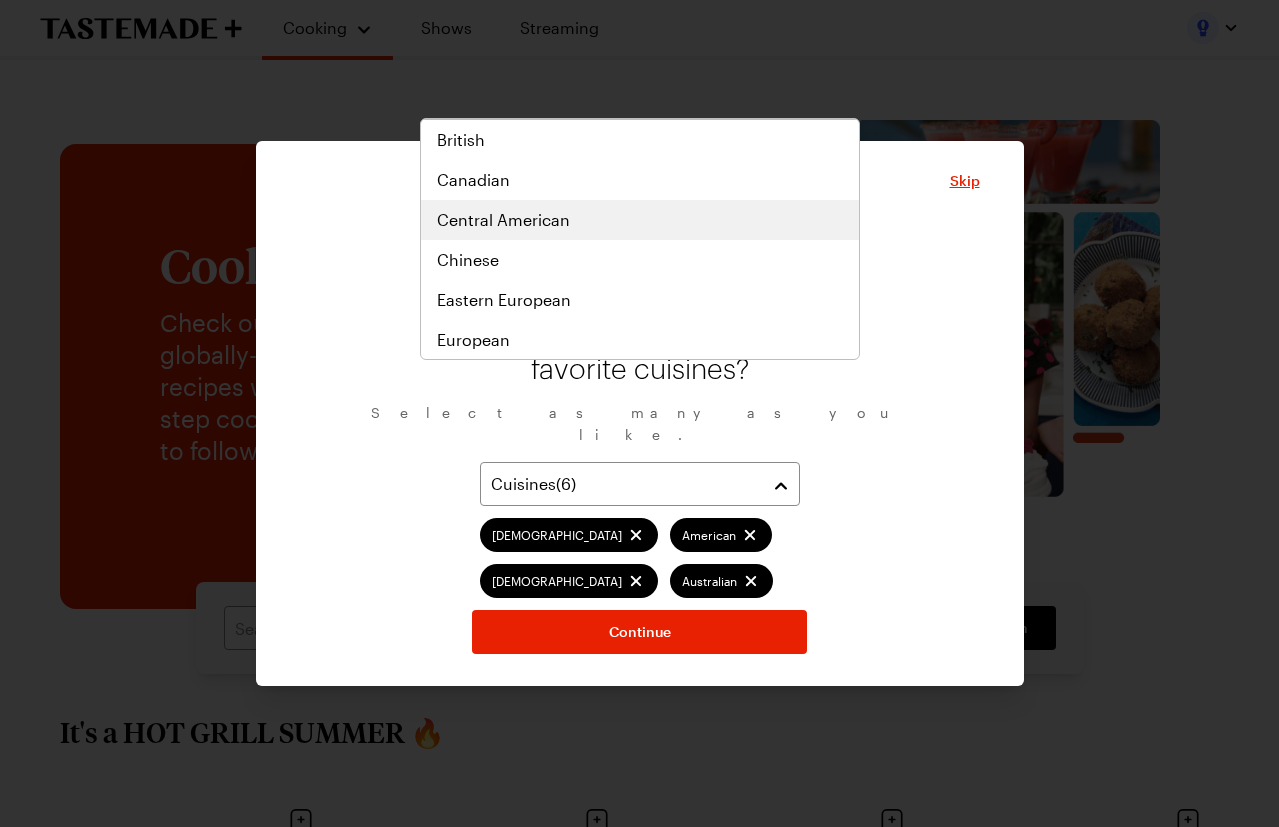 click on "Central American" at bounding box center [503, 220] 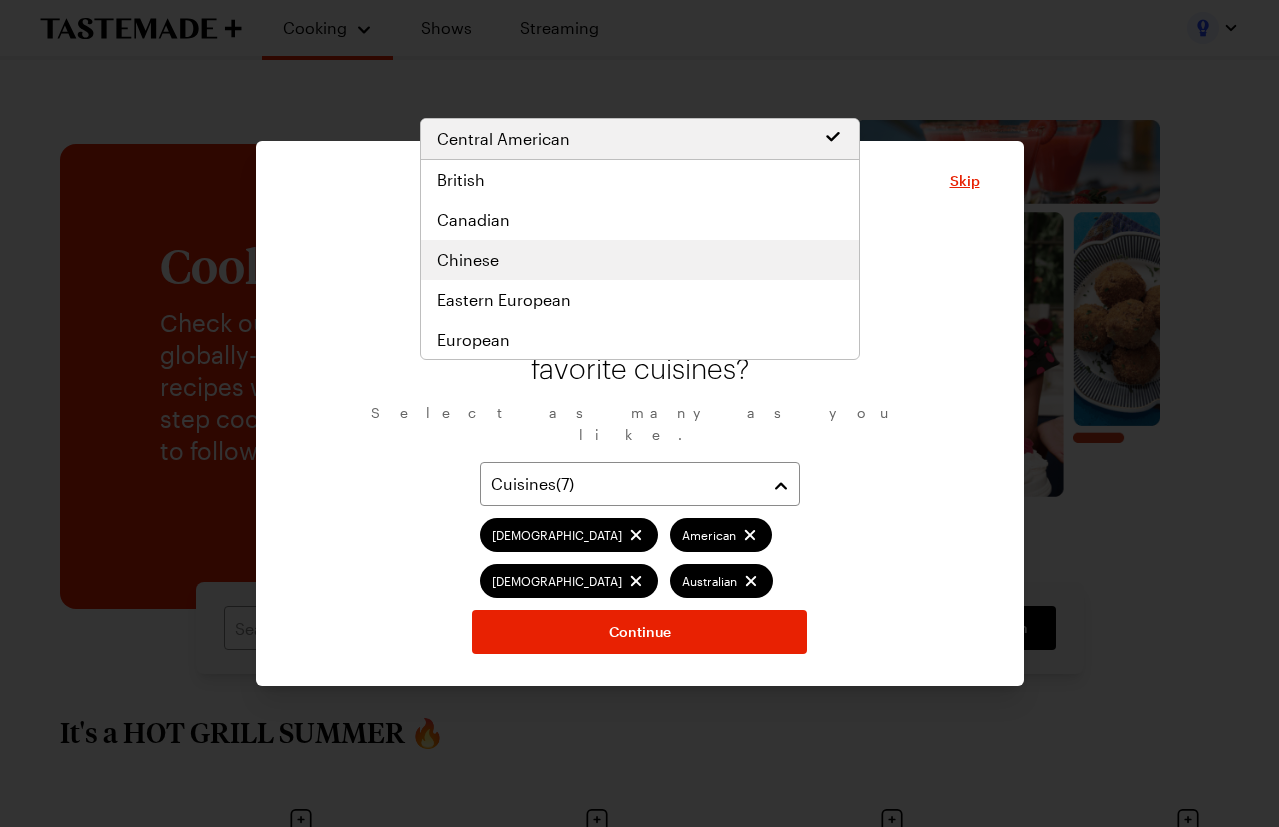 click on "Chinese" at bounding box center [468, 260] 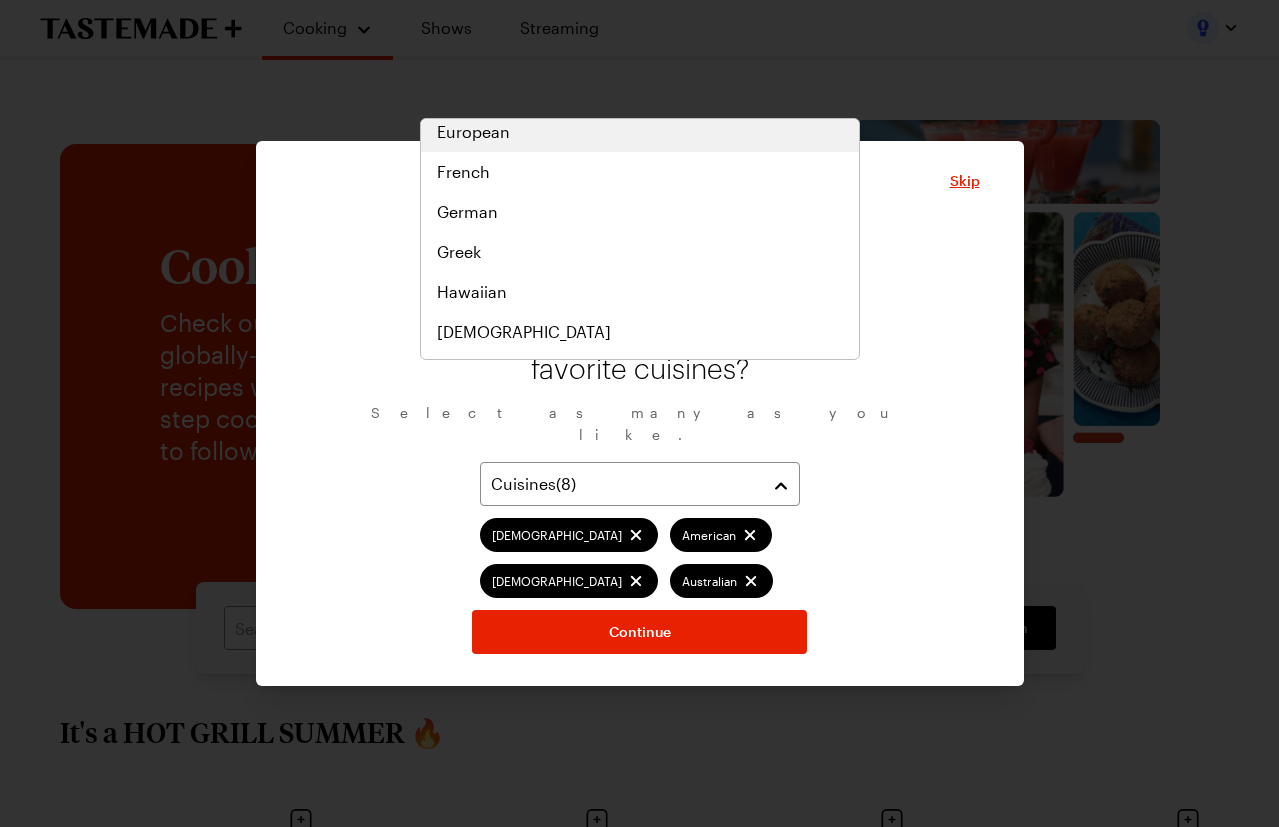 scroll, scrollTop: 493, scrollLeft: 0, axis: vertical 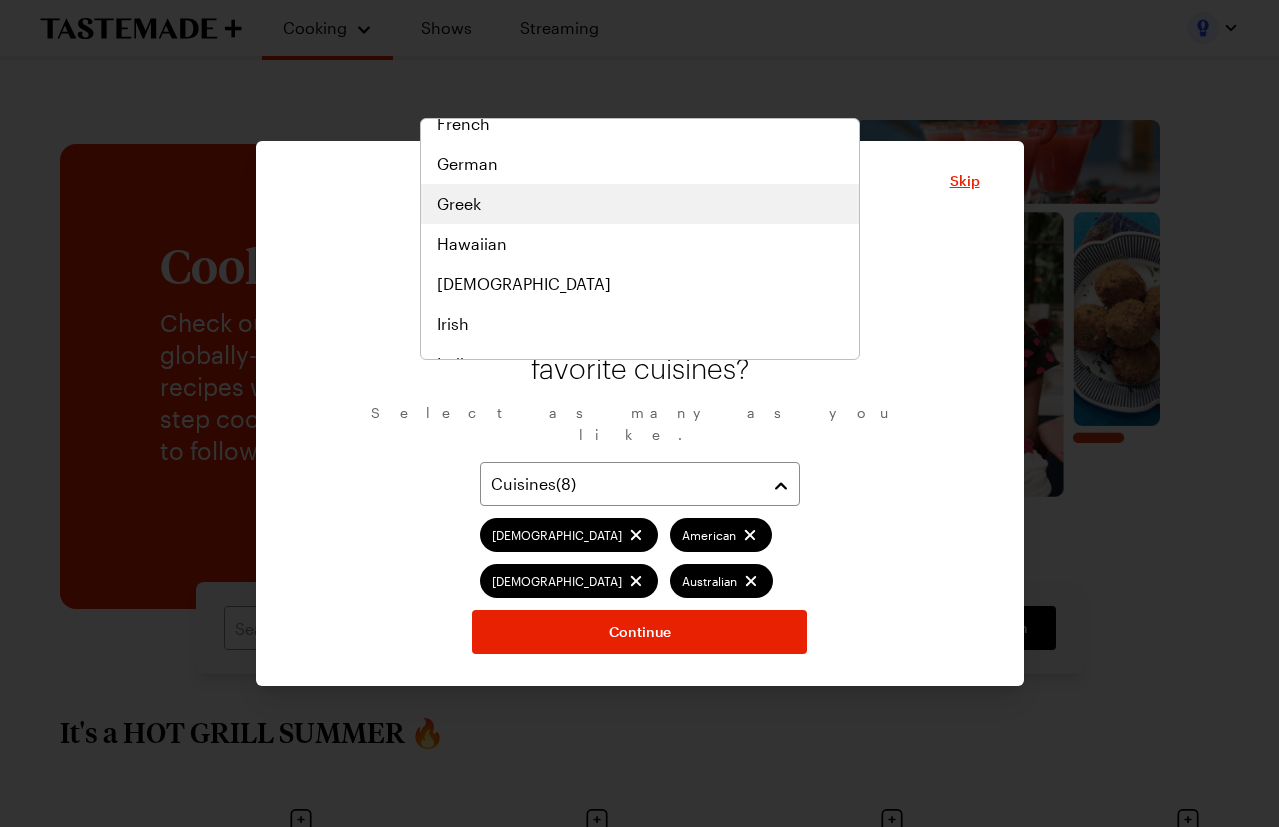 click on "Greek" at bounding box center [459, 204] 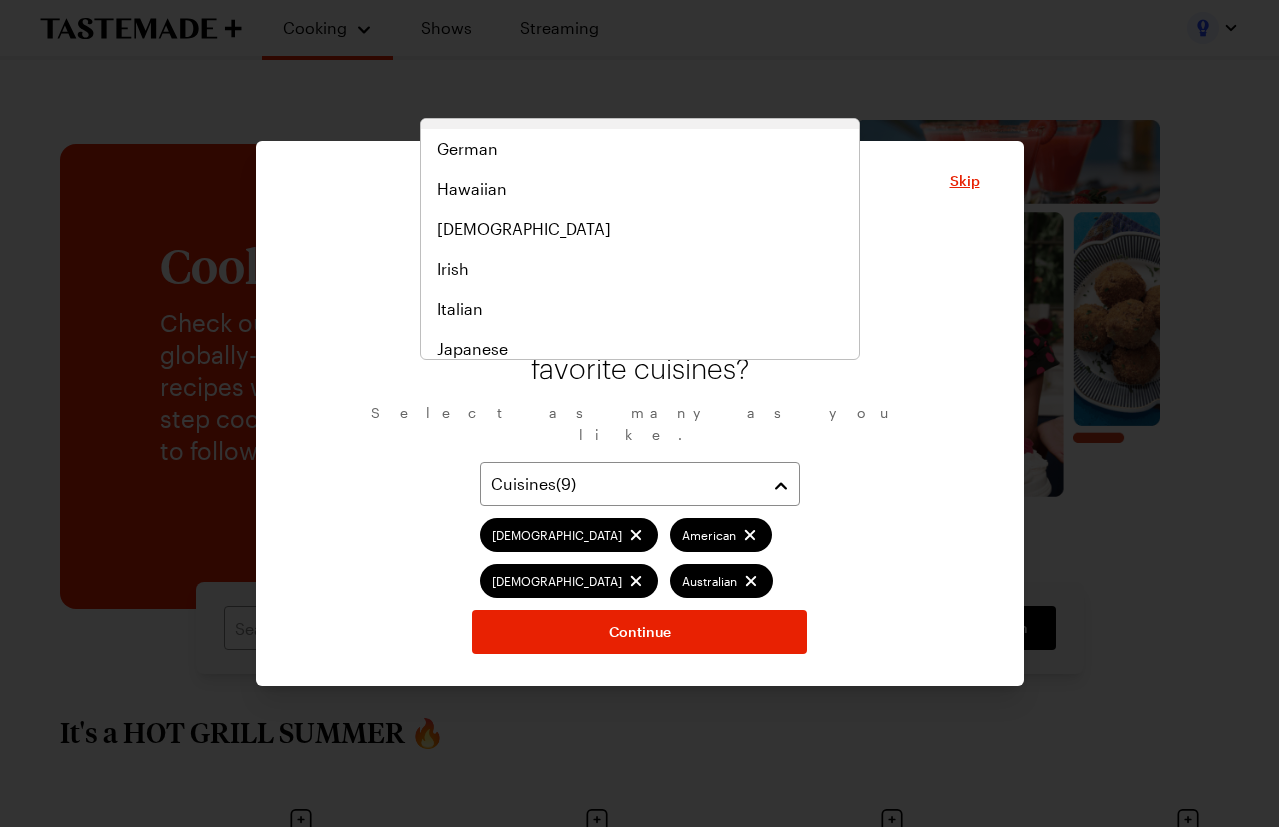 click on "French" at bounding box center [463, 109] 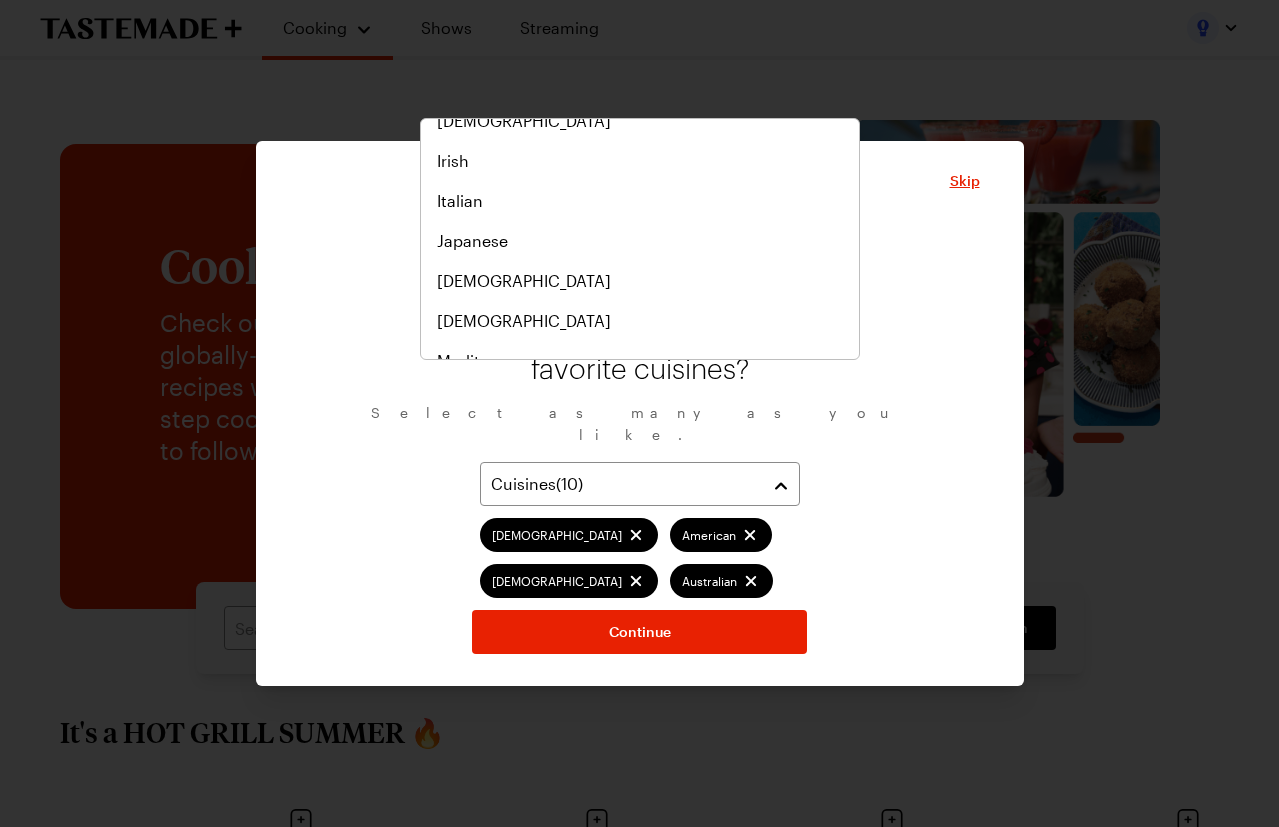 scroll, scrollTop: 671, scrollLeft: 0, axis: vertical 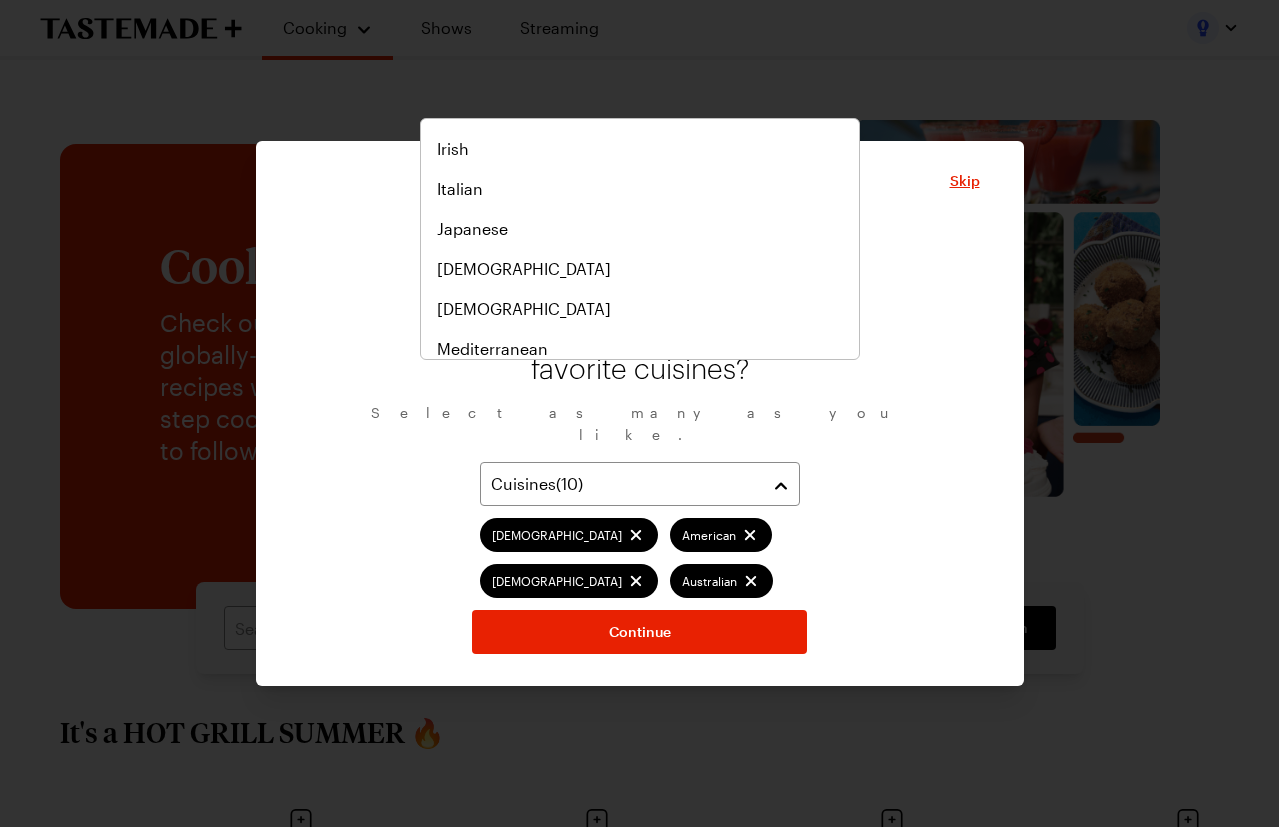 click on "Hawaiian" at bounding box center [472, 69] 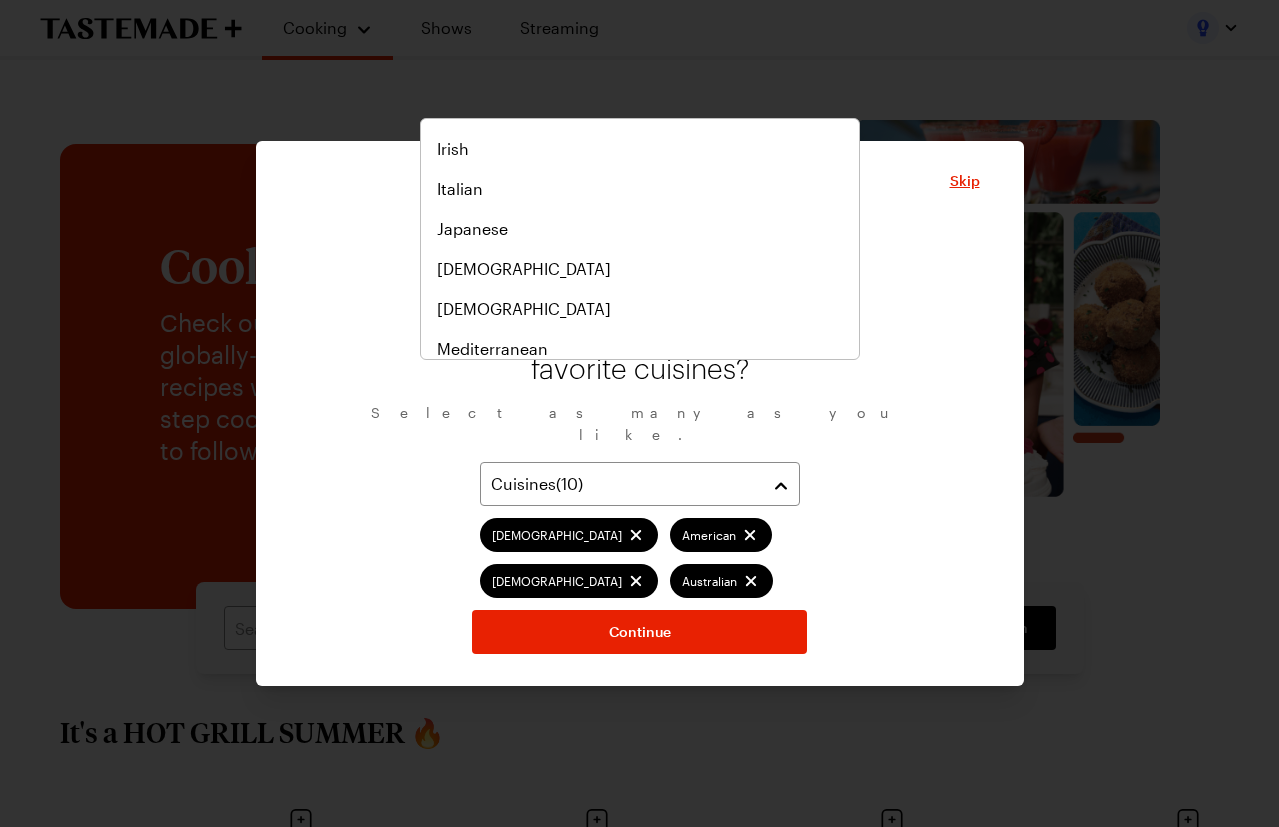 scroll, scrollTop: 726, scrollLeft: 0, axis: vertical 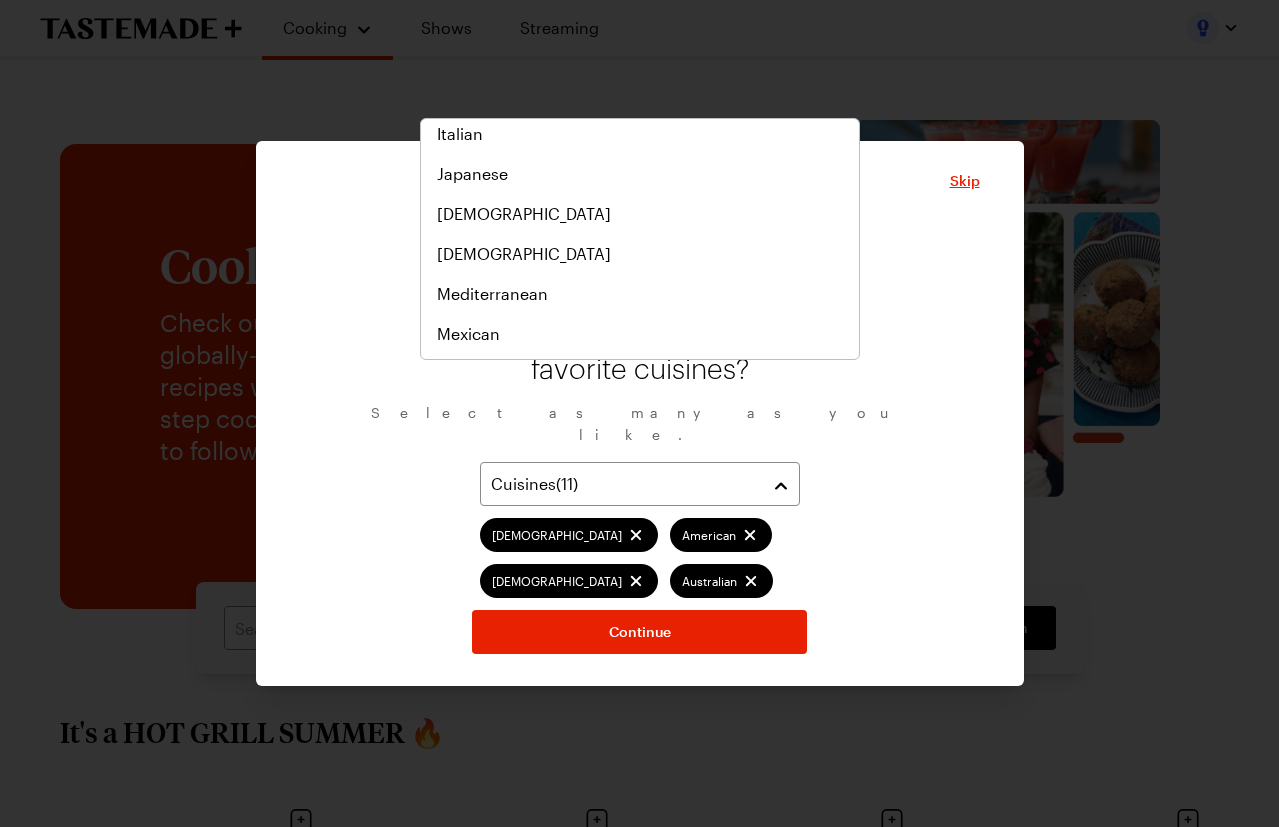 click on "[DEMOGRAPHIC_DATA]" at bounding box center (524, 54) 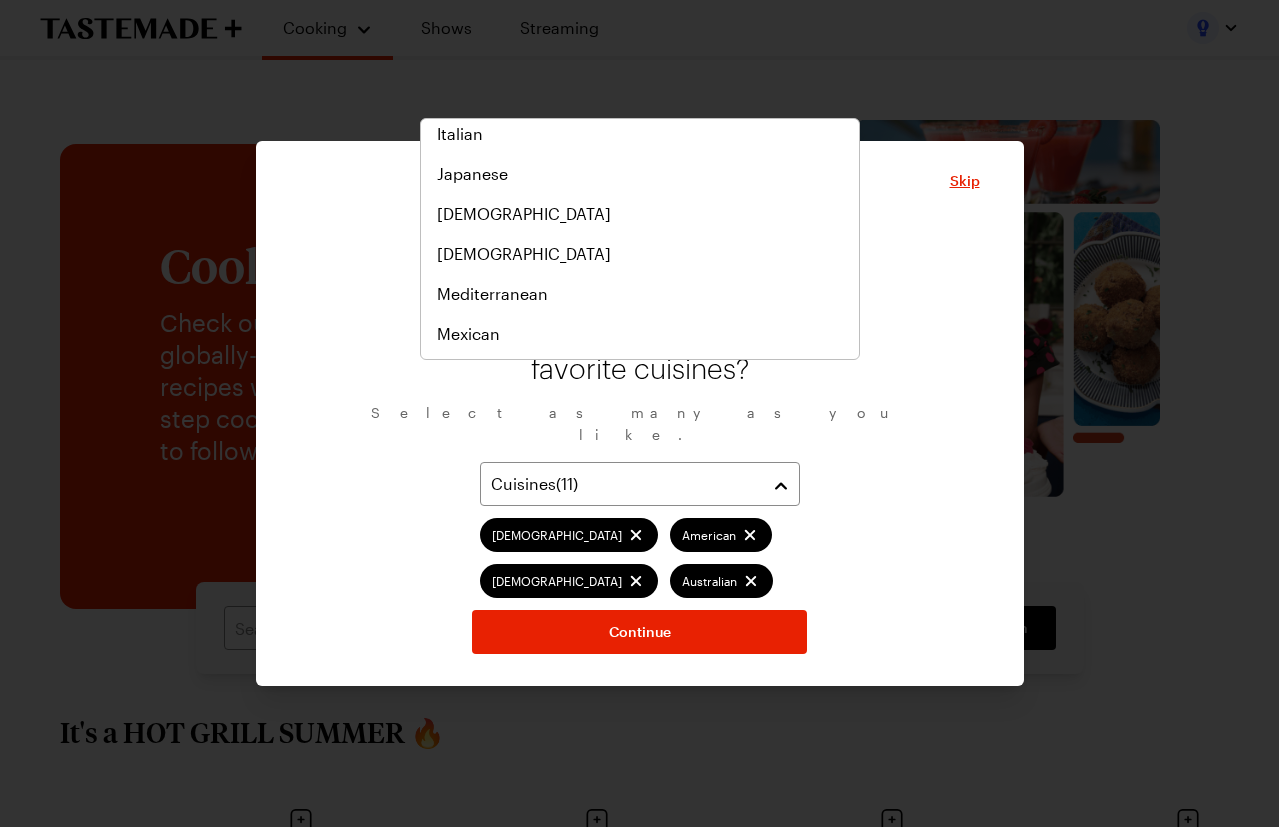 scroll, scrollTop: 781, scrollLeft: 0, axis: vertical 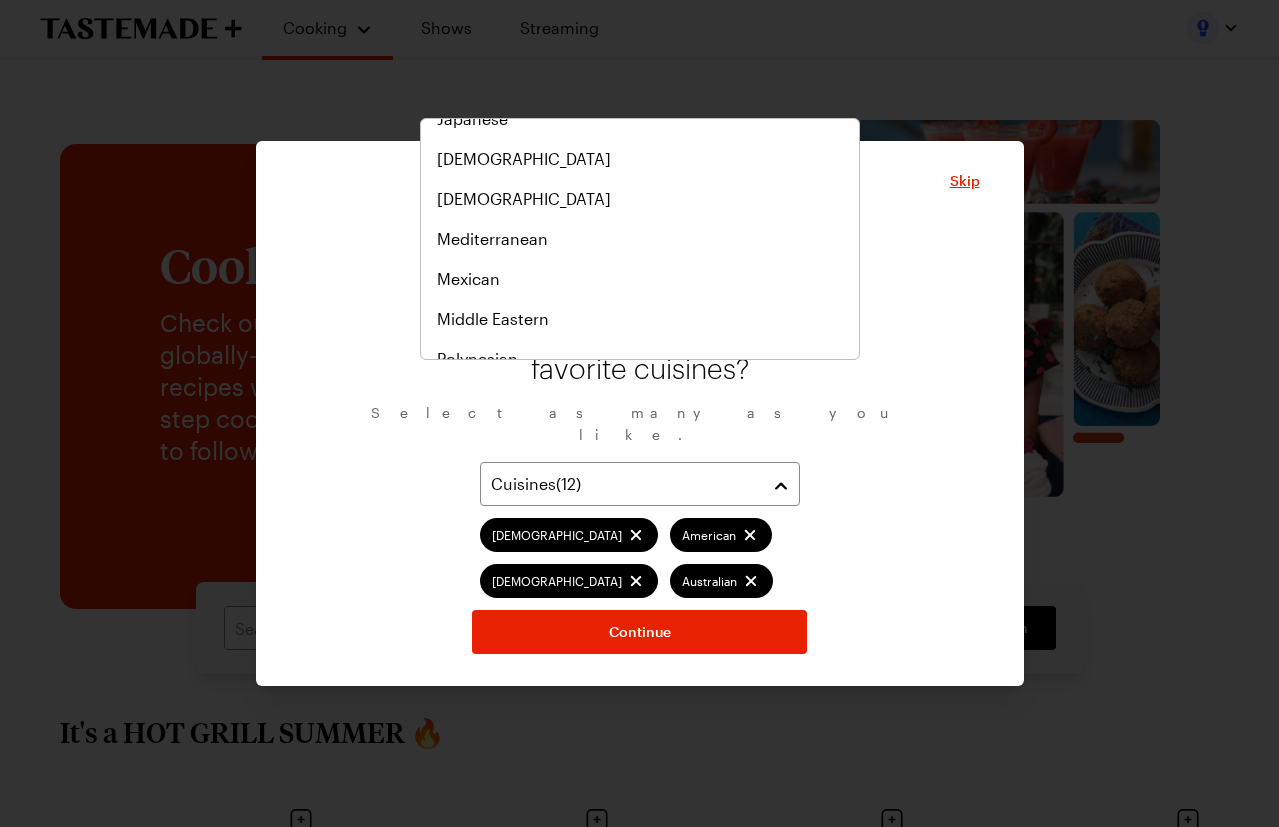 click on "Italian" at bounding box center (460, 79) 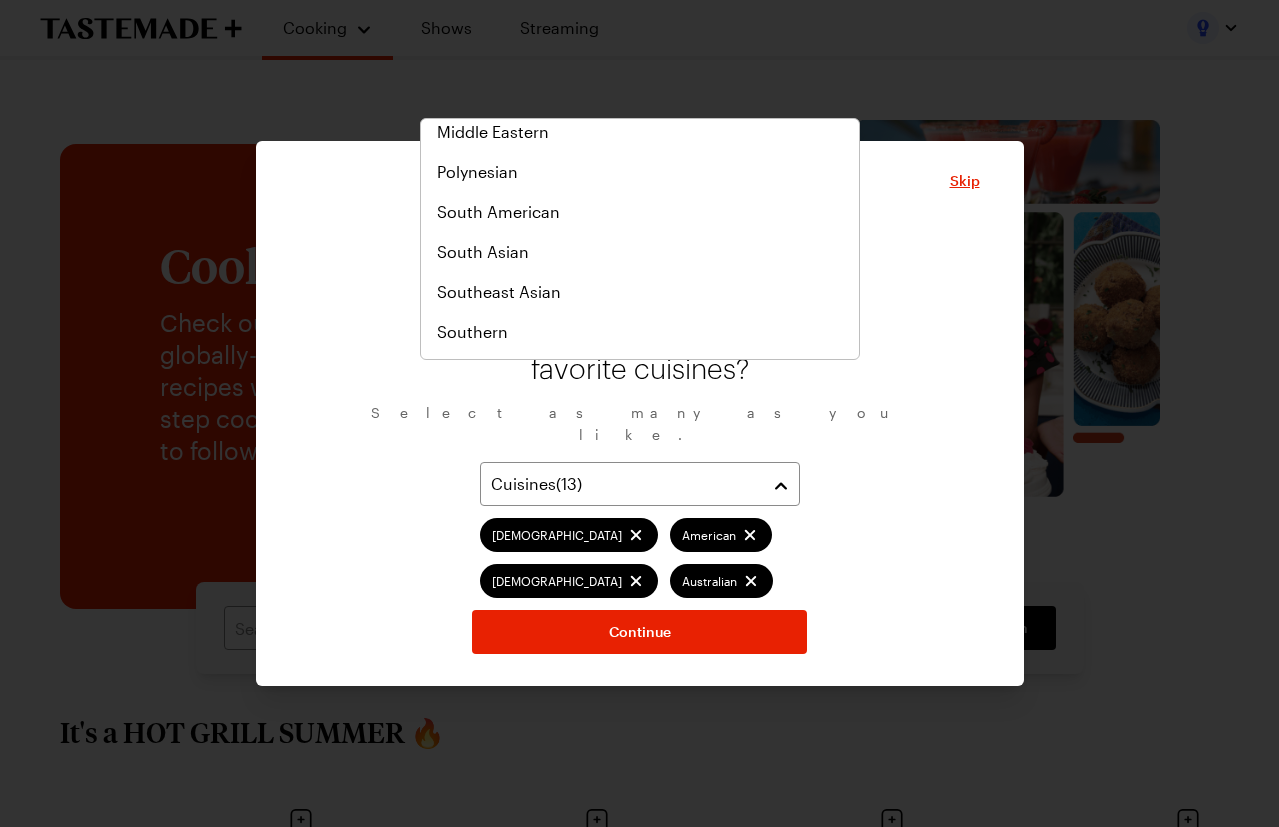 scroll, scrollTop: 976, scrollLeft: 0, axis: vertical 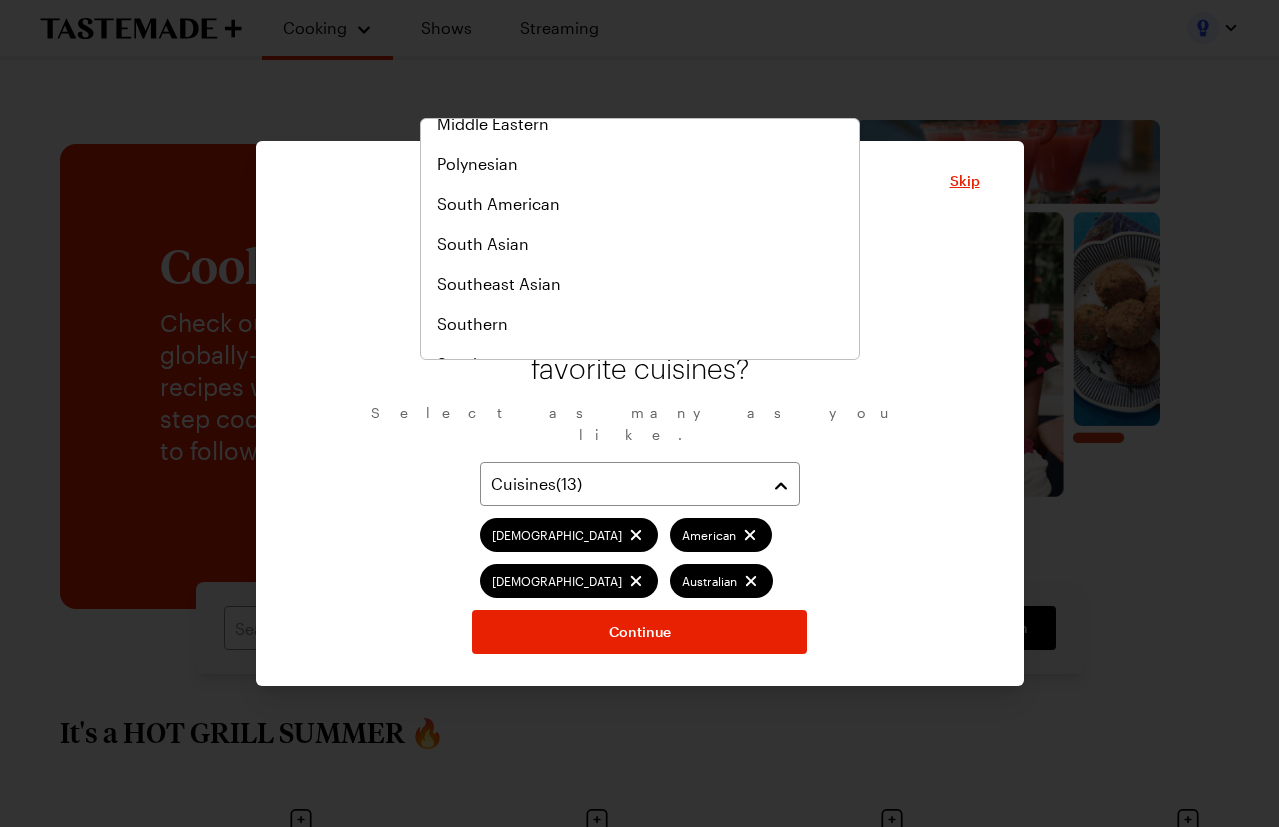 click on "Mediterranean" at bounding box center (492, 44) 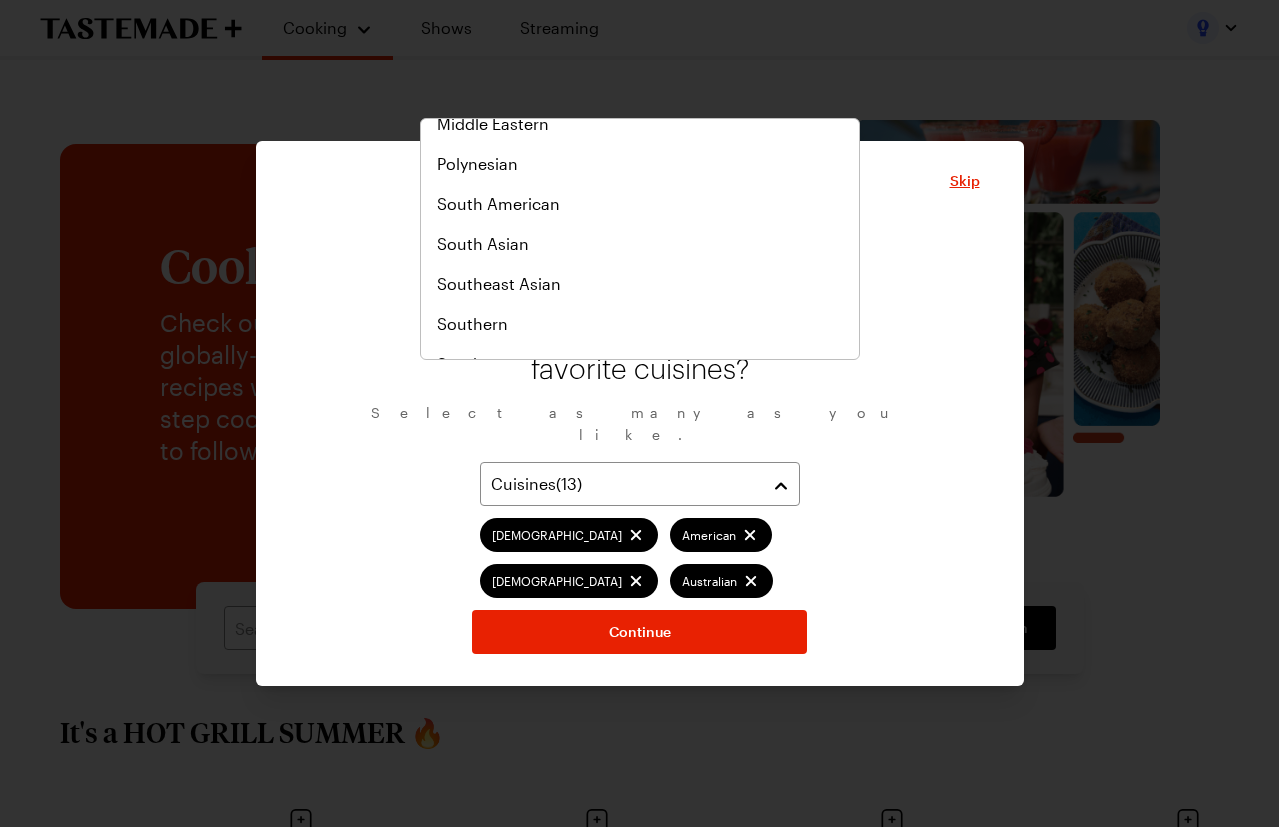 scroll, scrollTop: 1031, scrollLeft: 0, axis: vertical 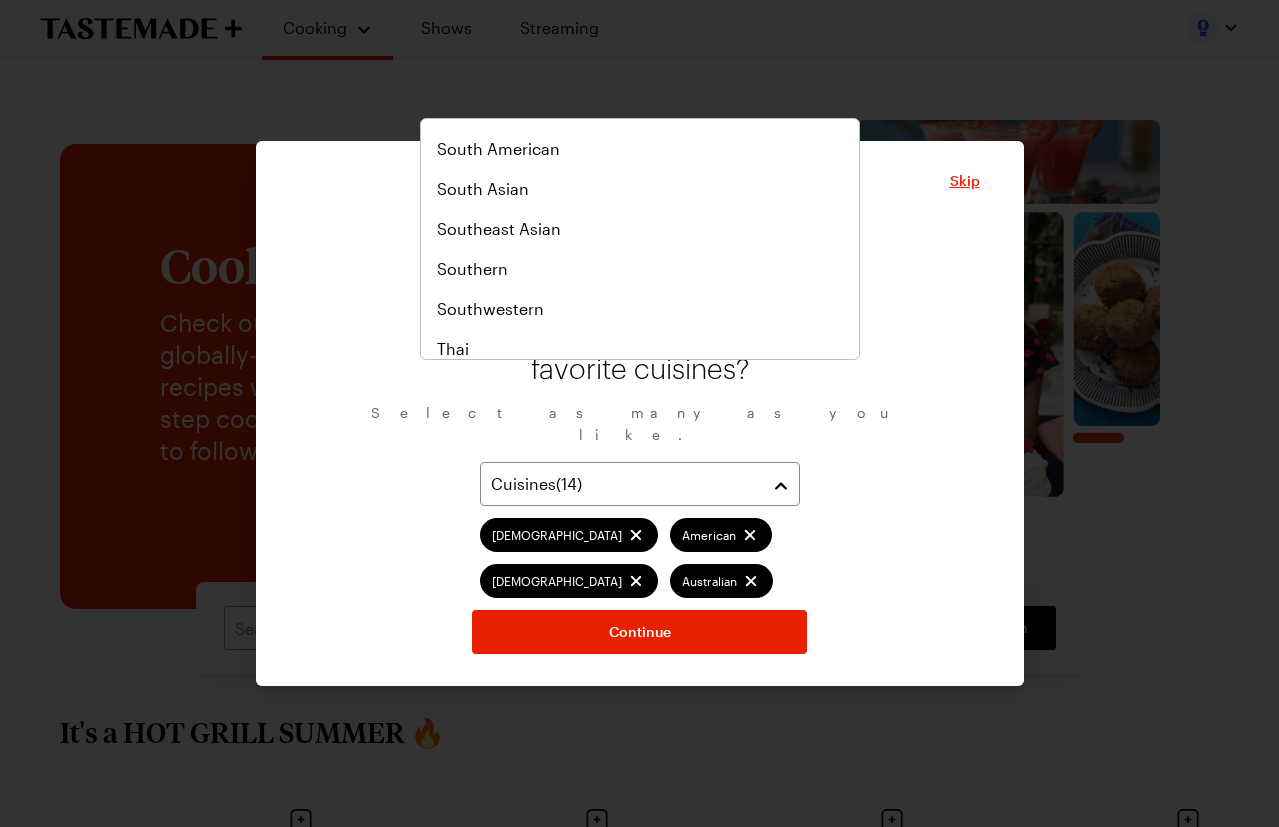 click on "Mexican" at bounding box center (468, 29) 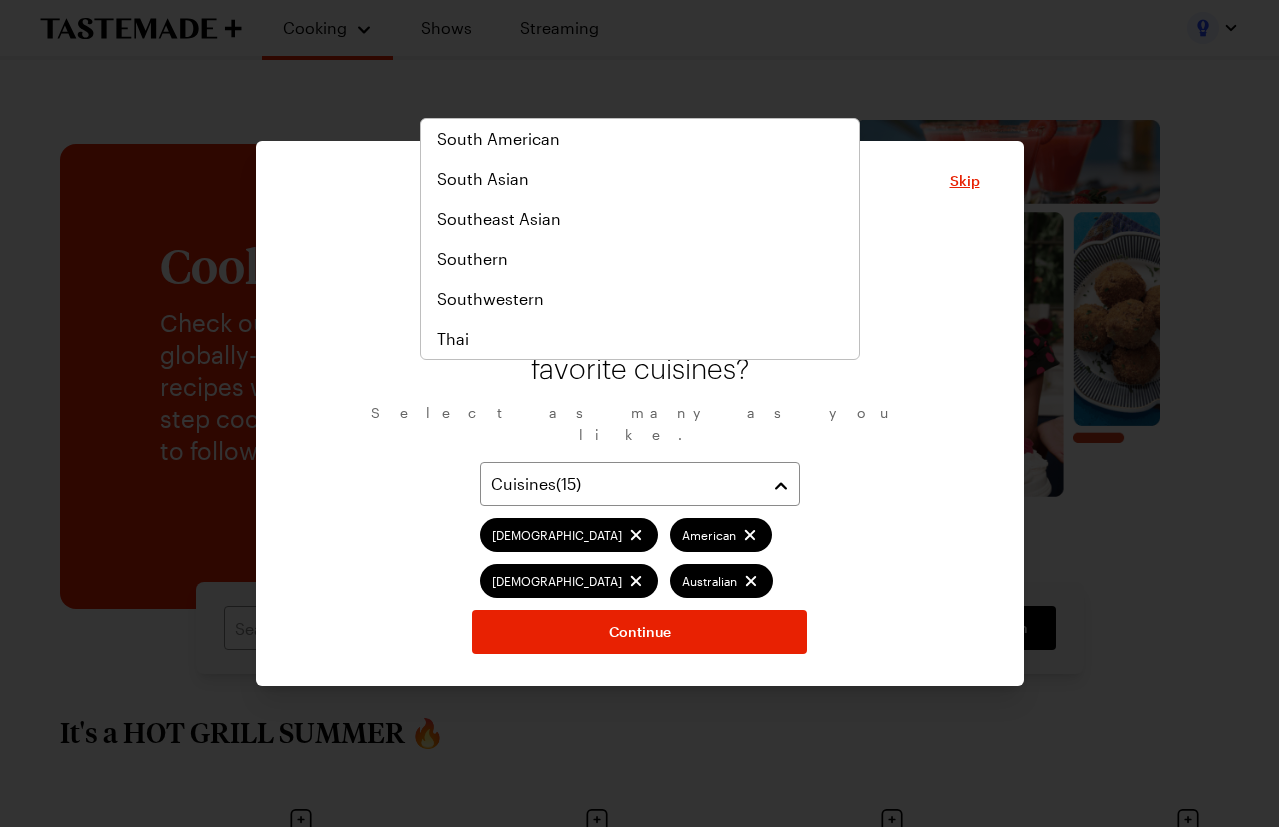 scroll, scrollTop: 1132, scrollLeft: 0, axis: vertical 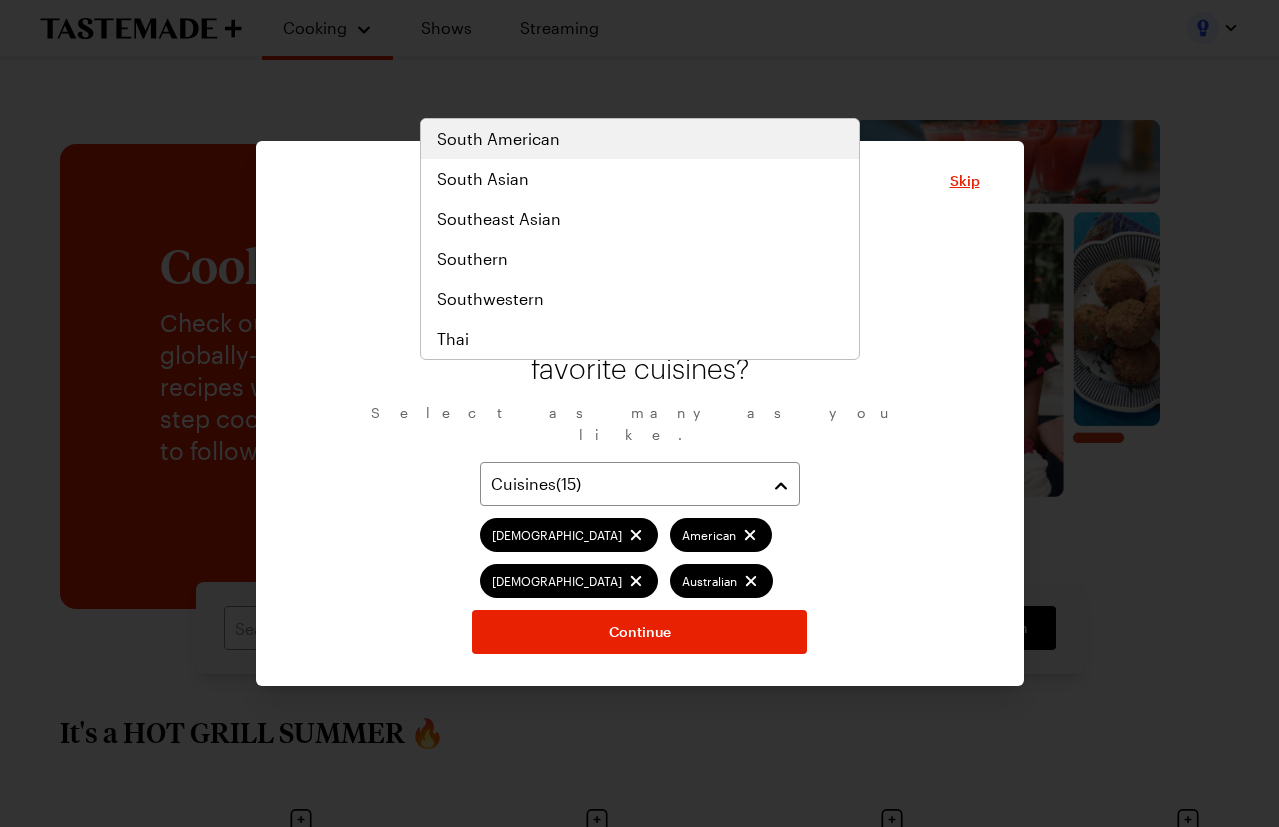 click on "South American" at bounding box center [498, 139] 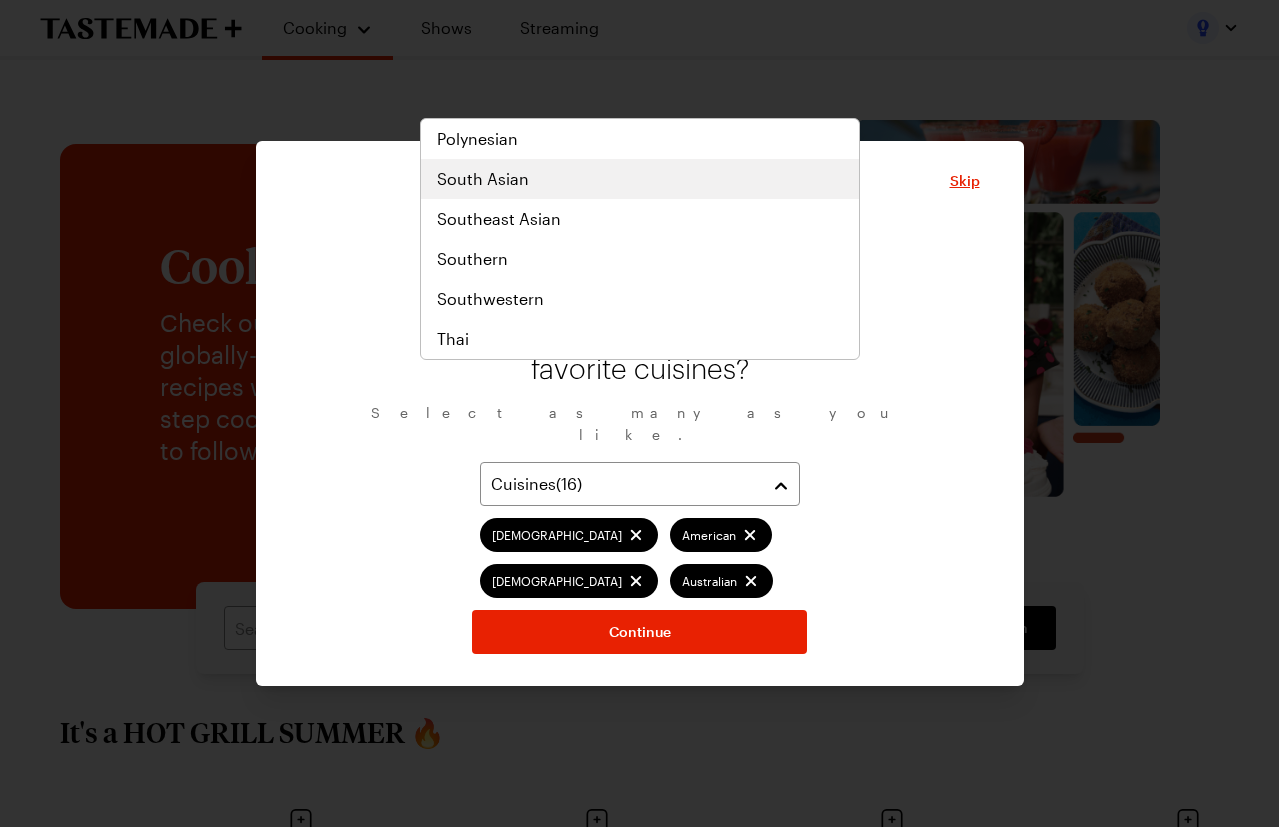 scroll, scrollTop: 1377, scrollLeft: 0, axis: vertical 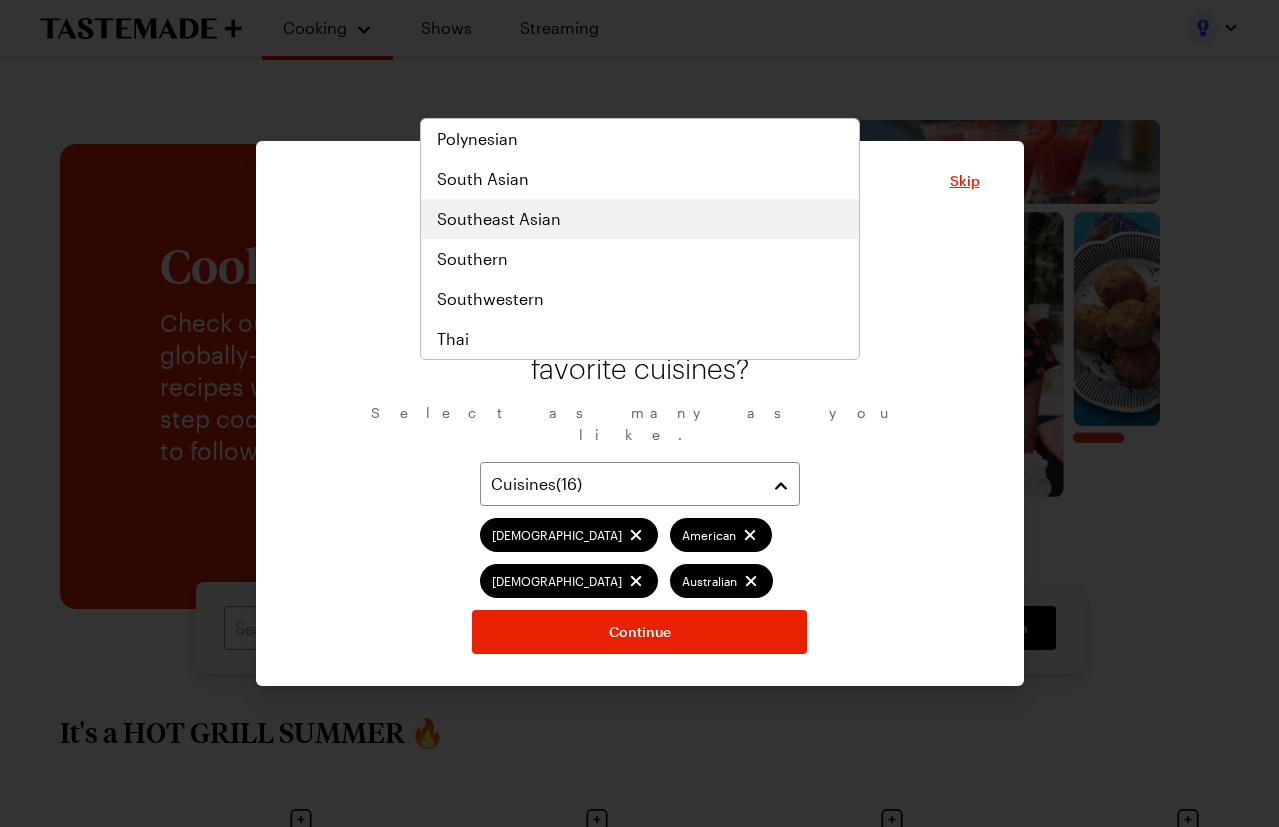 click on "Southeast Asian" at bounding box center (640, 219) 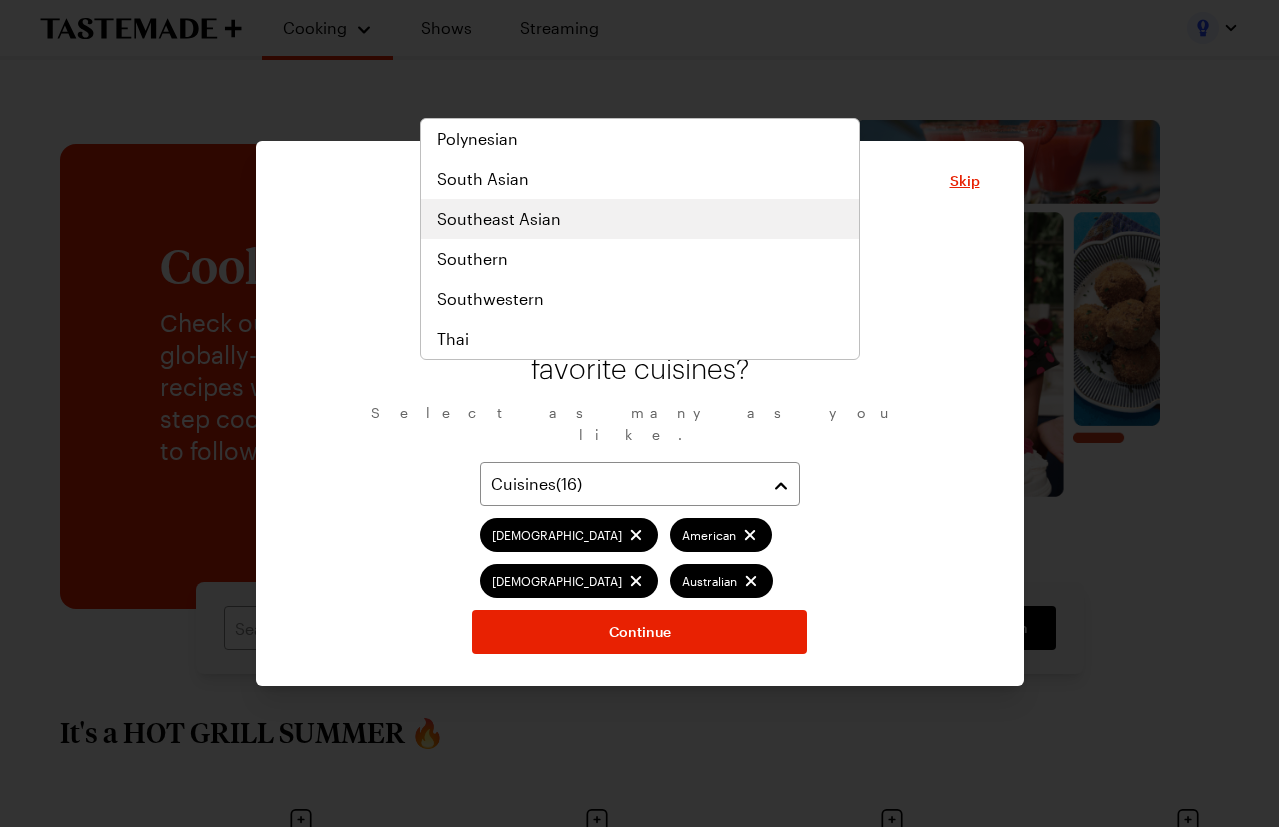 scroll, scrollTop: 1431, scrollLeft: 0, axis: vertical 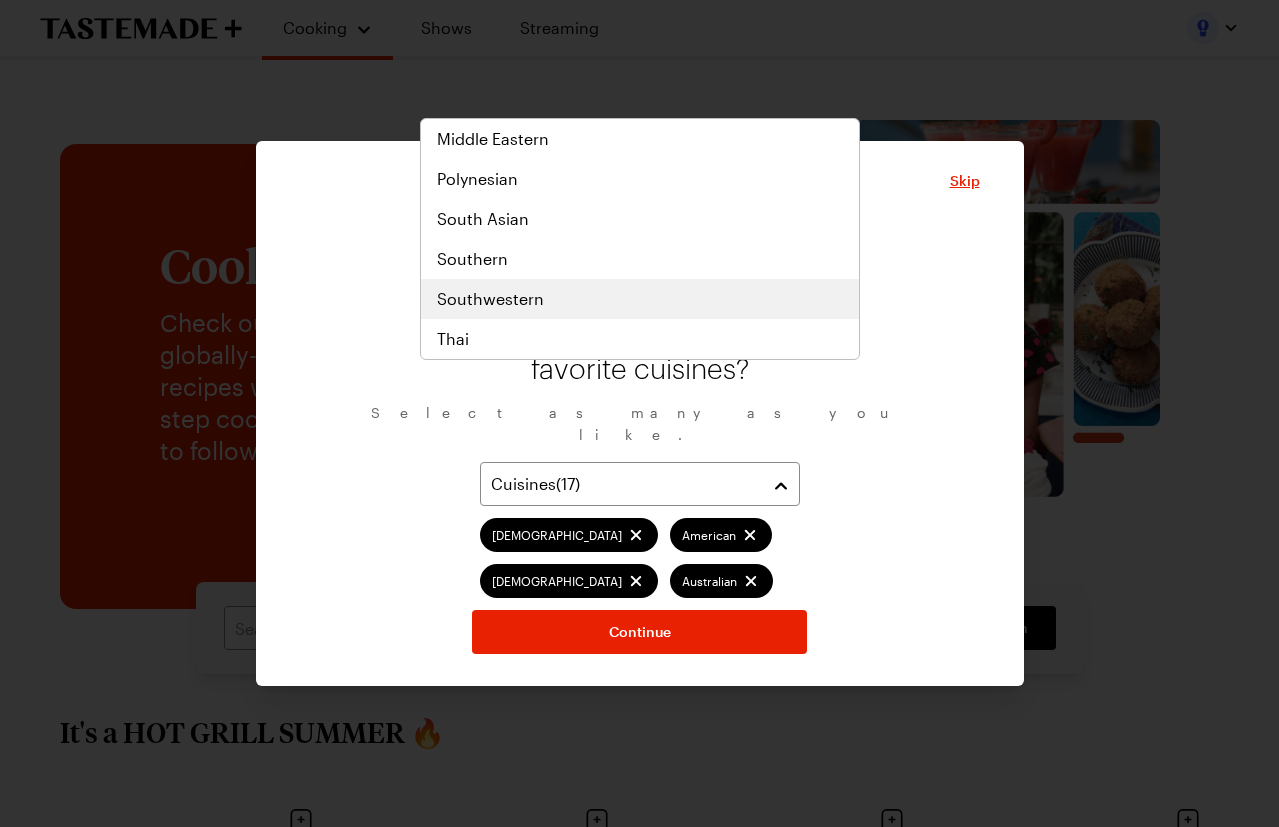 click on "Southwestern" at bounding box center [490, 299] 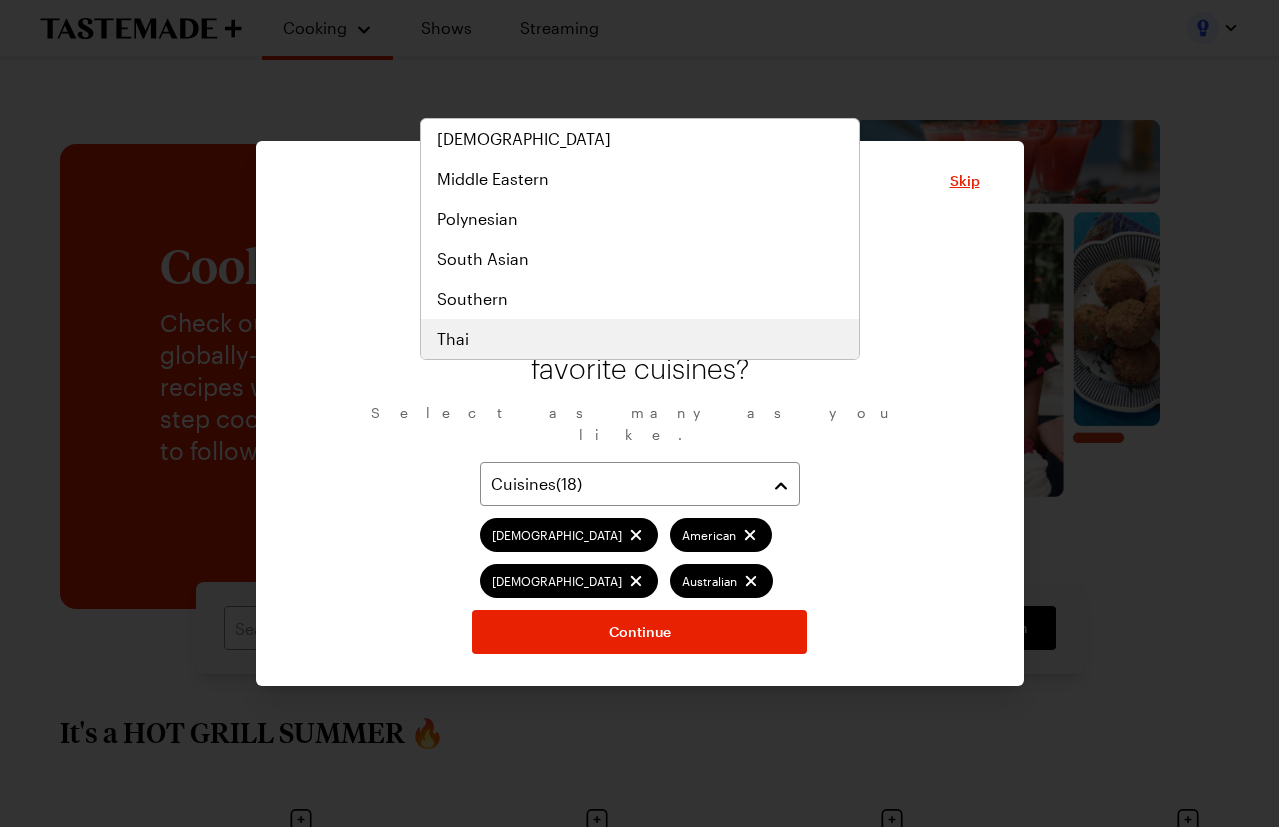 click on "Thai" at bounding box center (453, 339) 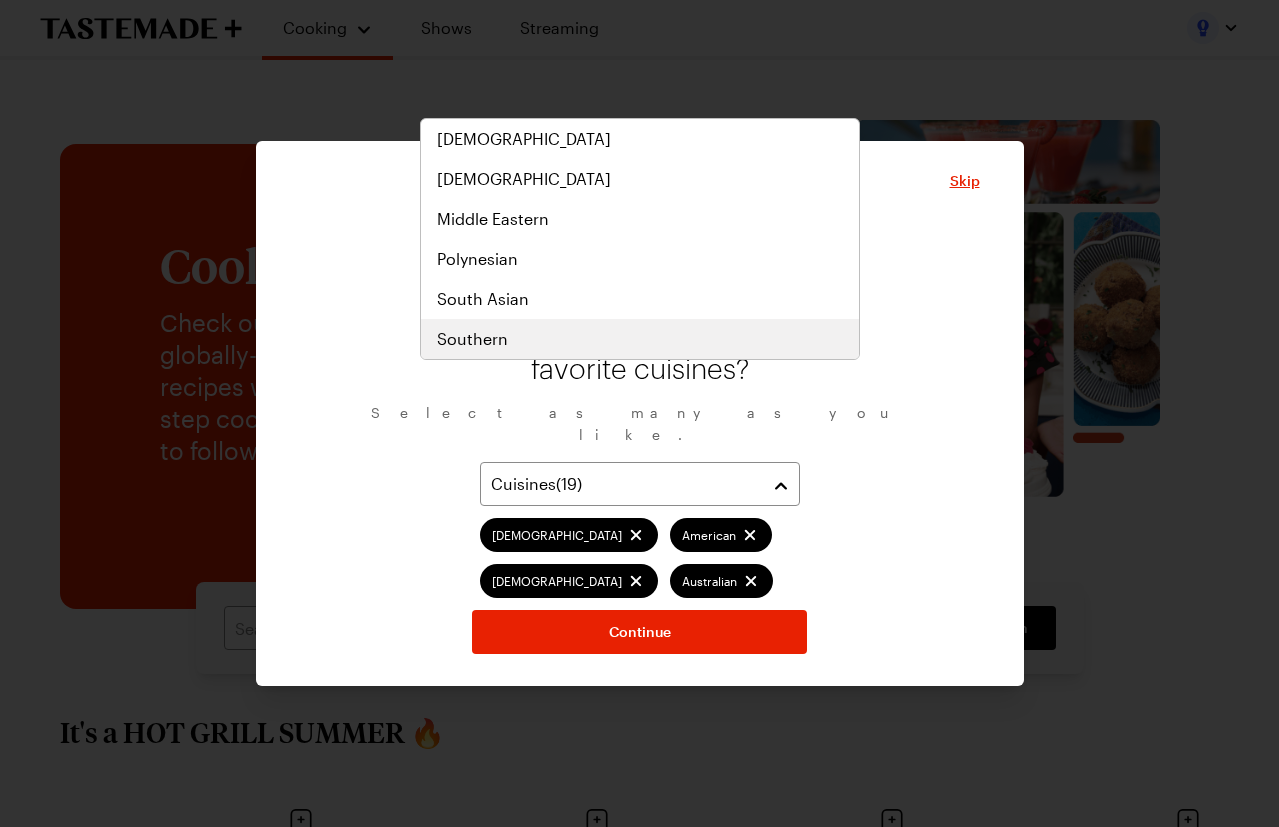 click on "Southern" at bounding box center [472, 339] 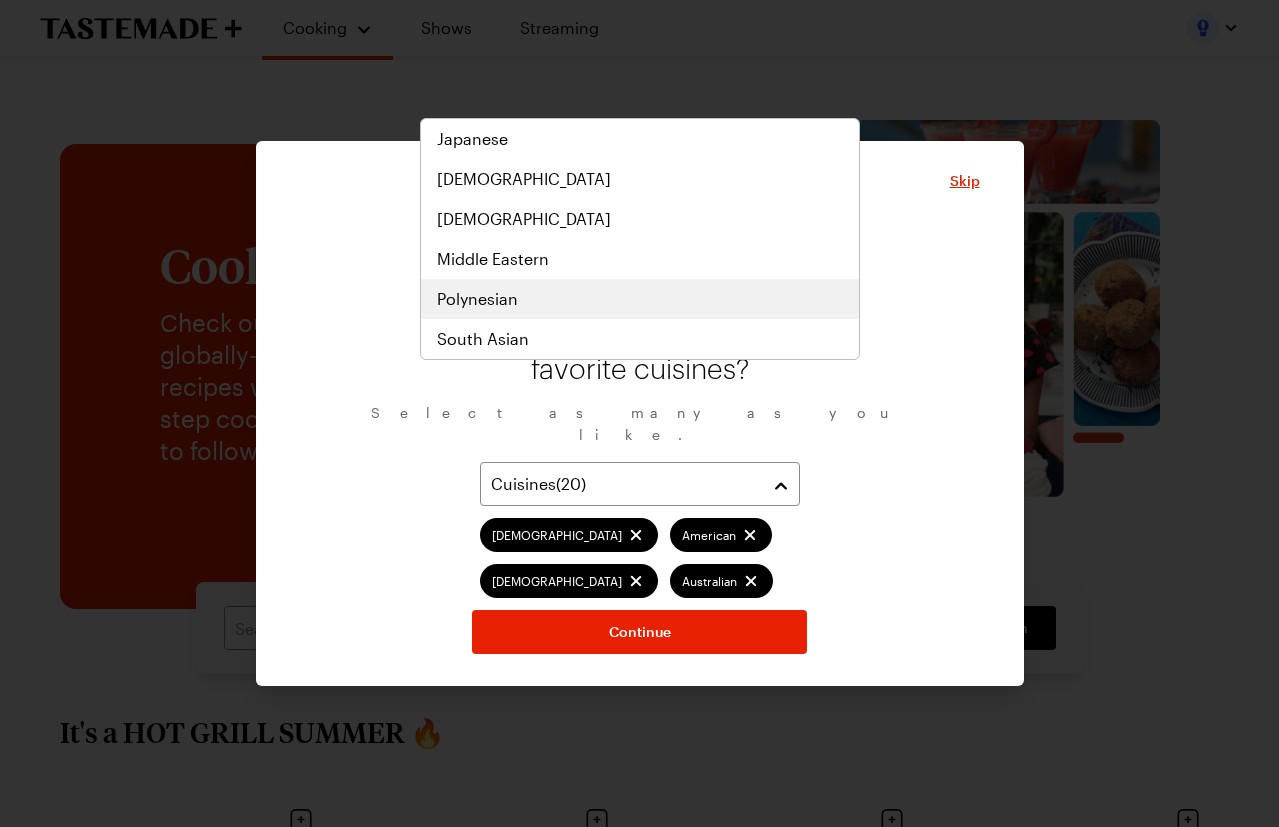click on "Polynesian" at bounding box center [477, 299] 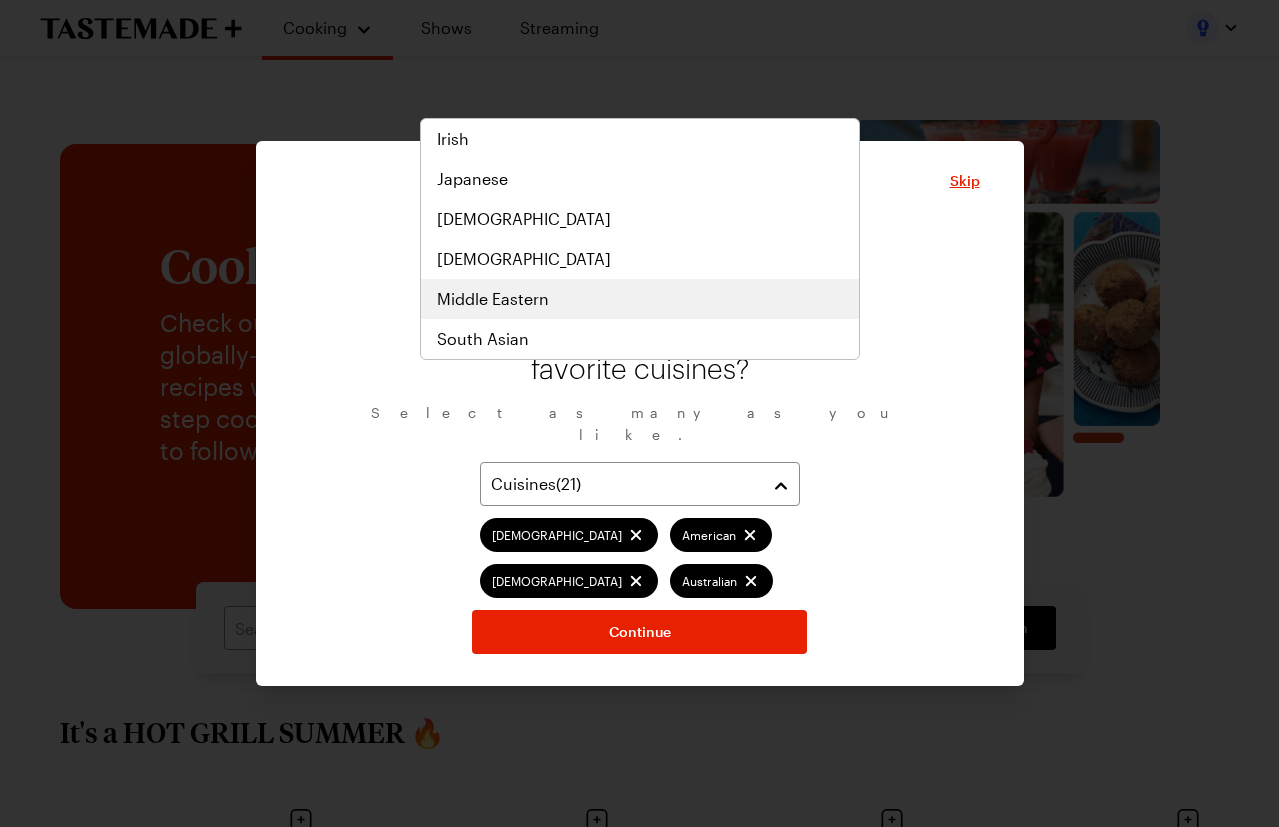click on "Middle Eastern" at bounding box center (493, 299) 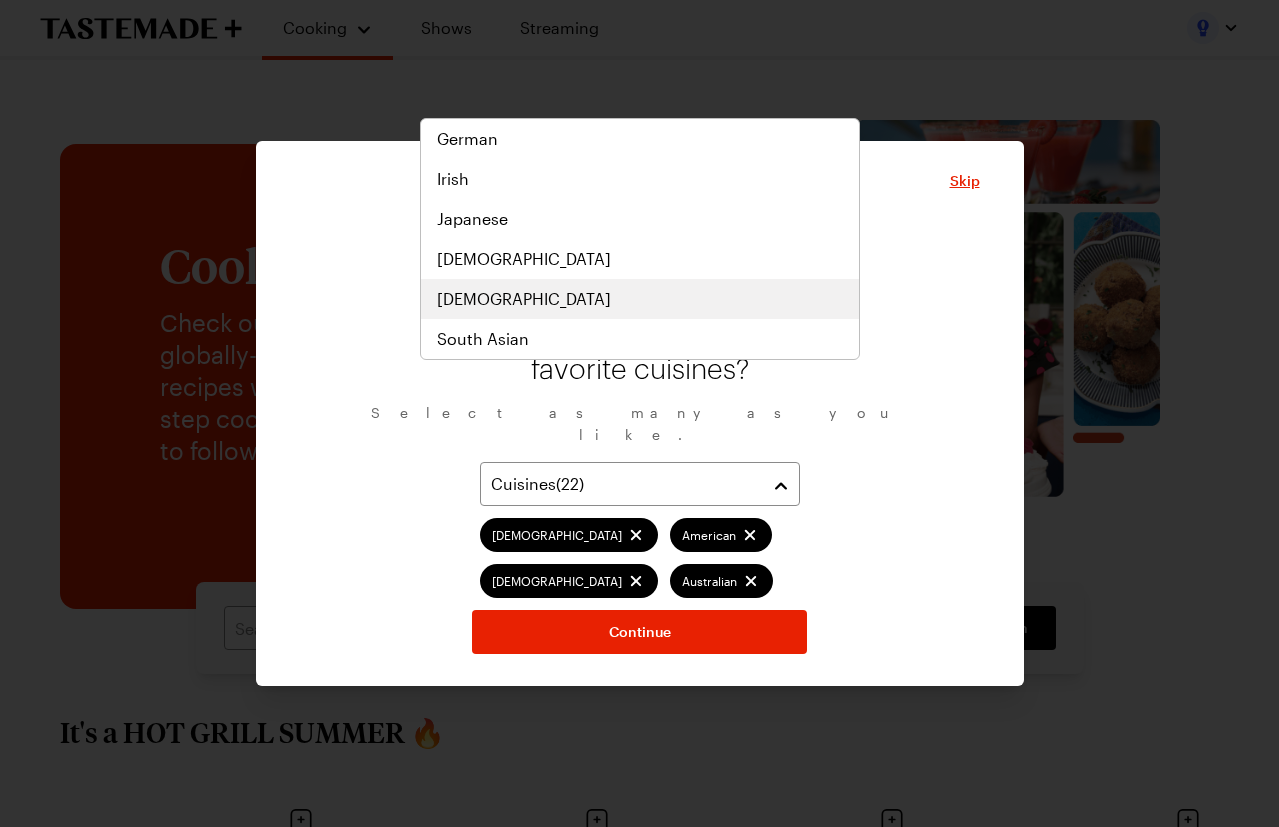 scroll, scrollTop: 1431, scrollLeft: 0, axis: vertical 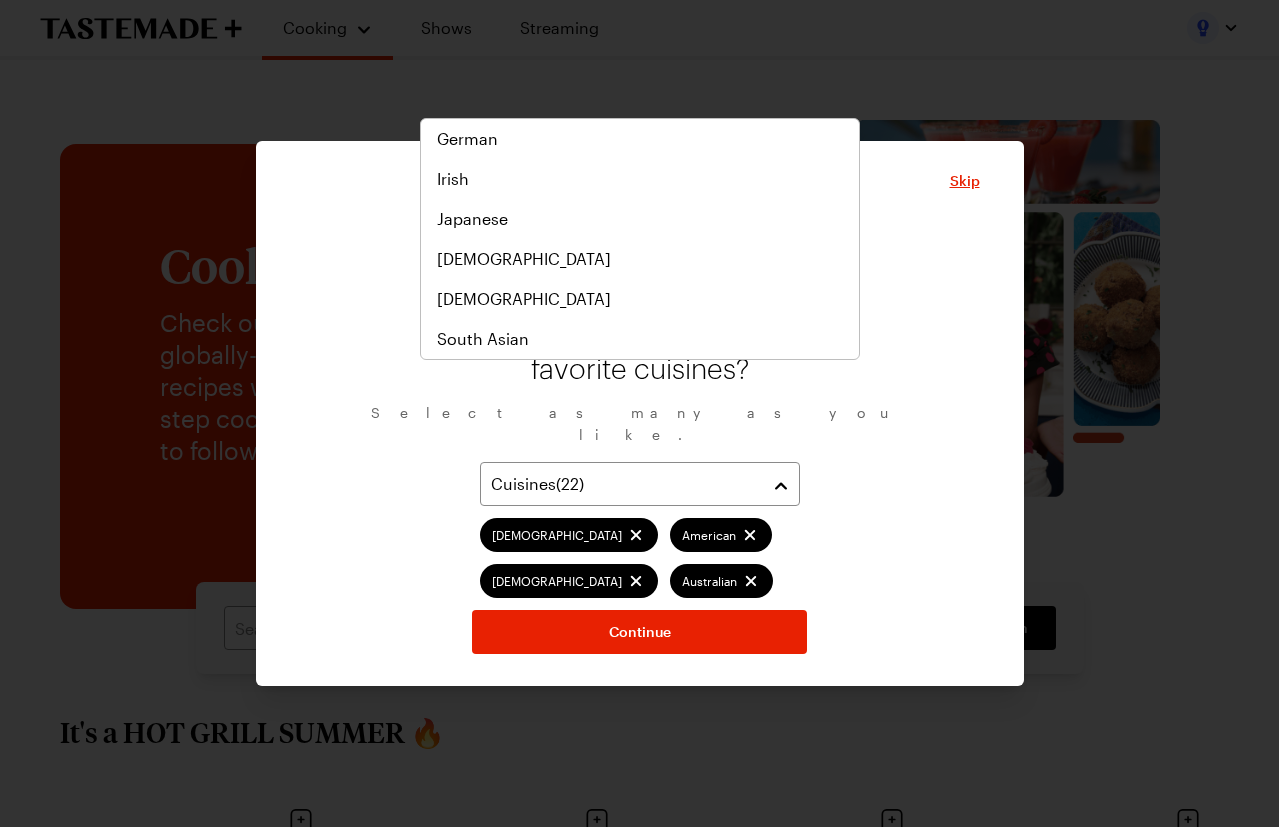click on "What are your favorite cuisines? Select as many as you like. Cuisines  ( 22 ) [DEMOGRAPHIC_DATA] Asian Australian Cajun/Creole Caribbean Central American Chinese Greek French Hawaiian Indian Italian Mediterranean Mexican South American Southeast Asian Southwestern Thai [GEOGRAPHIC_DATA] Middle Eastern Continue" at bounding box center (640, 440) 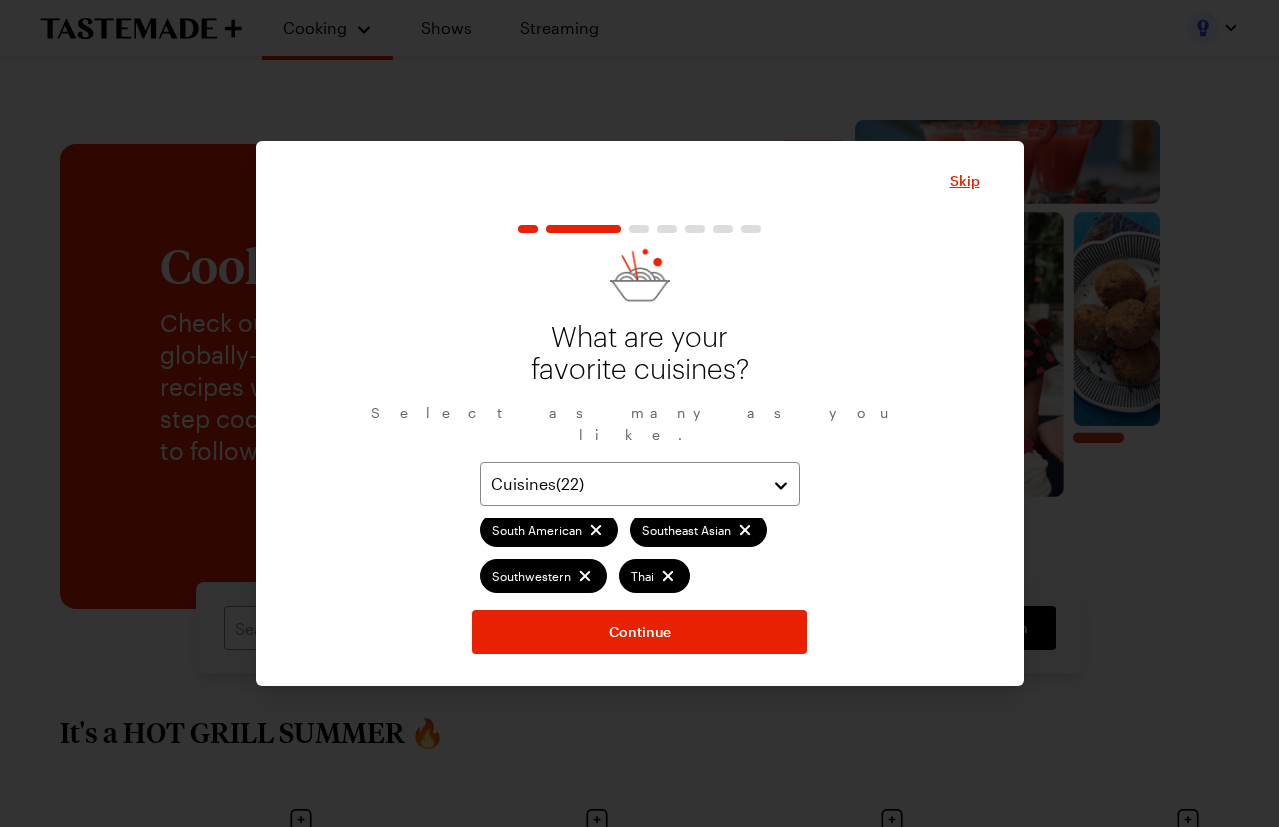 scroll, scrollTop: 328, scrollLeft: 0, axis: vertical 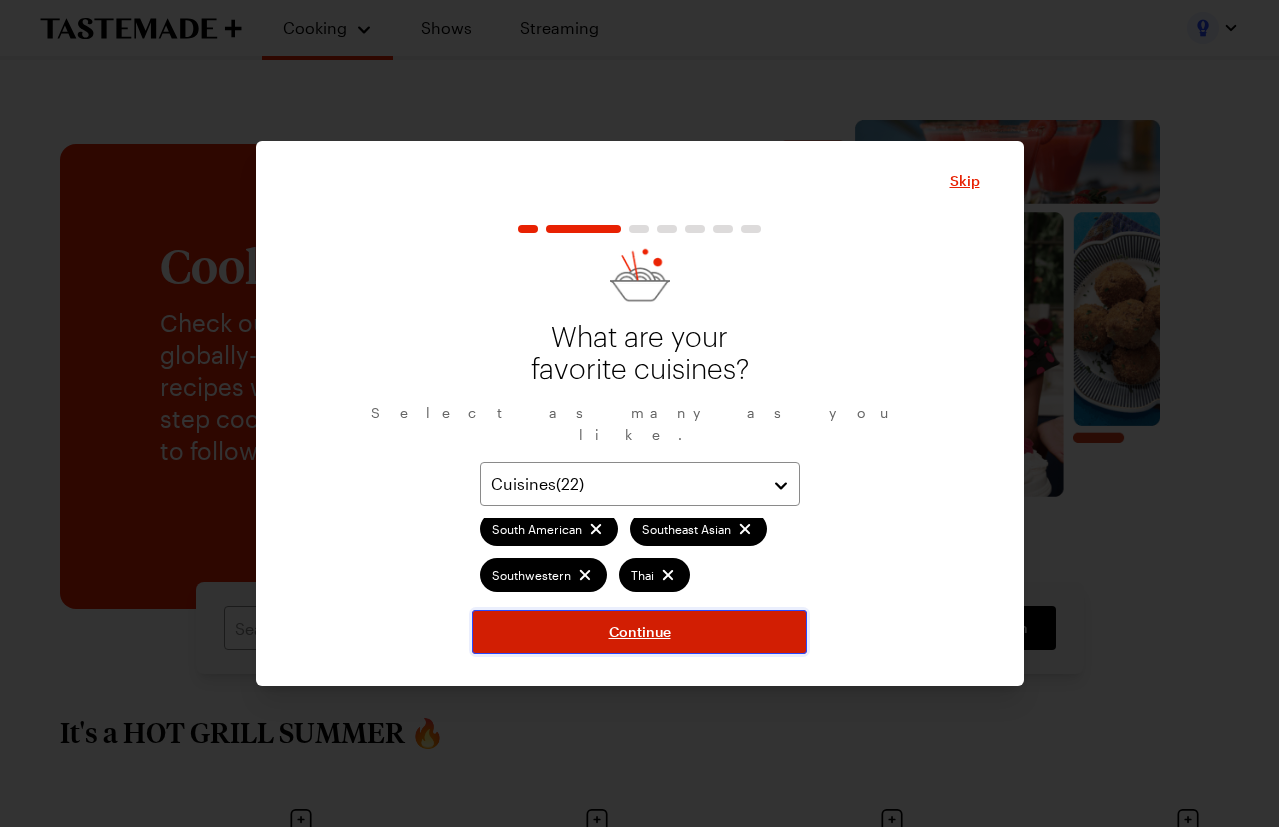 click on "Continue" at bounding box center [640, 632] 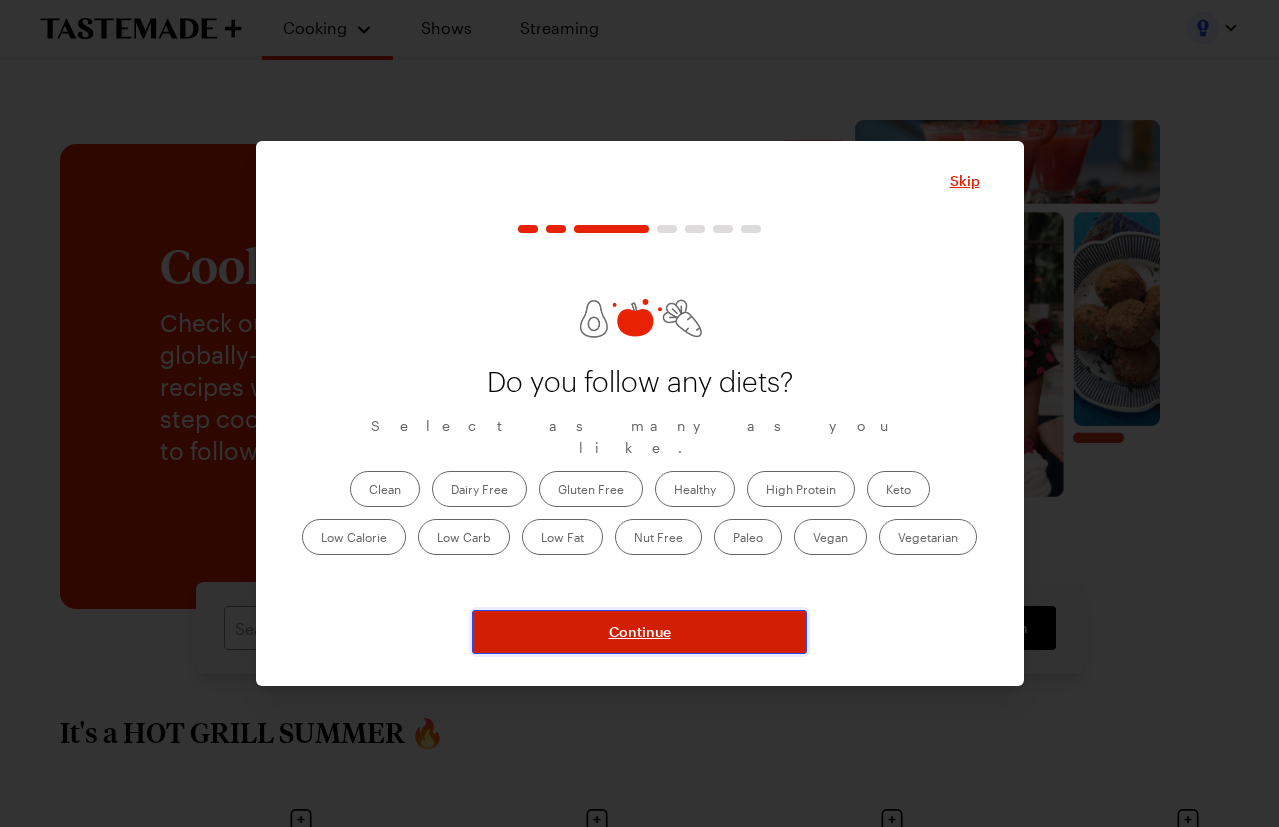click on "Continue" at bounding box center (640, 632) 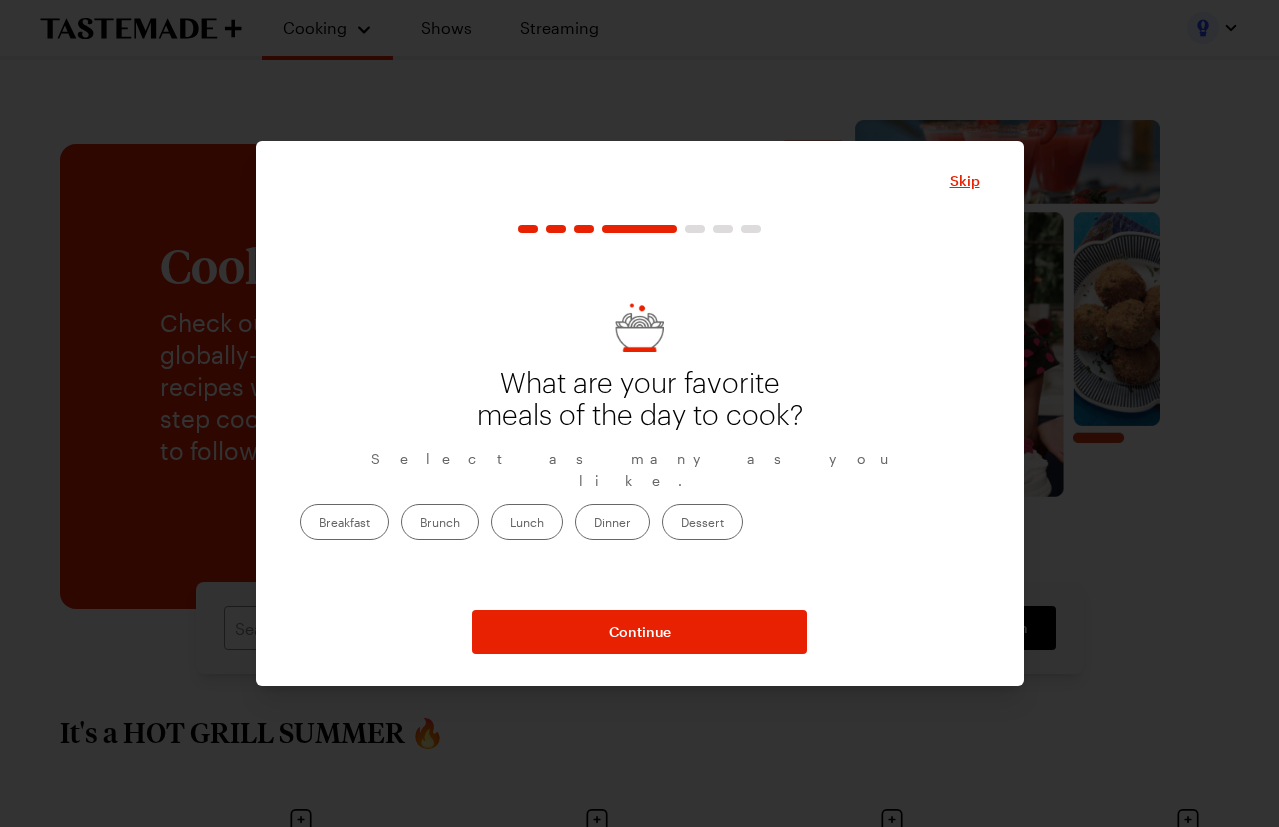 click on "Breakfast" at bounding box center (344, 522) 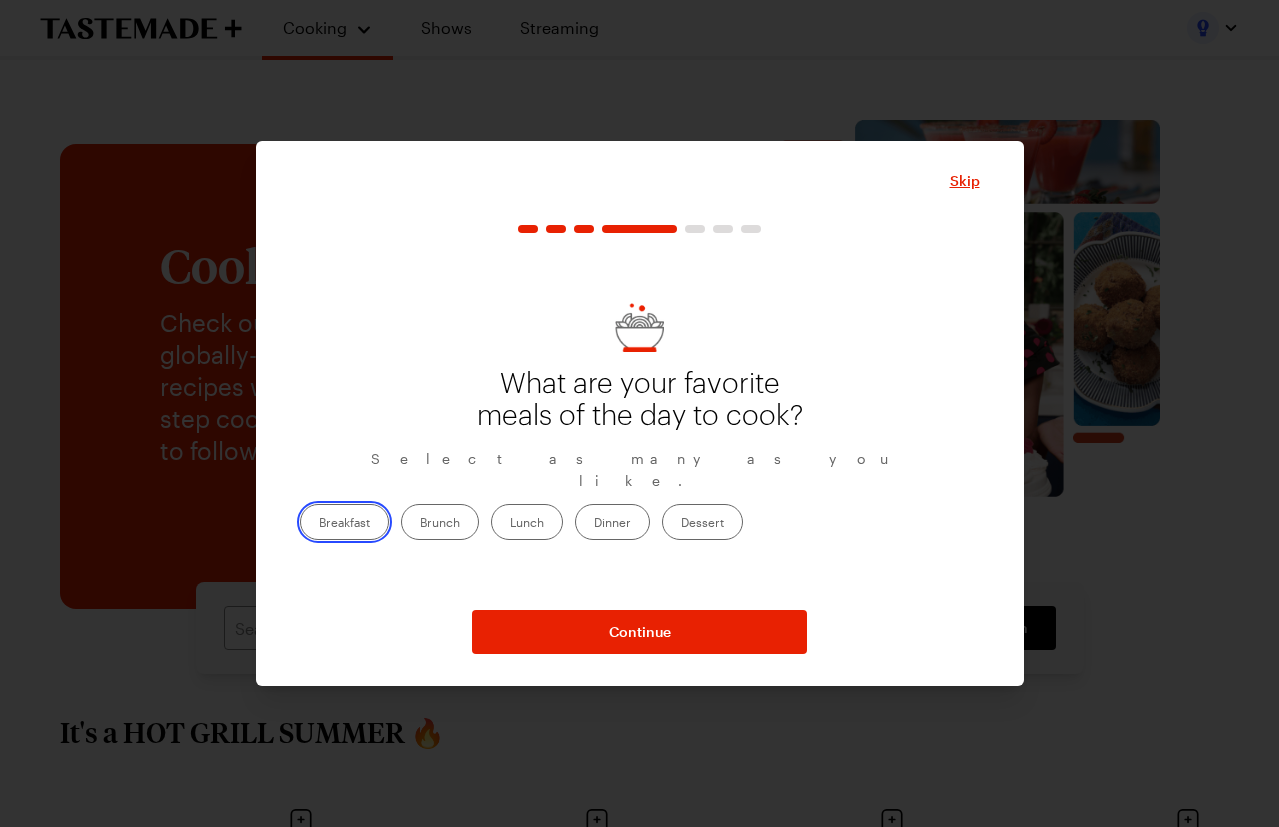 click on "Breakfast" at bounding box center (319, 524) 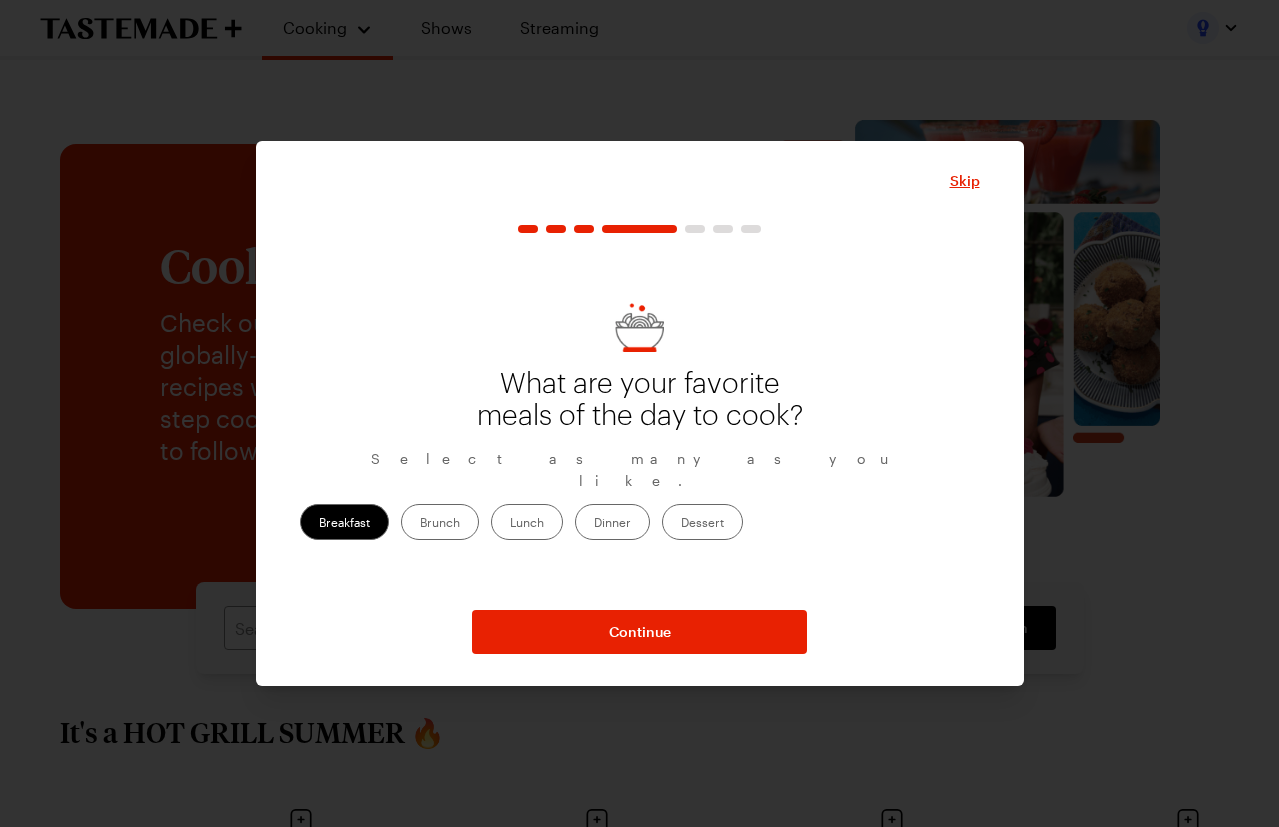 click on "Lunch" at bounding box center (527, 522) 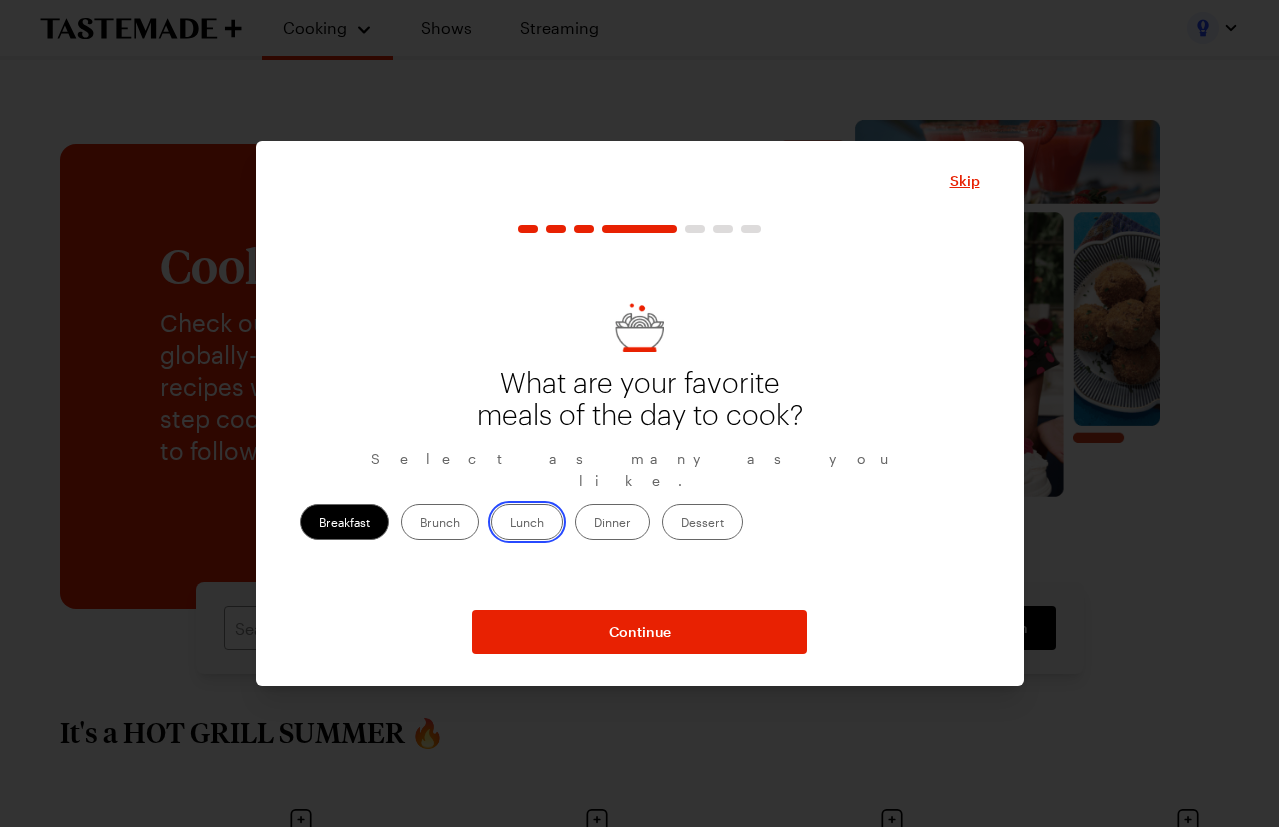 click on "Lunch" at bounding box center (510, 524) 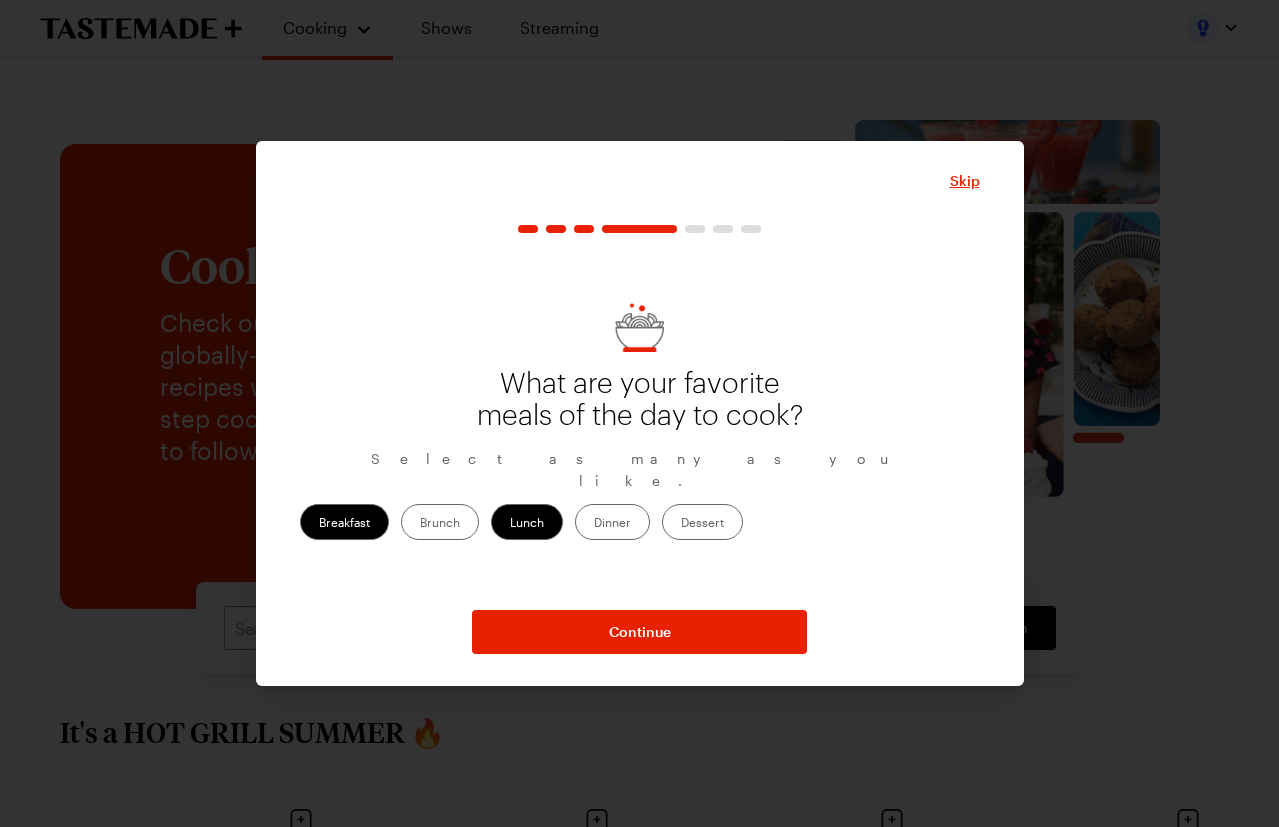 click on "Dinner" at bounding box center (612, 522) 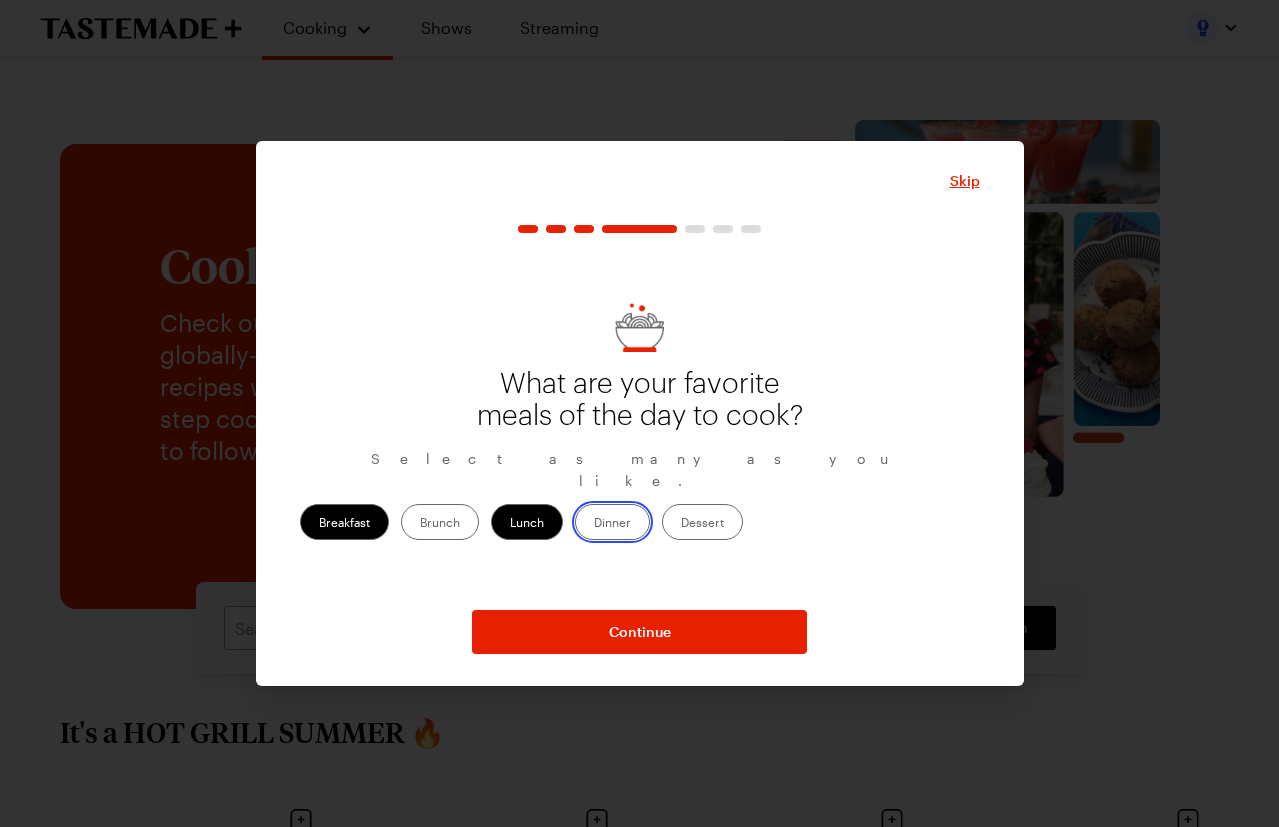 click on "Dinner" at bounding box center [594, 524] 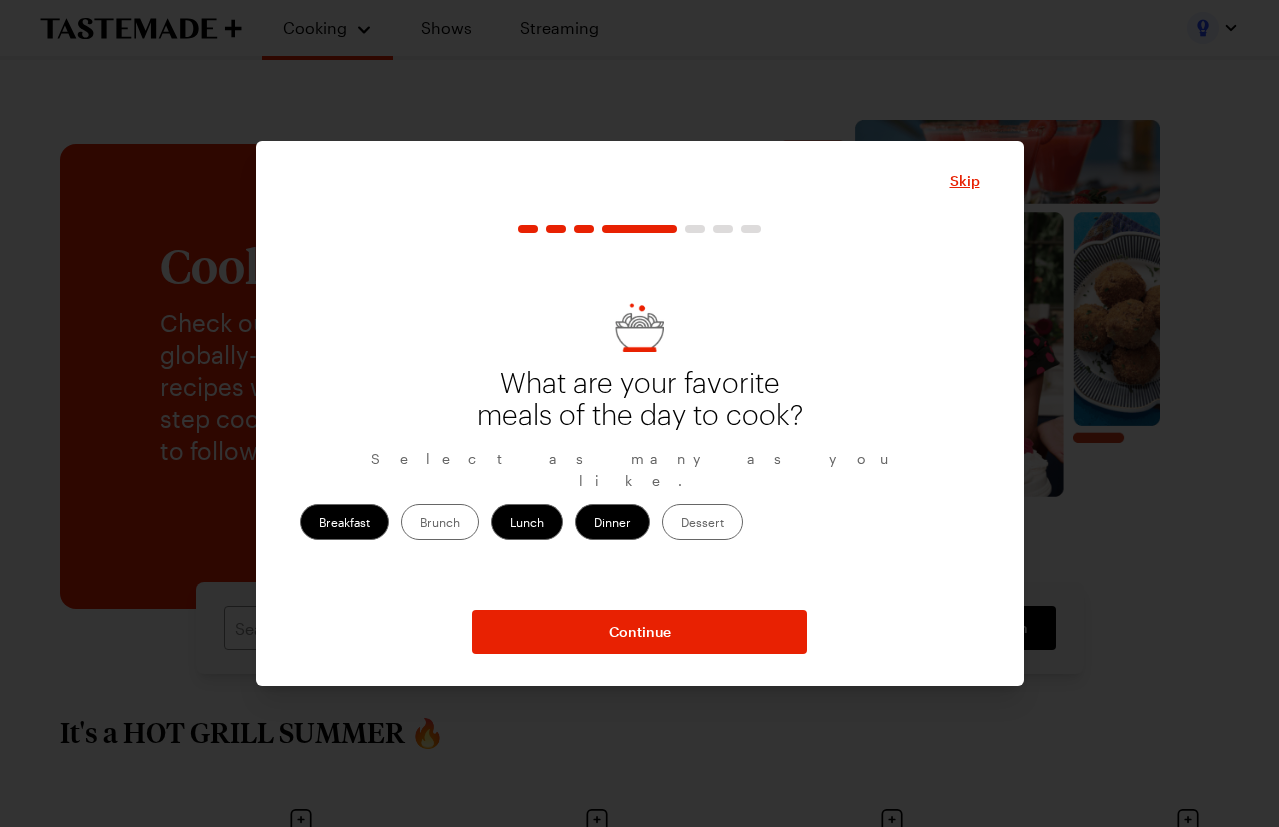 click on "Brunch" at bounding box center [440, 522] 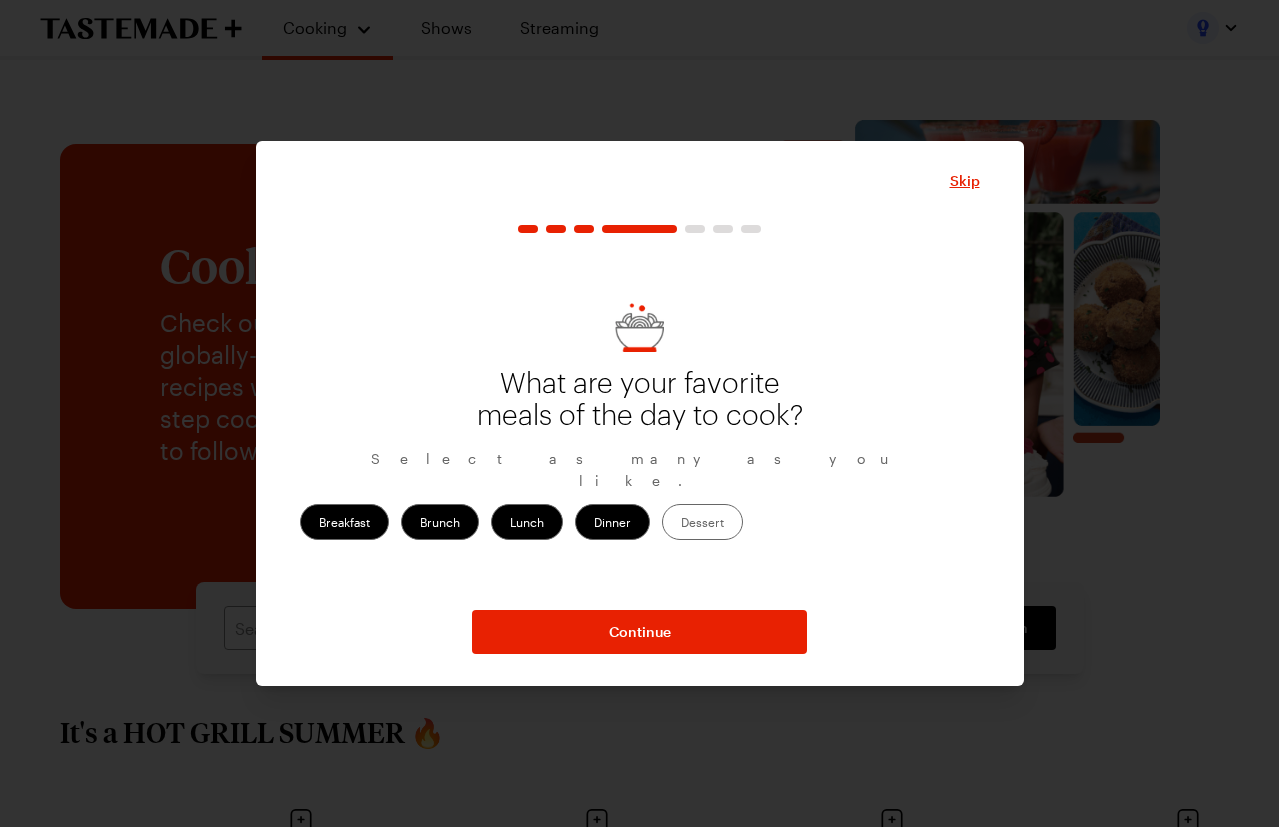 click on "Dessert" at bounding box center (702, 522) 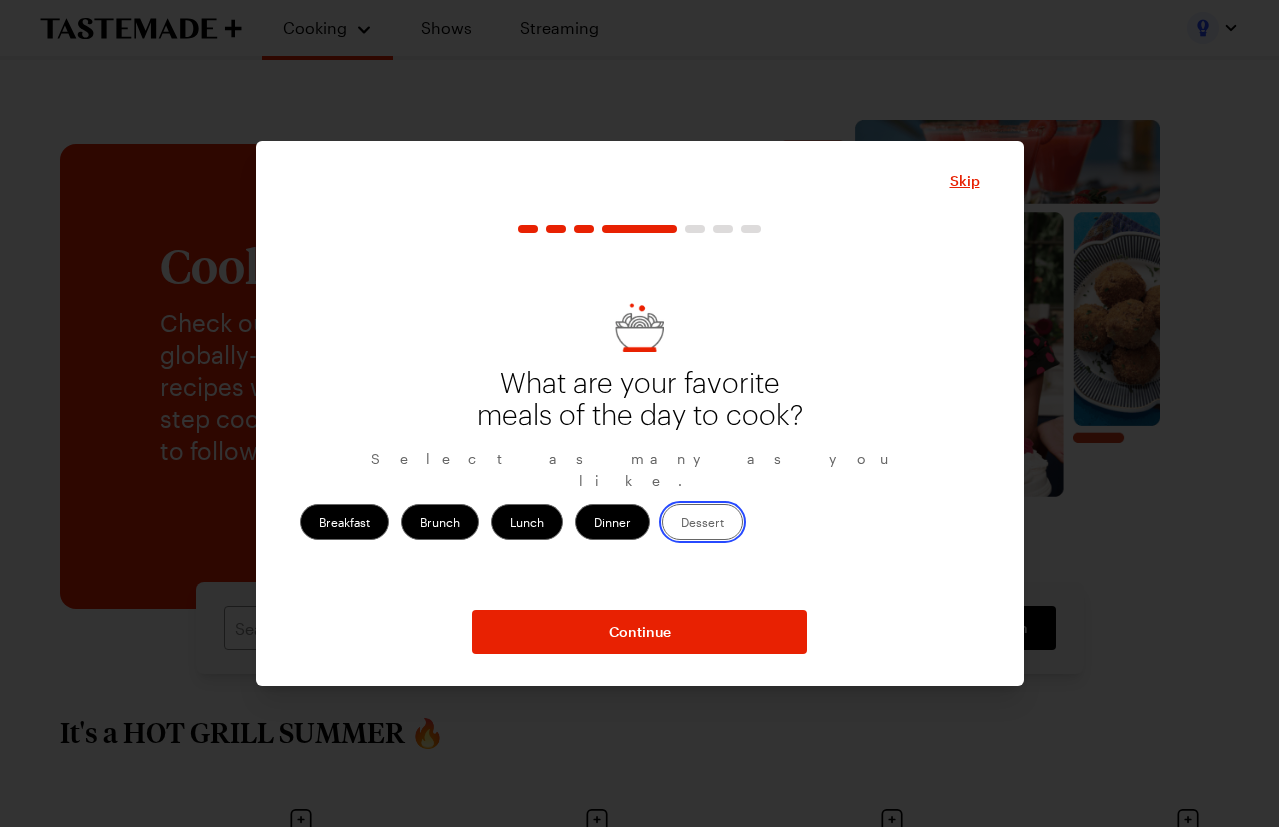 click on "Dessert" at bounding box center [681, 524] 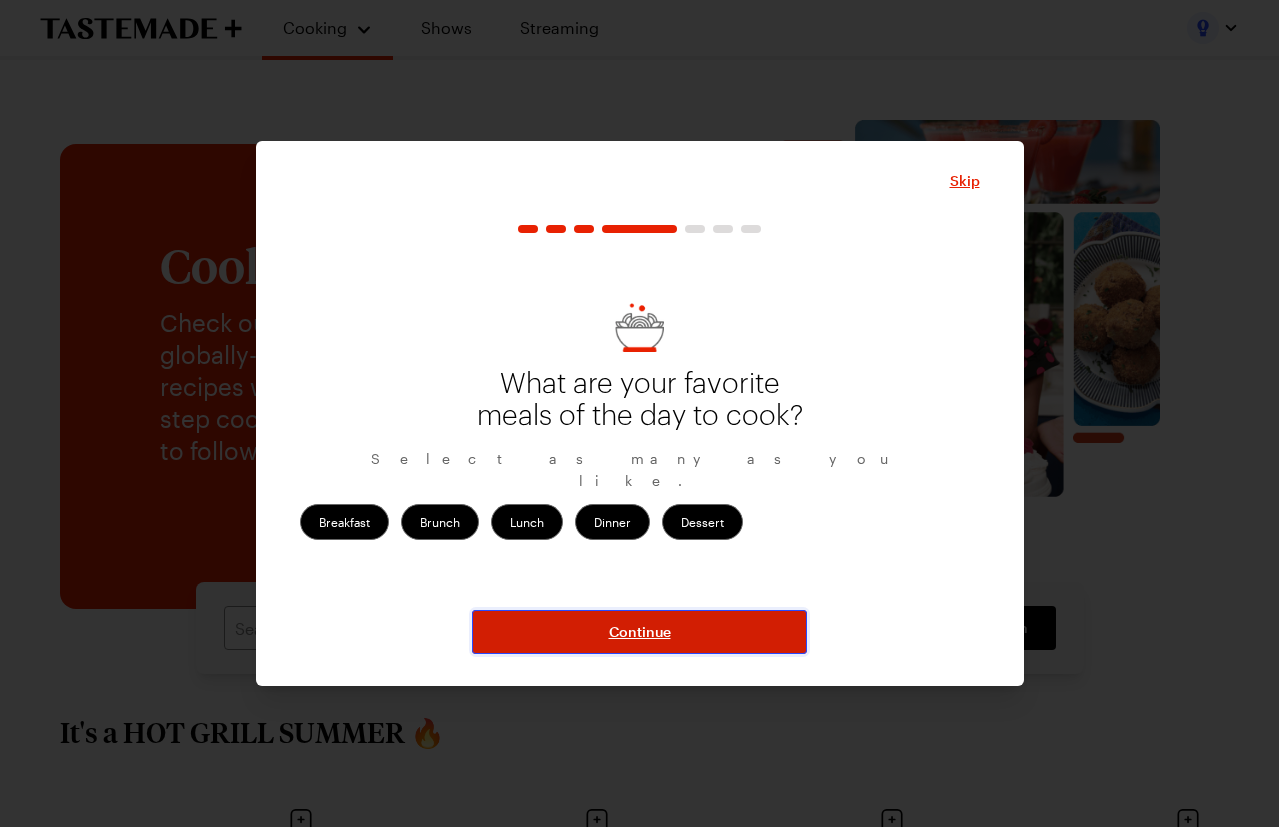 click on "Continue" at bounding box center [640, 632] 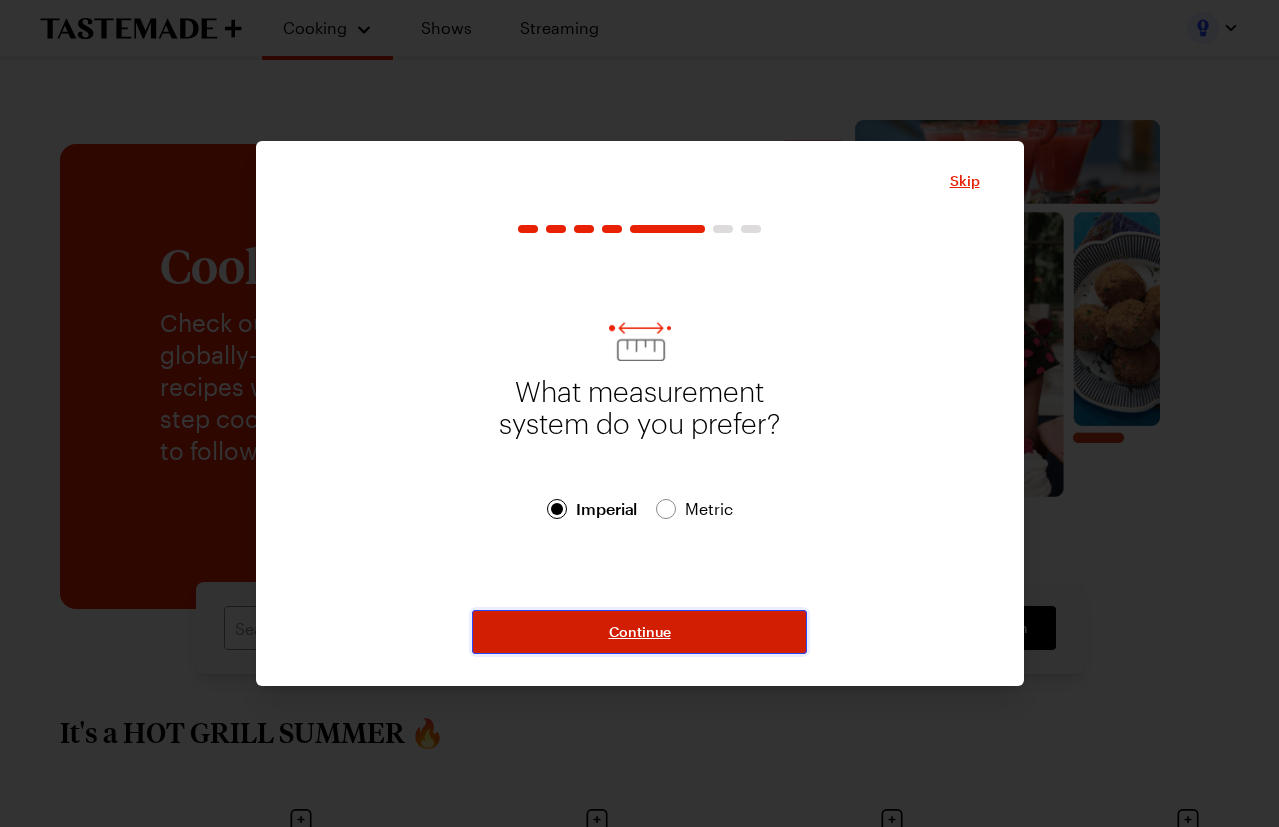 click on "Continue" at bounding box center (640, 632) 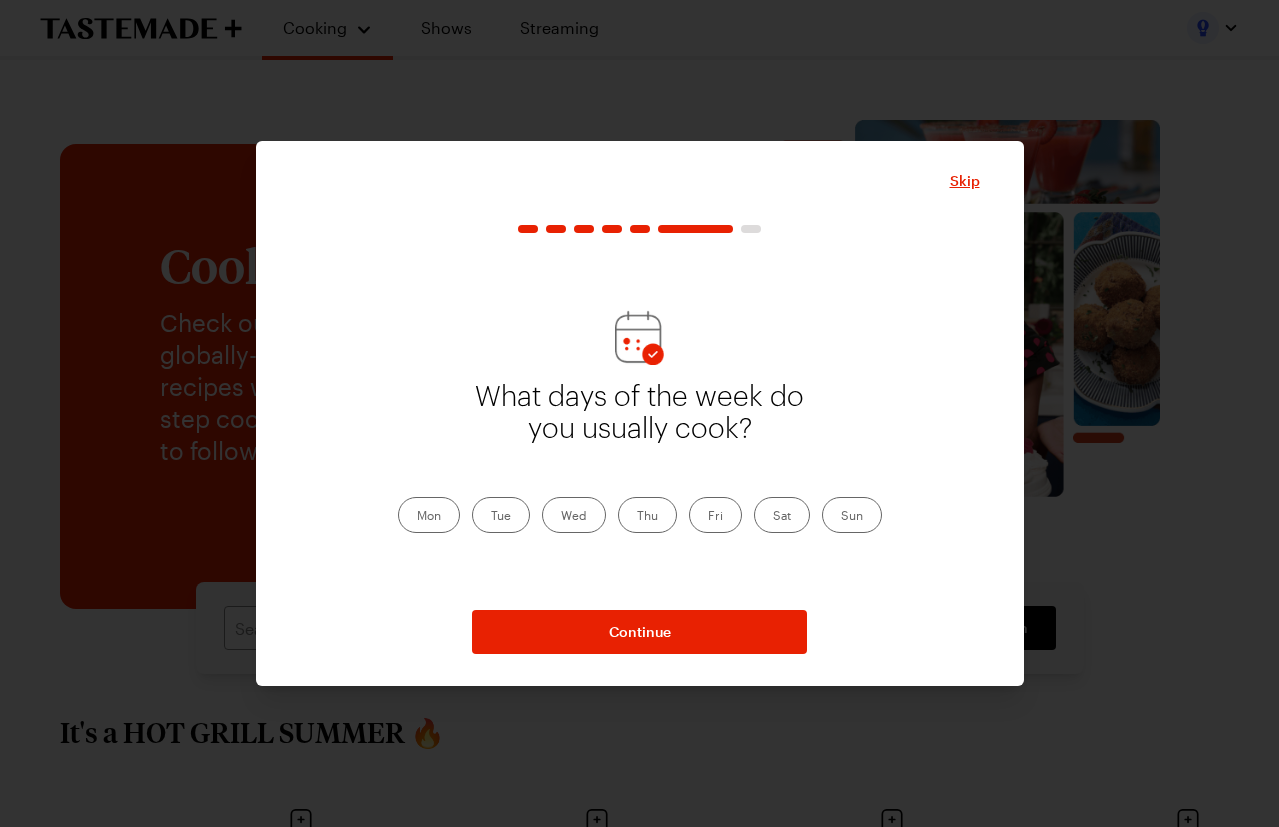 click on "Sat" at bounding box center [782, 515] 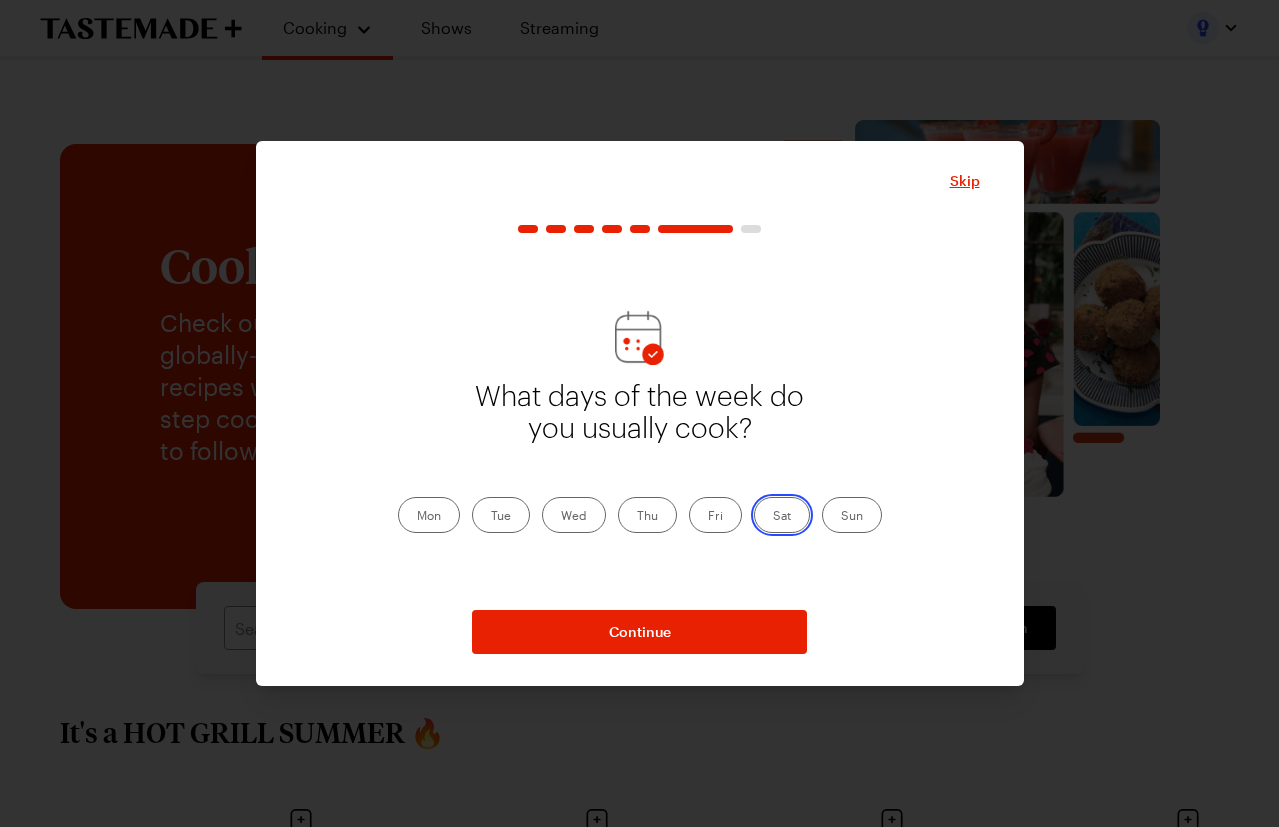 click on "Sat" at bounding box center (773, 517) 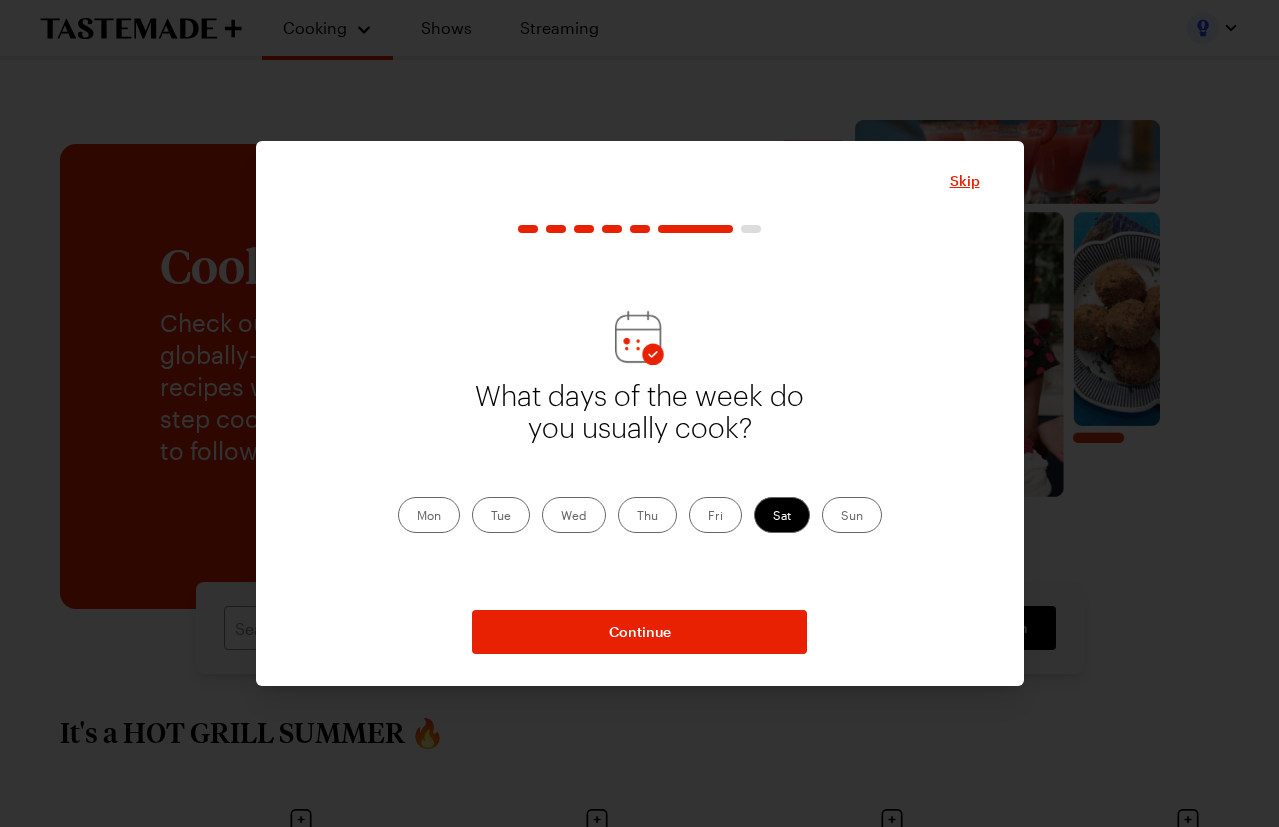 click on "Sun" at bounding box center (852, 515) 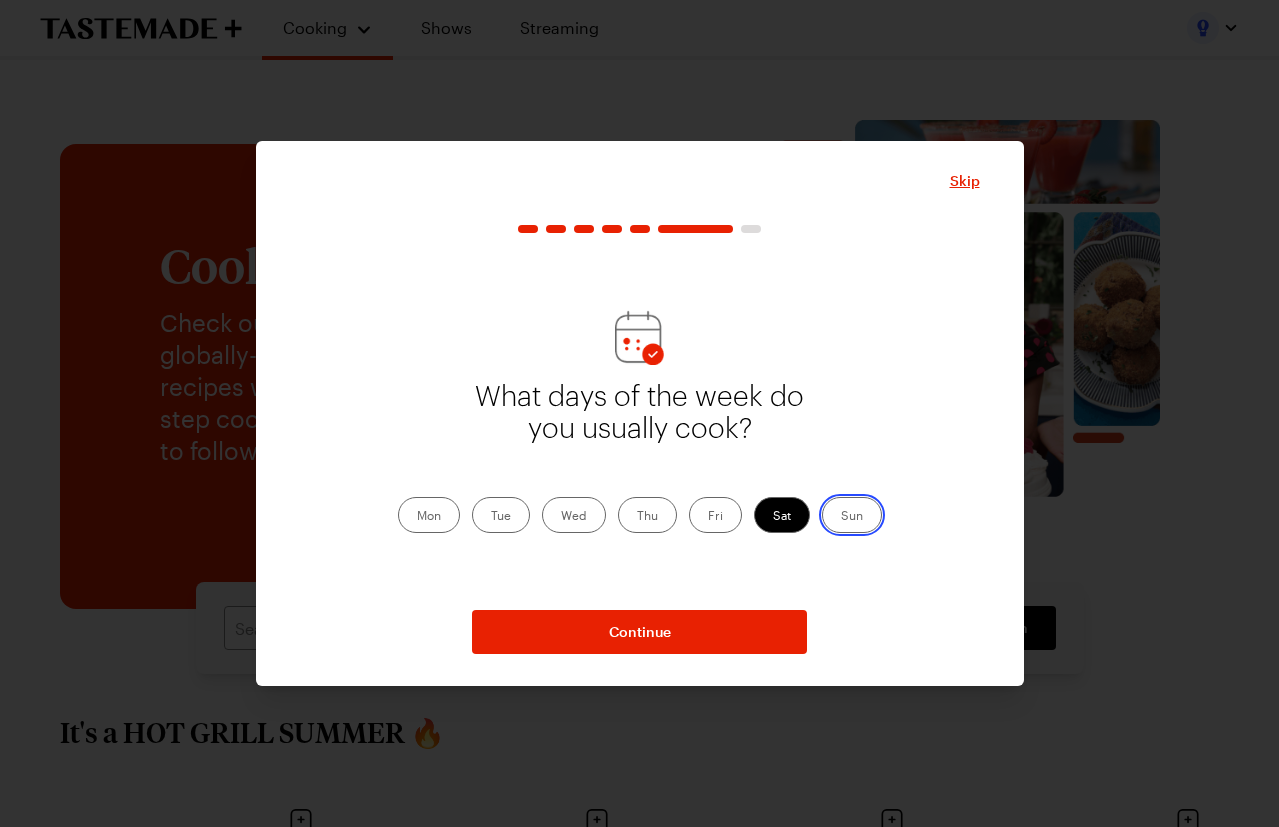 click on "Sun" at bounding box center [841, 517] 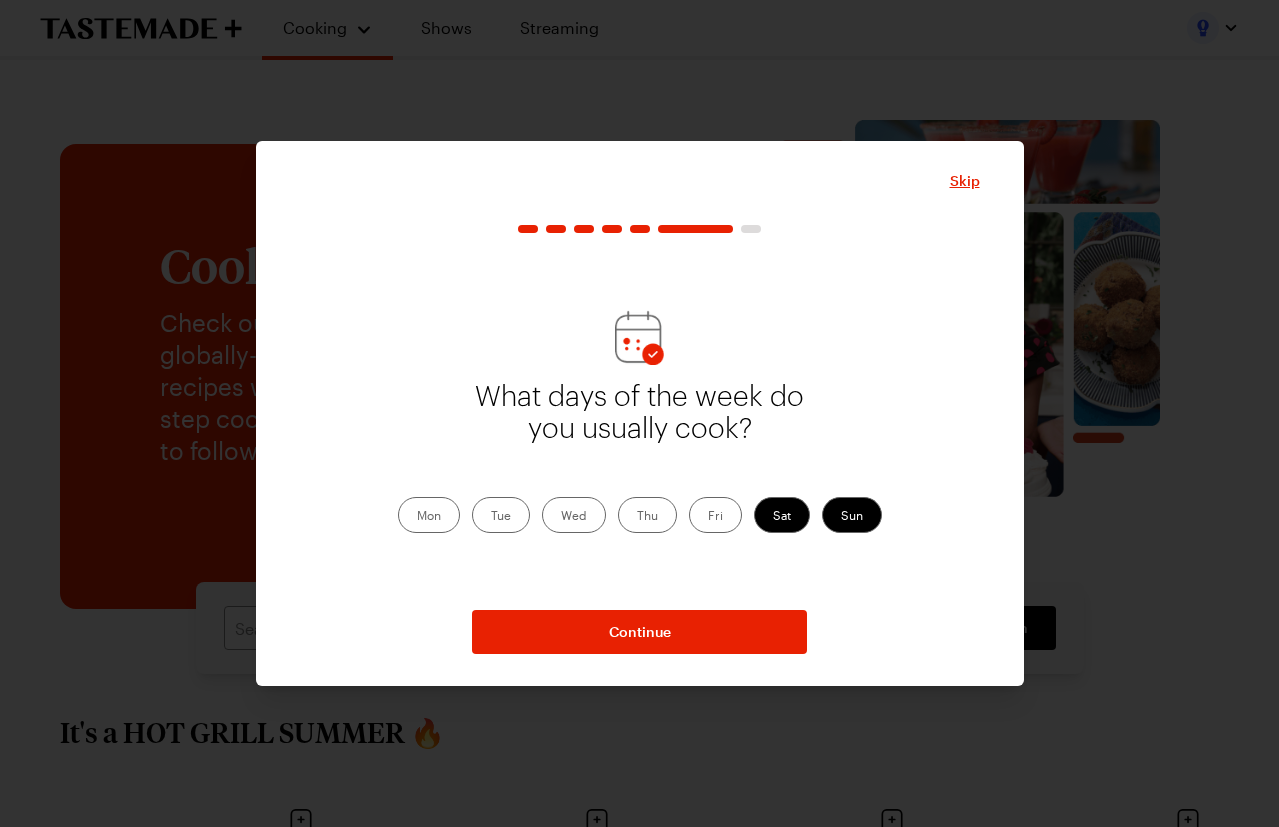 click on "Fri" at bounding box center (715, 515) 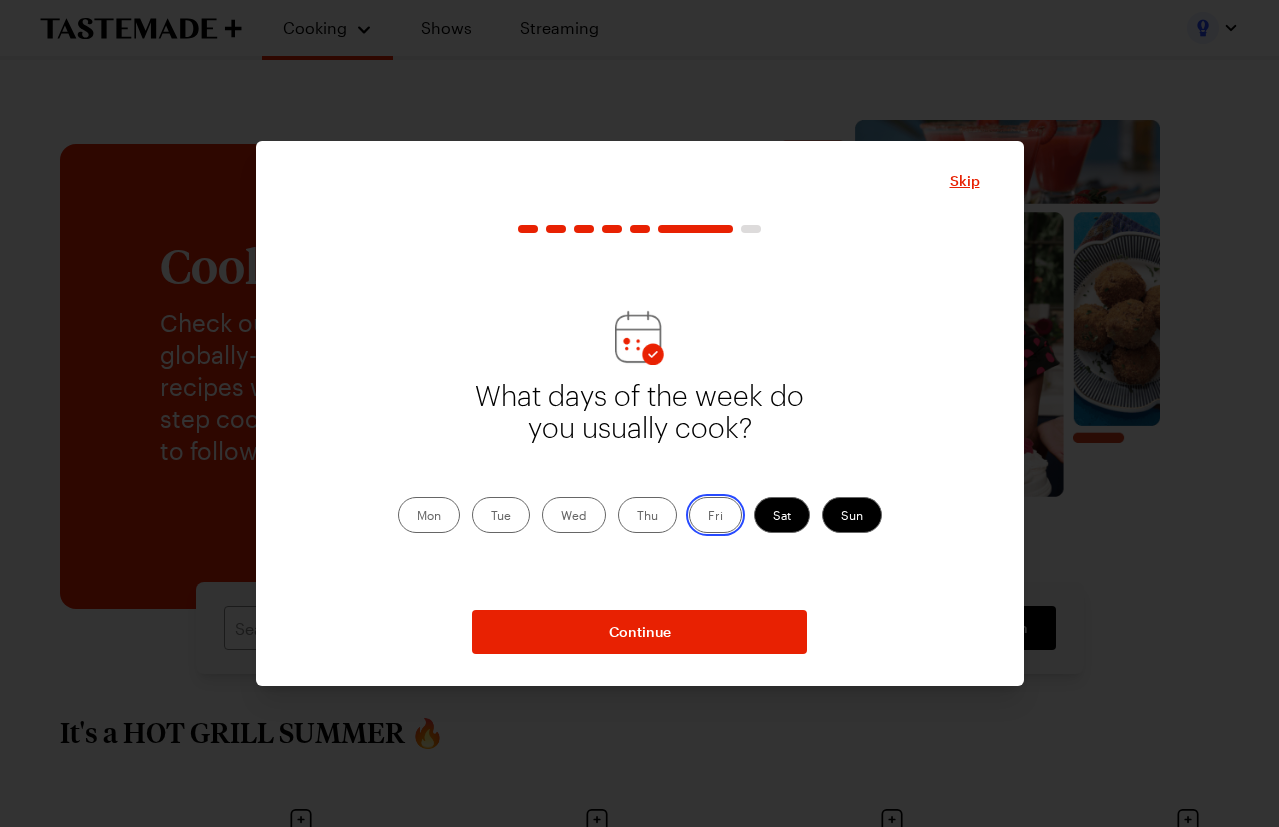 click on "Fri" at bounding box center [708, 517] 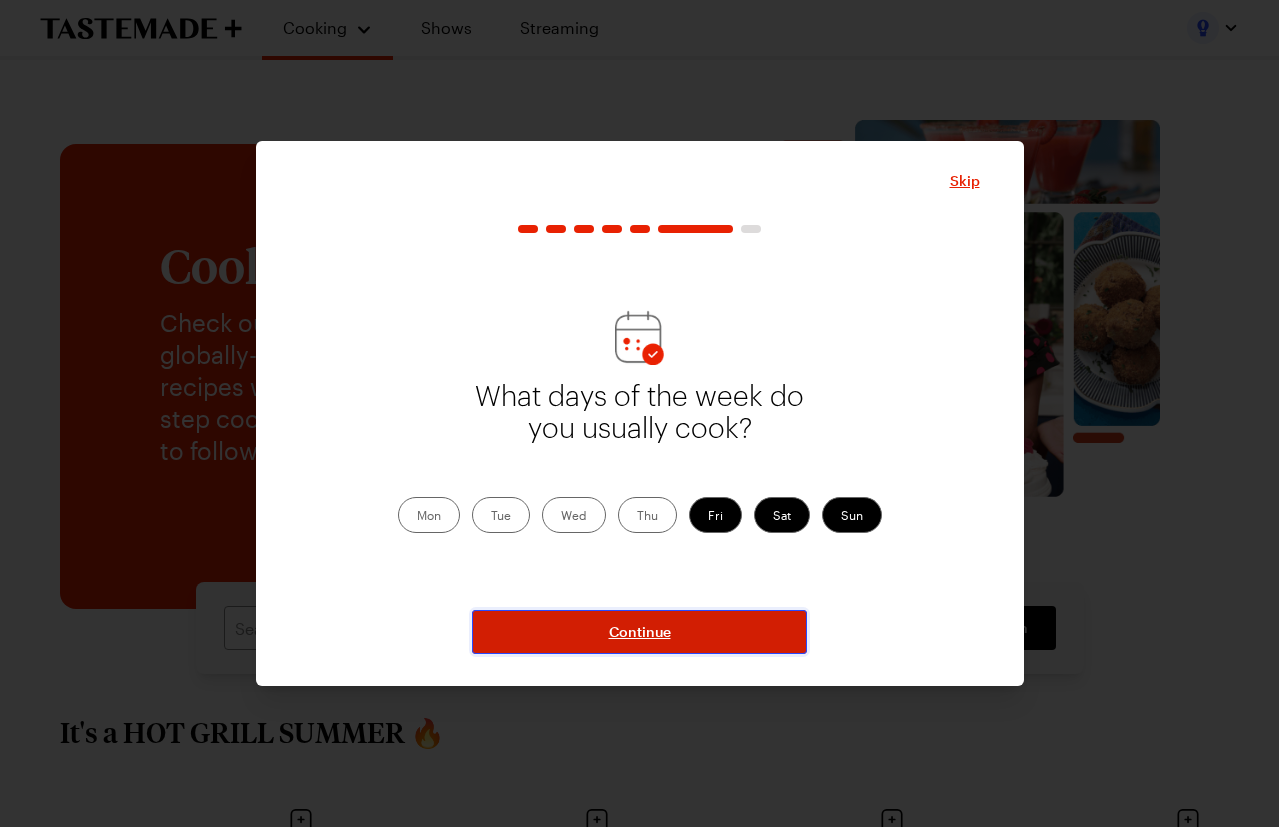 click on "Continue" at bounding box center [640, 632] 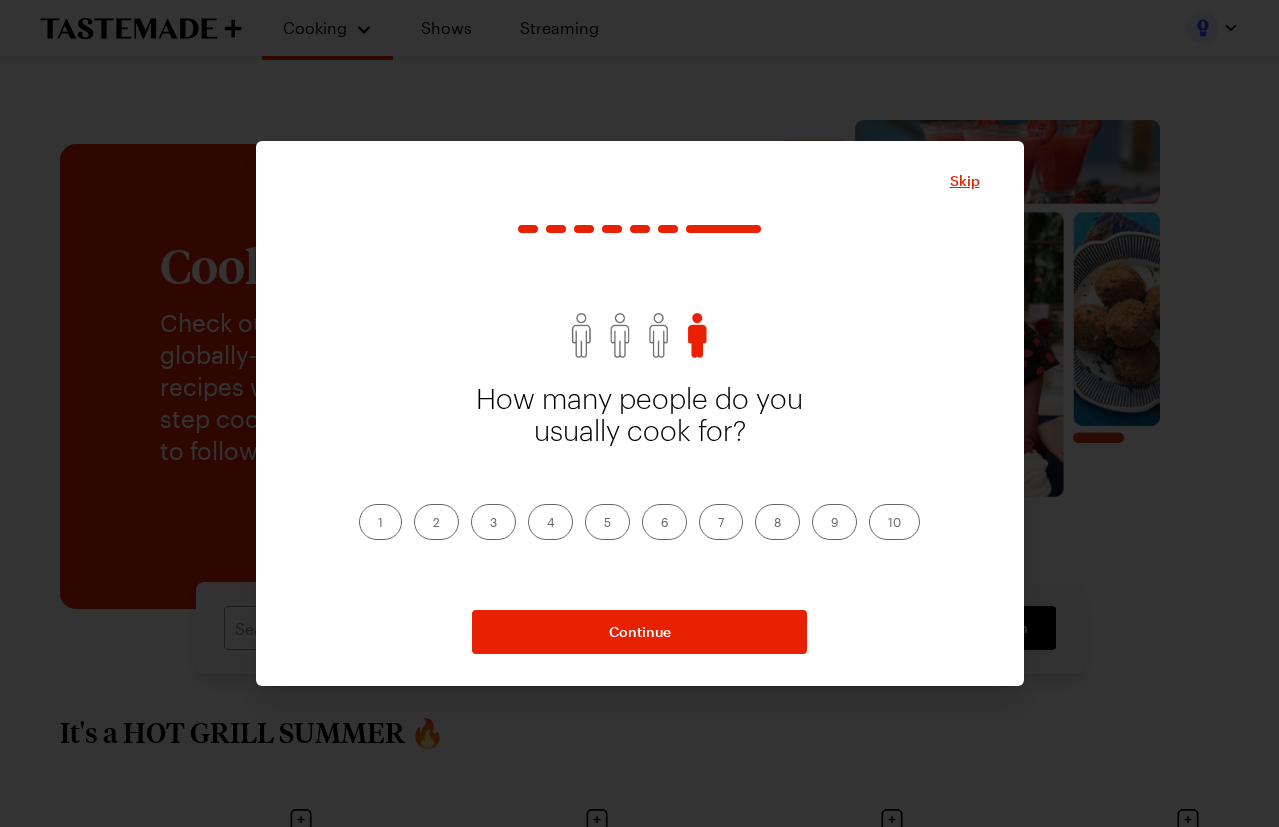click on "3" at bounding box center [493, 522] 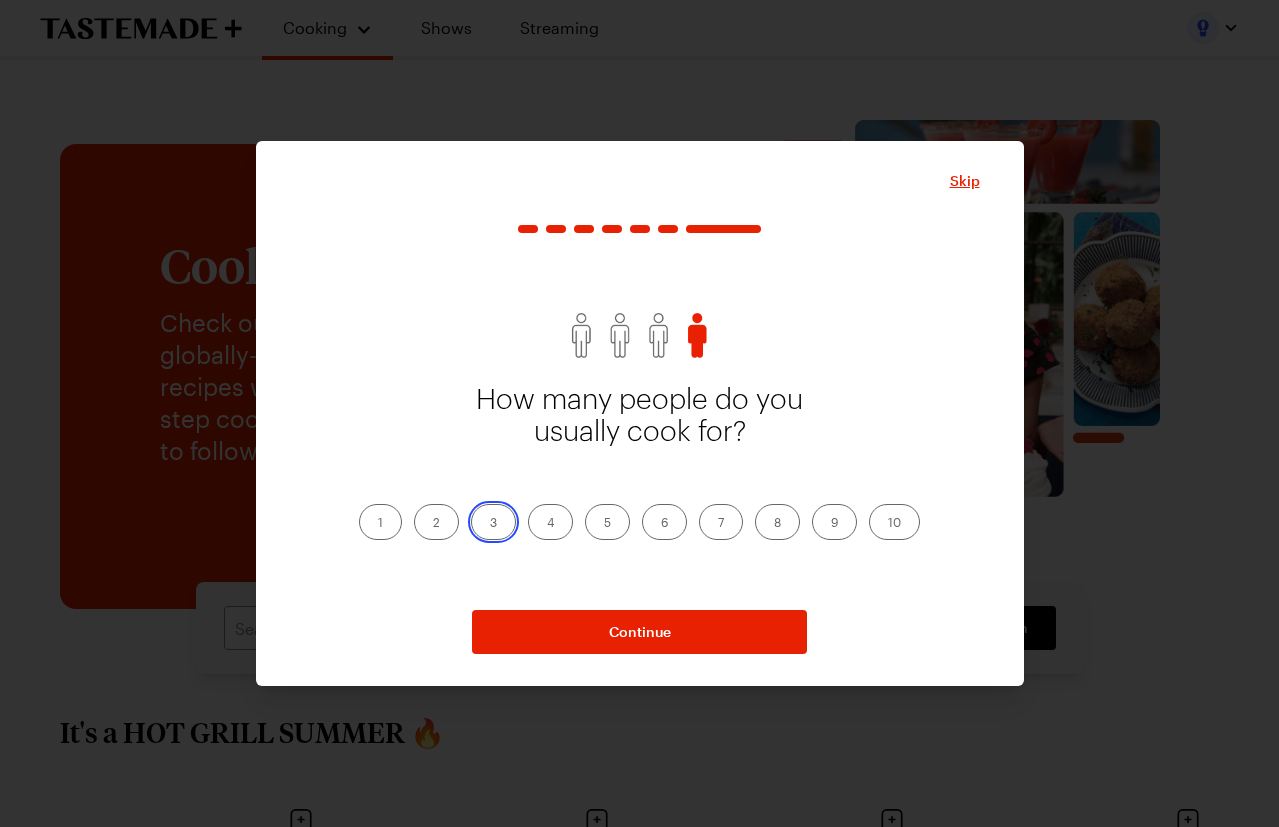 click on "3" at bounding box center (490, 524) 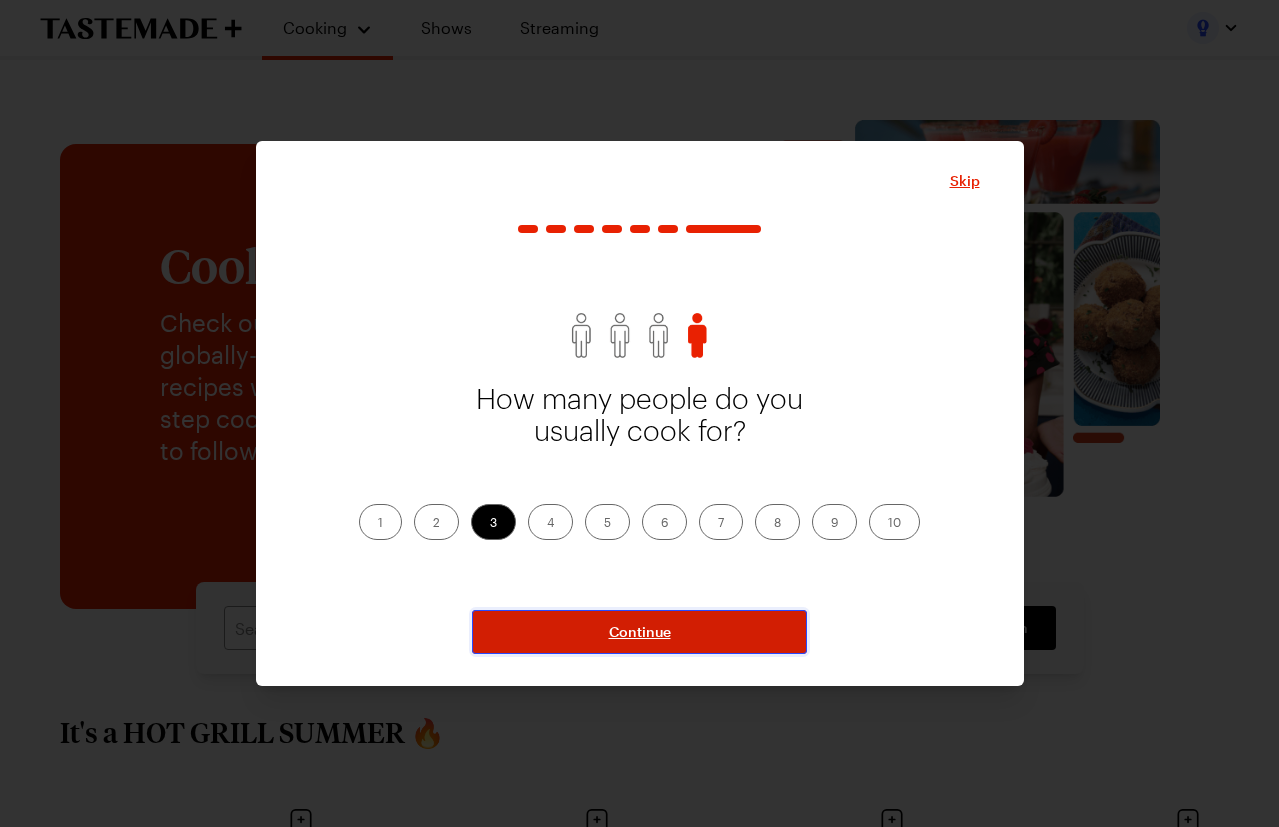 click on "Continue" at bounding box center (640, 632) 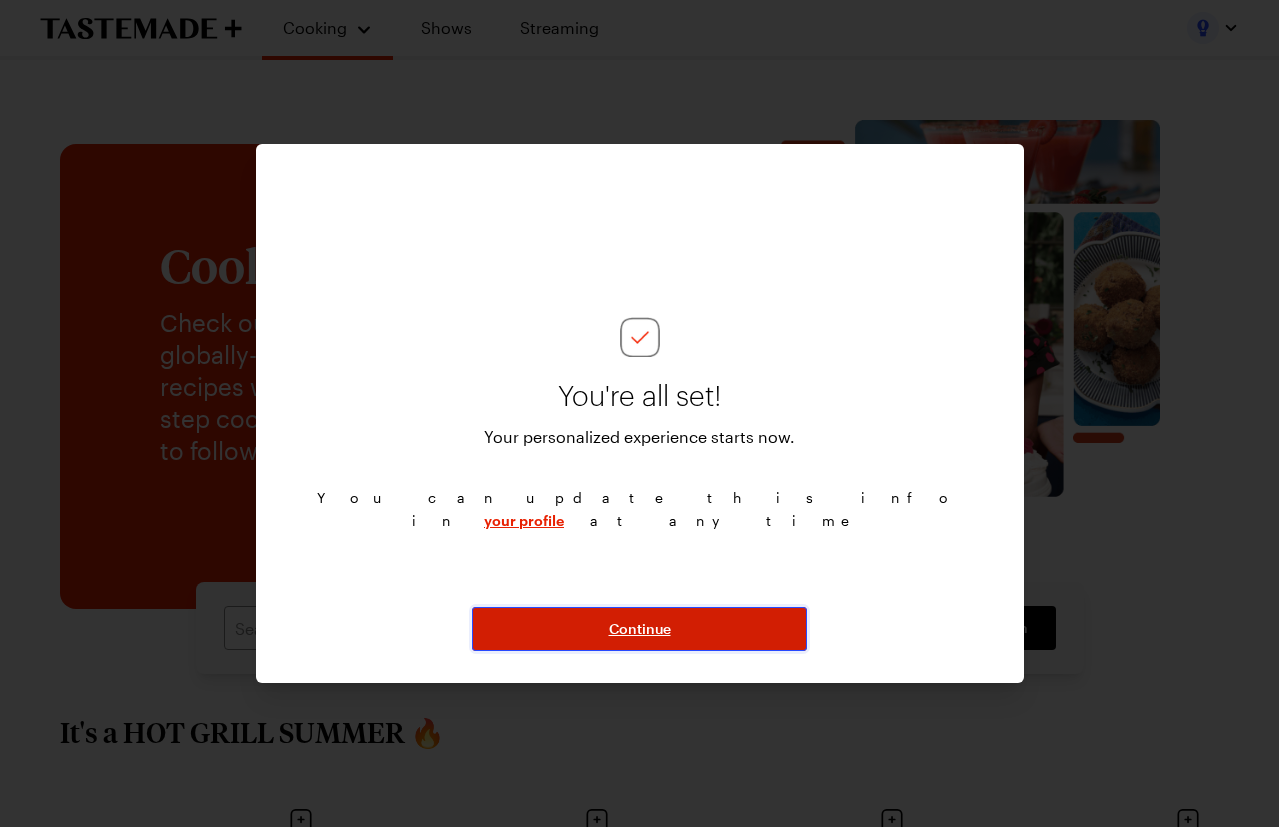 click on "Continue" at bounding box center [640, 629] 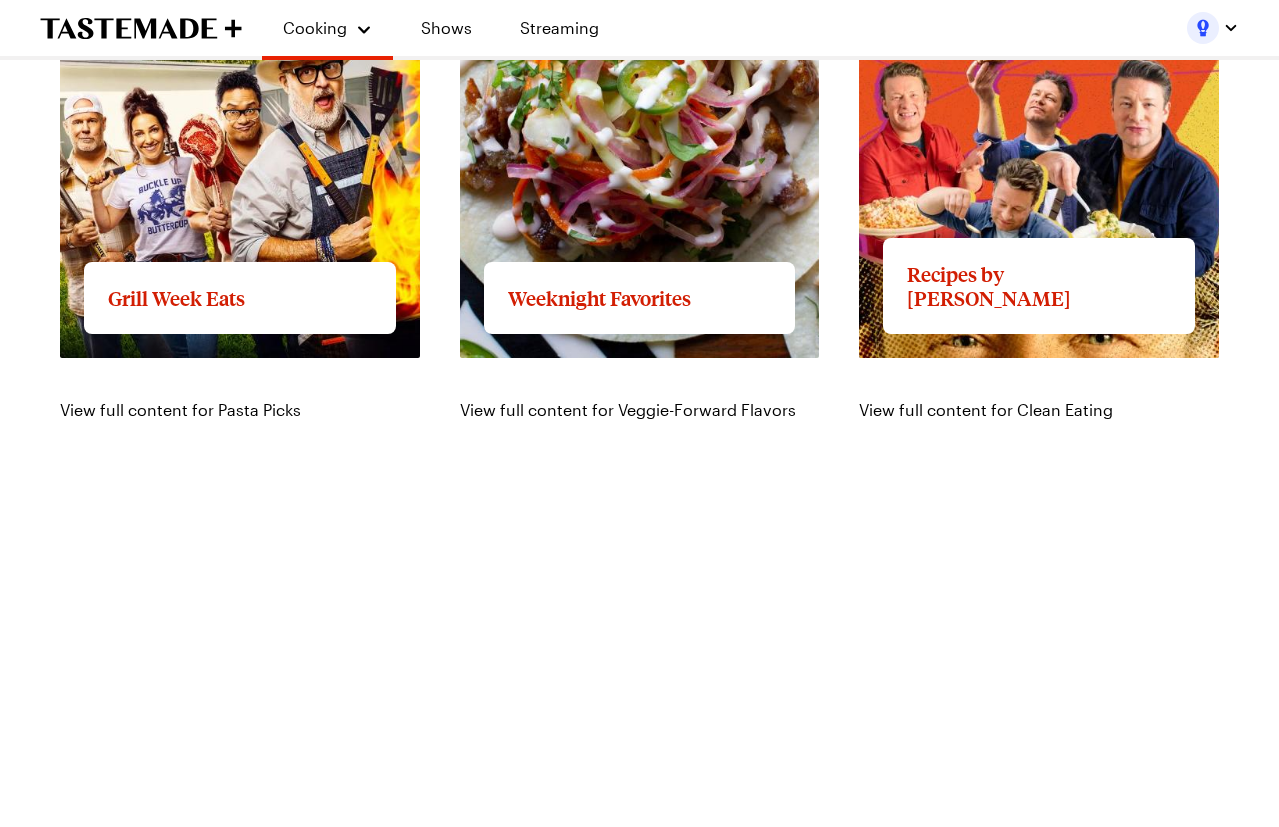 scroll, scrollTop: 1947, scrollLeft: 0, axis: vertical 